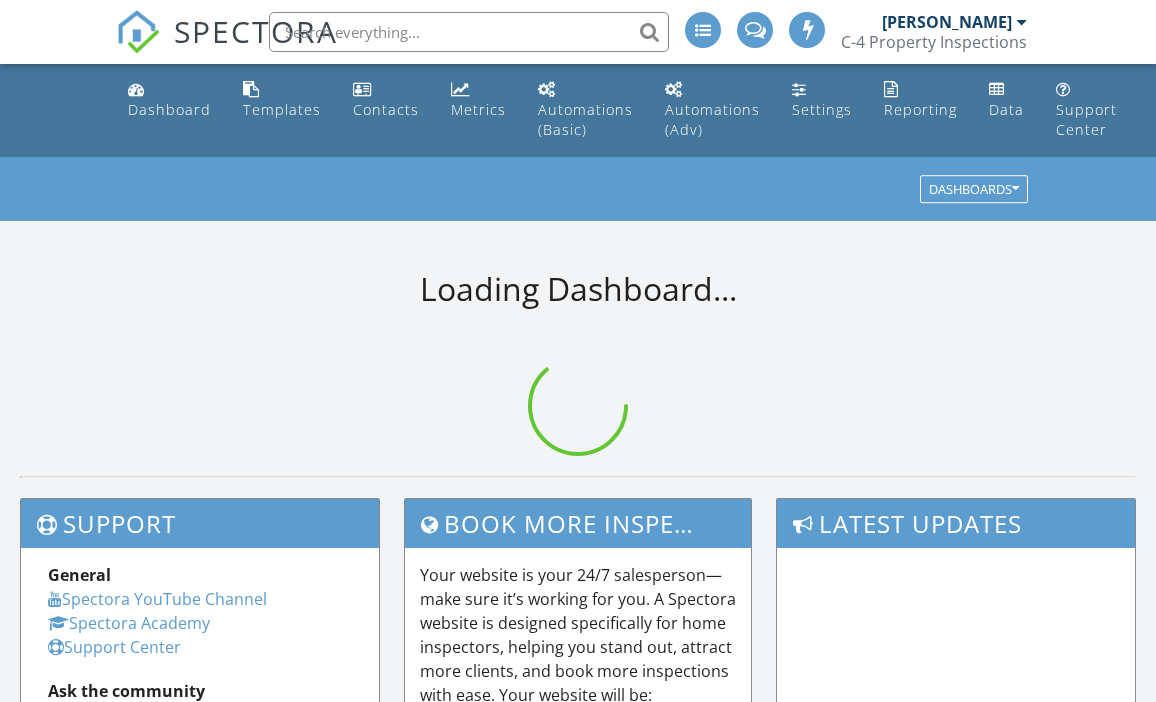 scroll, scrollTop: 0, scrollLeft: 0, axis: both 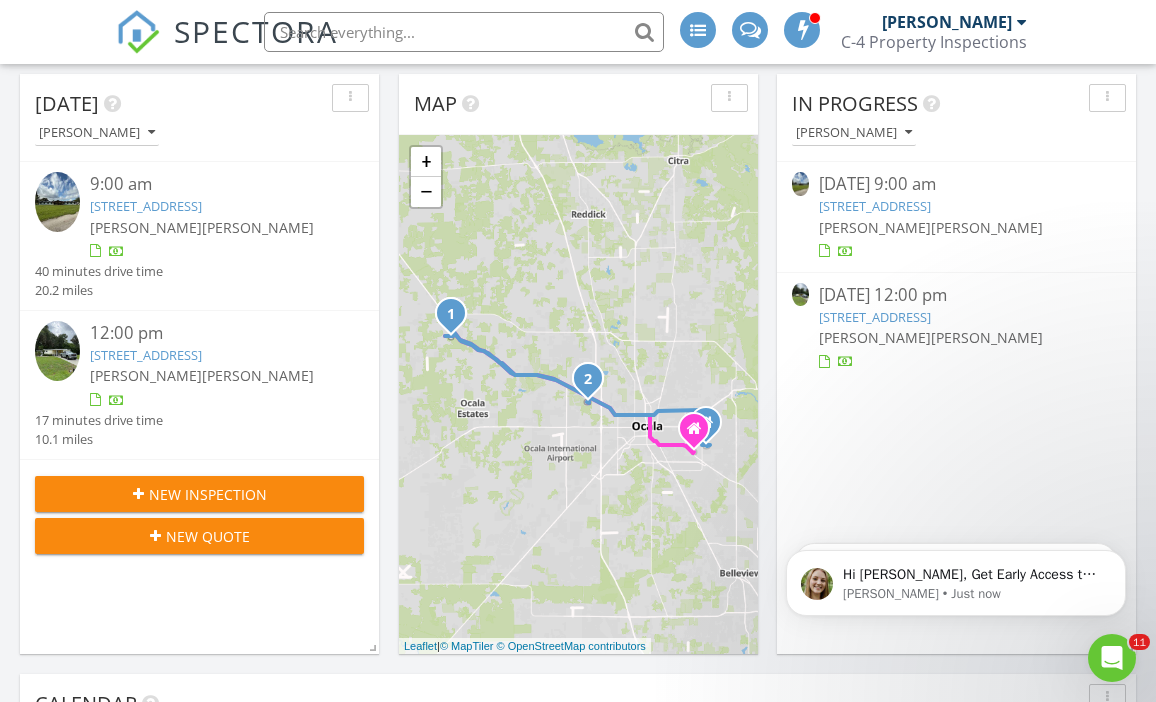 click on "New Inspection" at bounding box center (208, 494) 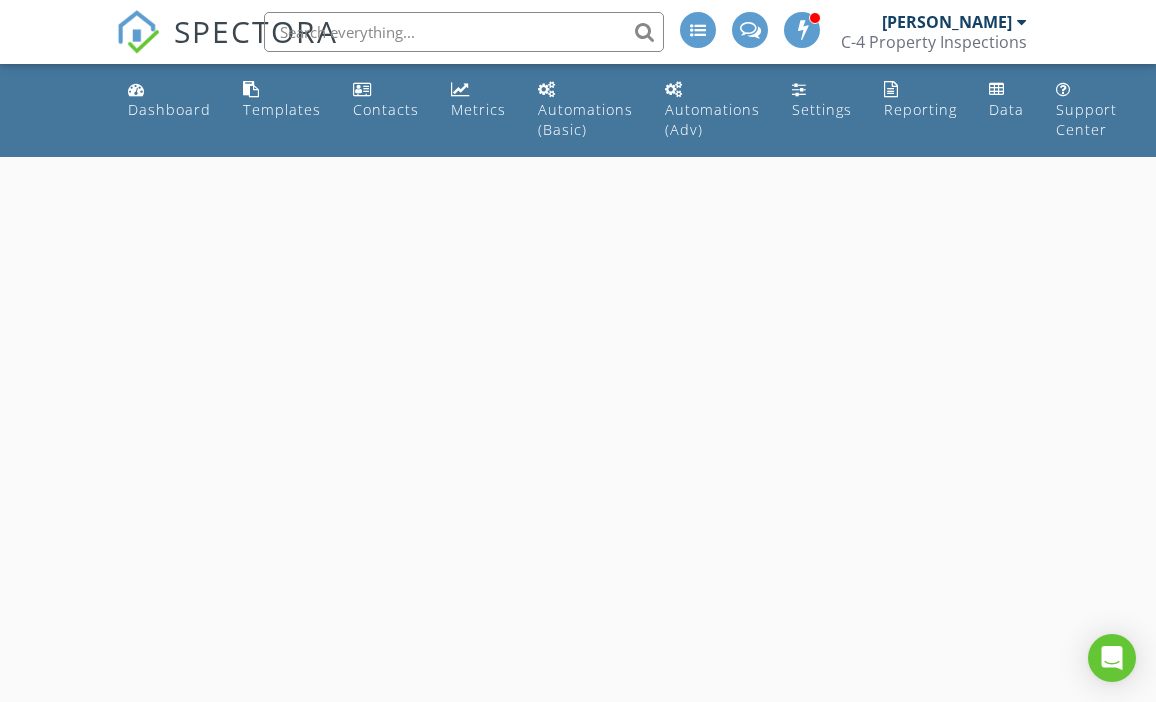 scroll, scrollTop: 0, scrollLeft: 0, axis: both 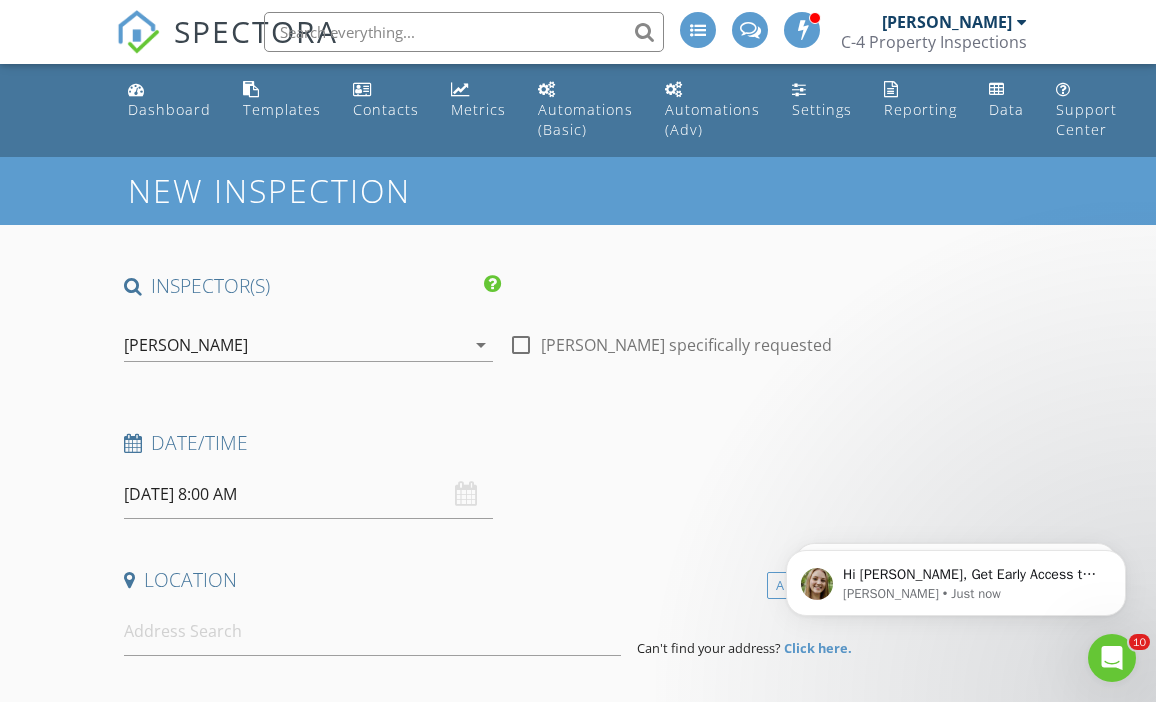 click on "[PERSON_NAME]" at bounding box center [294, 345] 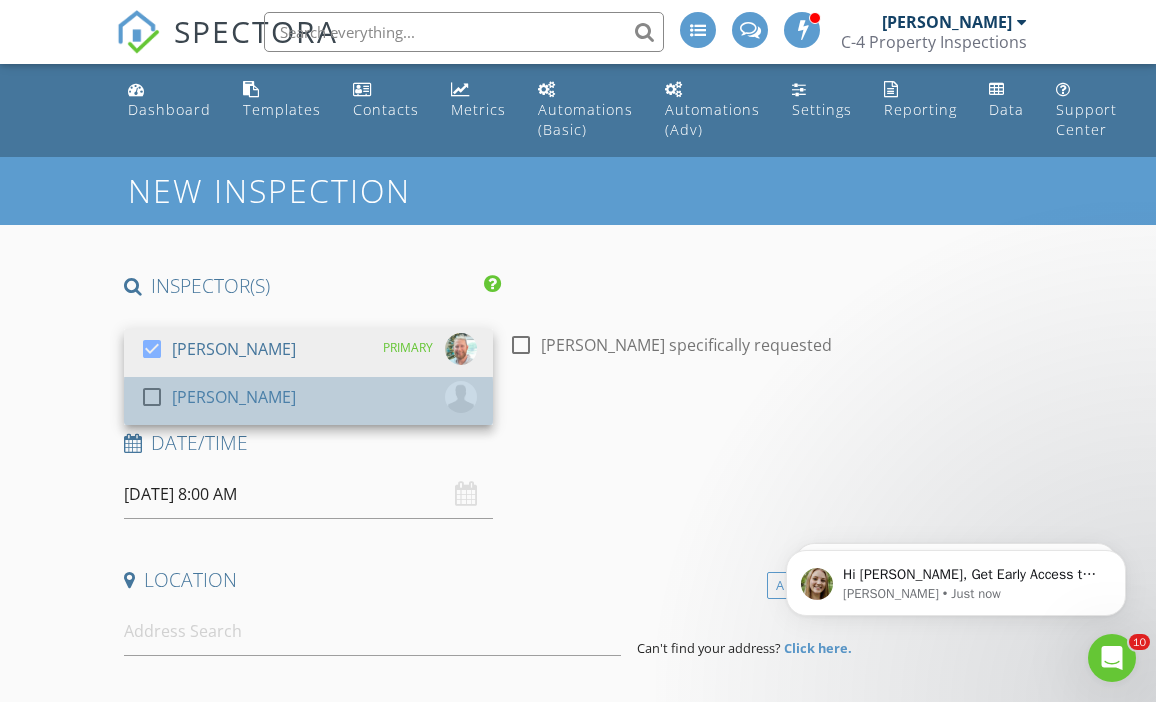click on "check_box_outline_blank   Lindsey Crabb" at bounding box center [308, 401] 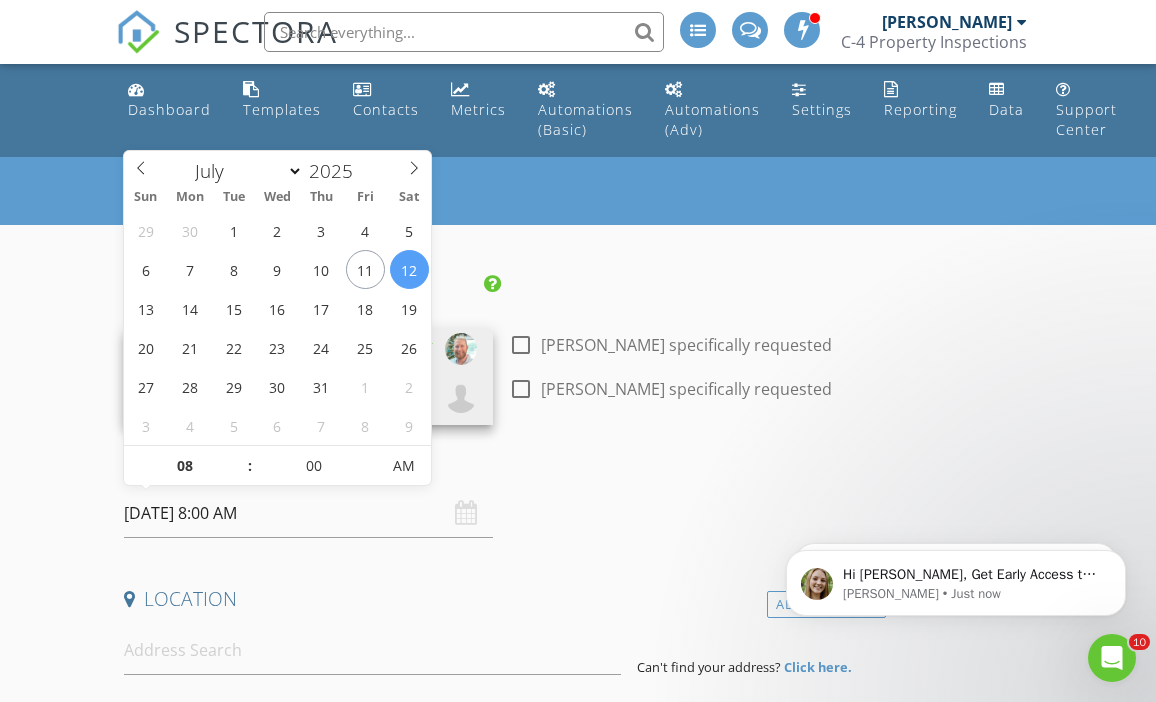 click on "07/12/2025 8:00 AM" at bounding box center (308, 513) 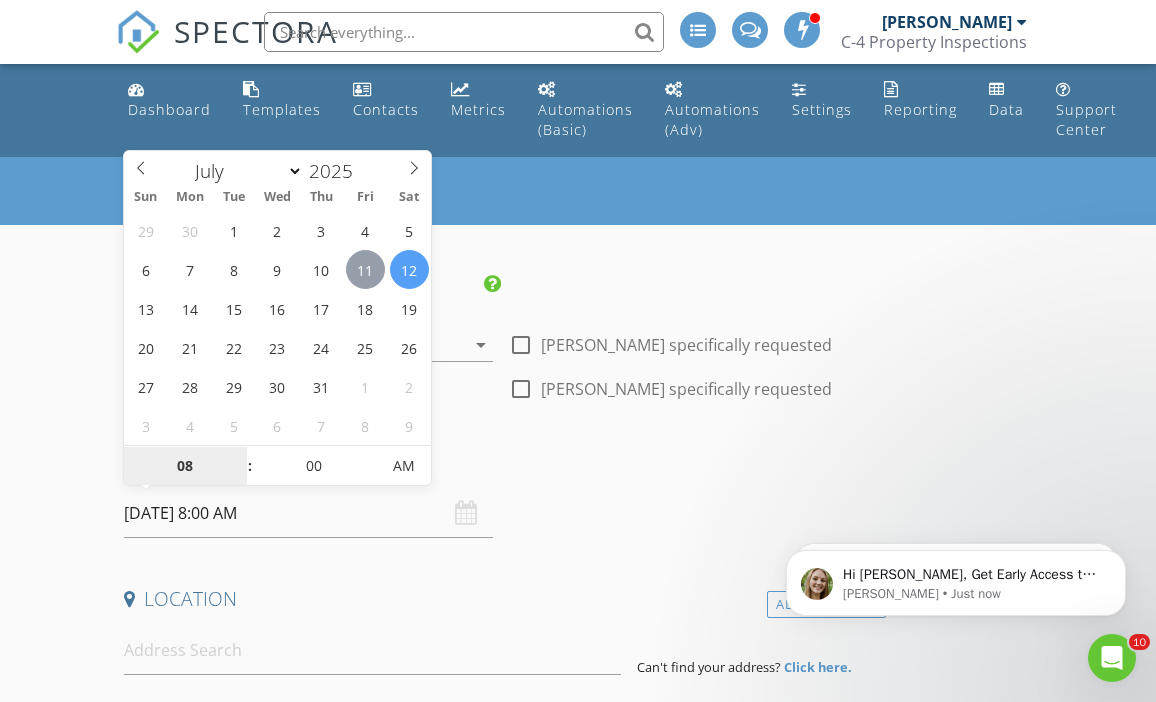 type on "[DATE] 8:00 AM" 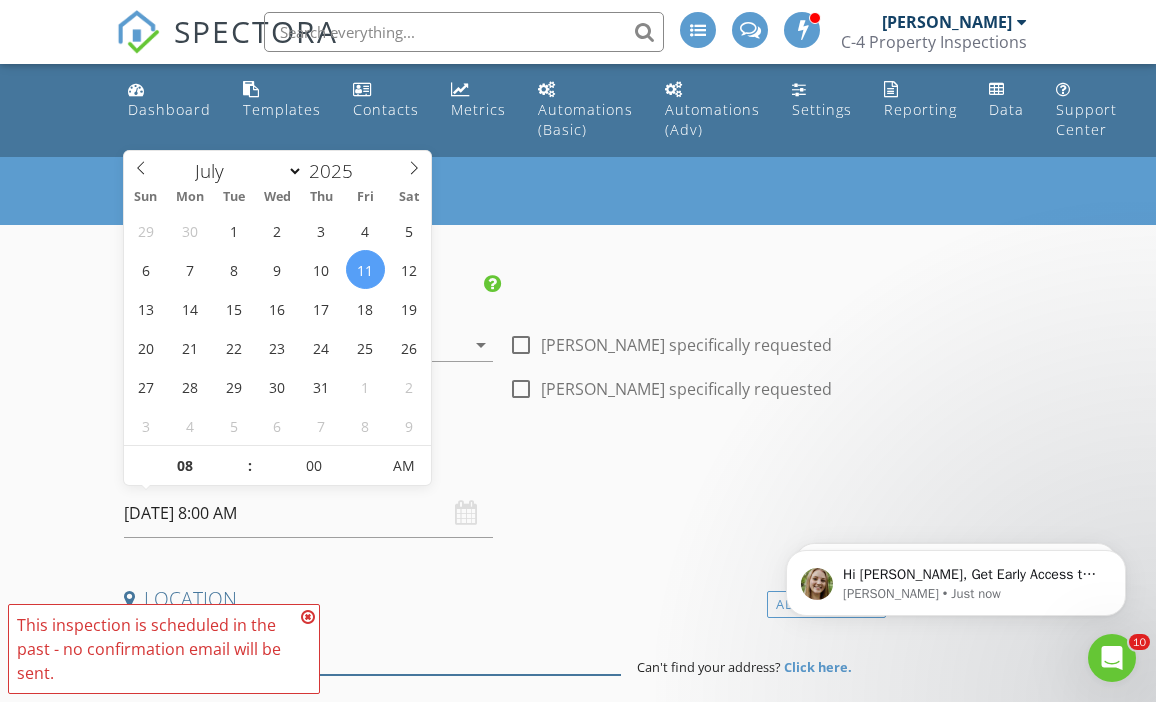 click at bounding box center (373, 650) 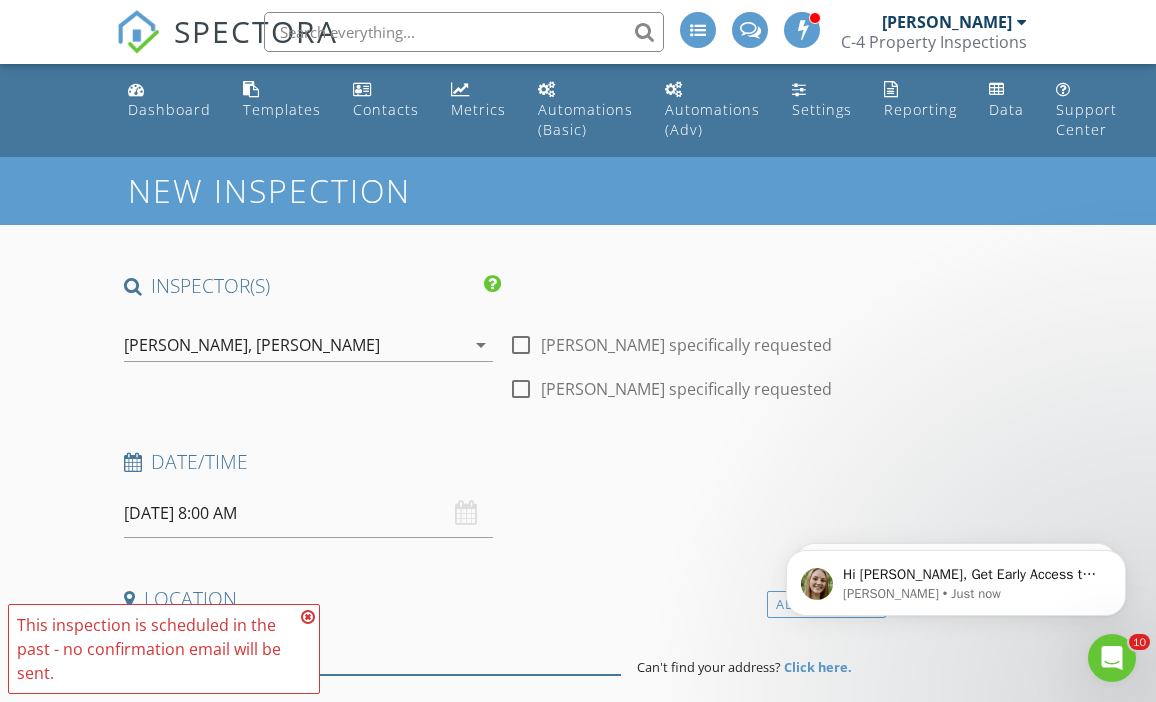 click at bounding box center [373, 650] 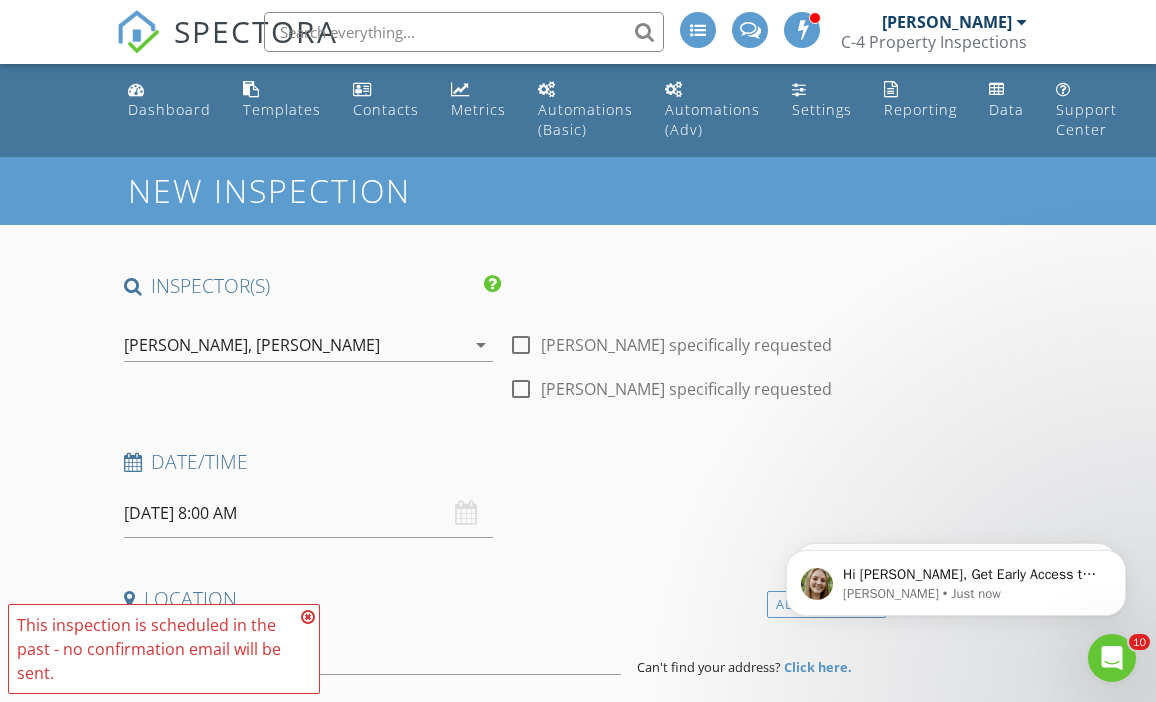 click at bounding box center (308, 617) 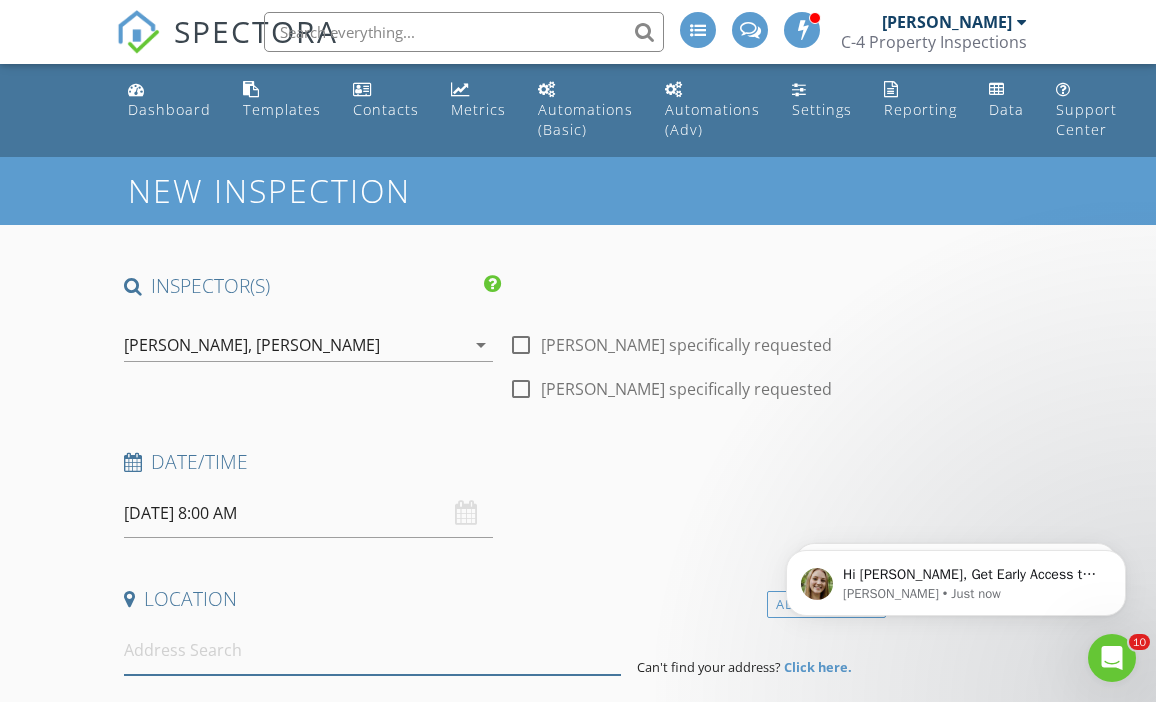 click at bounding box center (373, 650) 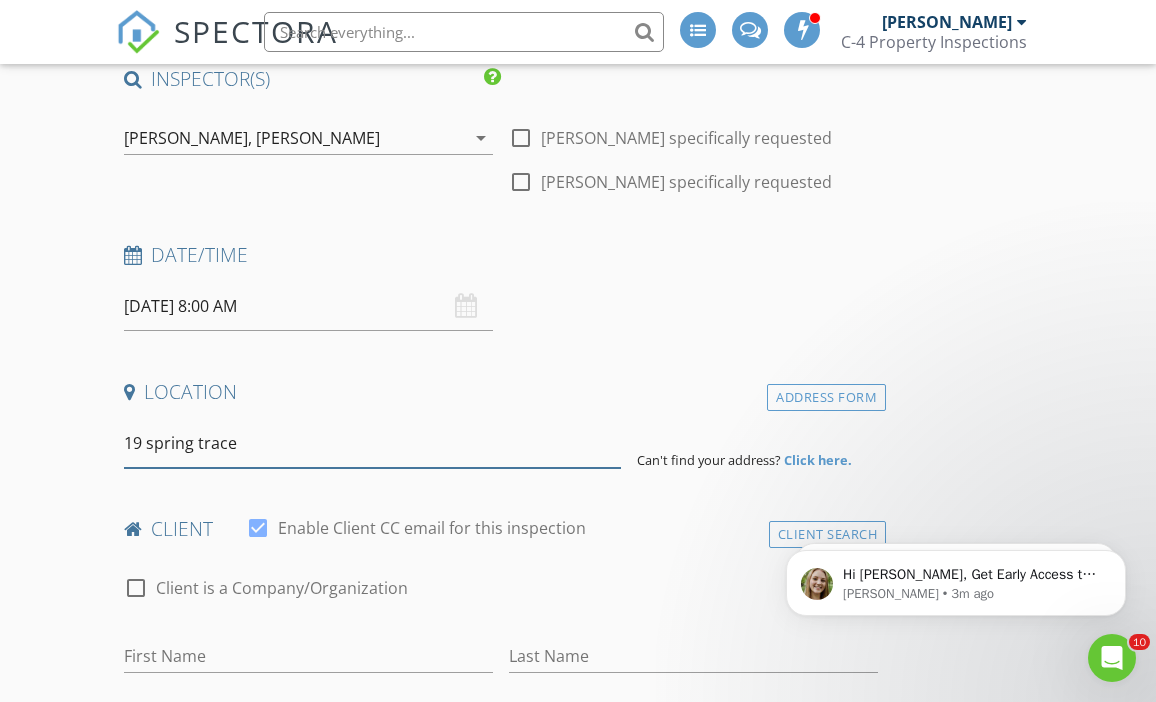 scroll, scrollTop: 212, scrollLeft: 0, axis: vertical 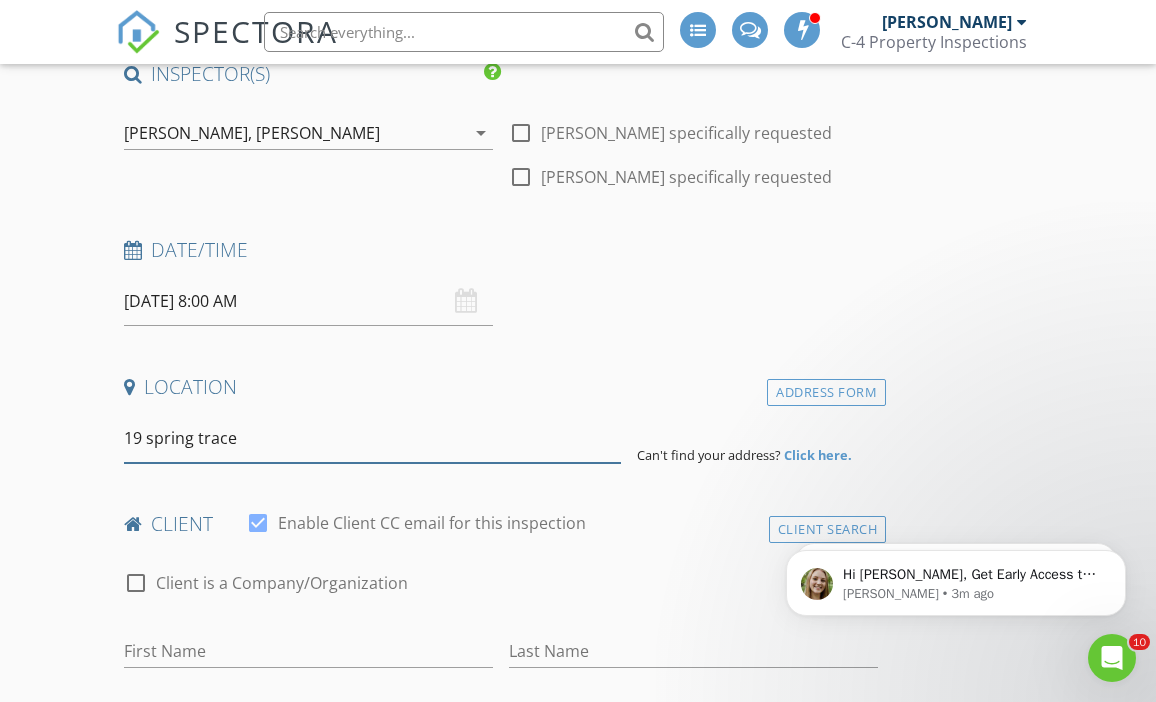 click on "19 spring trace" at bounding box center (373, 438) 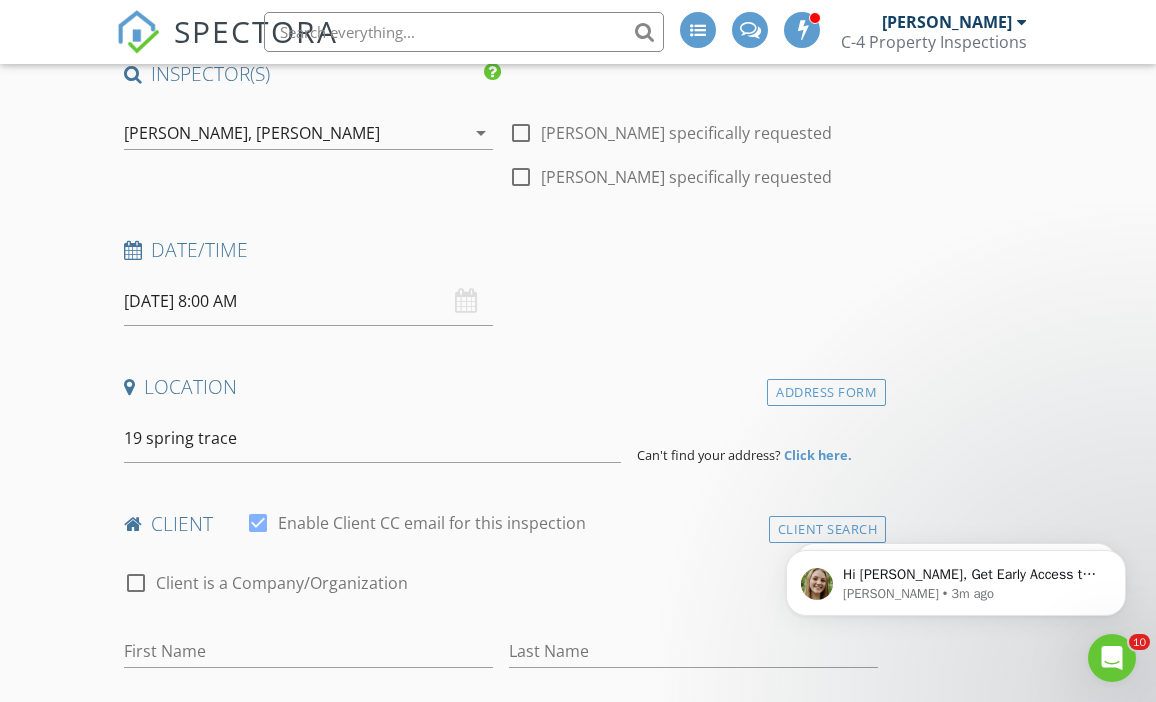 click on "INSPECTOR(S)
check_box   Stanton Crabb   PRIMARY   check_box   Lindsey Crabb     Stanton Crabb,  Lindsey Crabb arrow_drop_down   check_box_outline_blank Stanton Crabb specifically requested check_box_outline_blank Lindsey Crabb specifically requested
Date/Time
07/11/2025 8:00 AM
Location
Address Form   19 spring trace     Can't find your address?   Click here.
client
check_box Enable Client CC email for this inspection   Client Search     check_box_outline_blank Client is a Company/Organization     First Name   Last Name   Email   CC Email   Phone   Address   City   State   Zip     Tags         Notes   Private Notes
ADD ADDITIONAL client
SERVICES
check_box_outline_blank   Home Inspection   0-1500 Sq. Ft.  check_box_outline_blank   Manufactured Home Inspection   0-1750 Sq. Ft." at bounding box center (501, 1731) 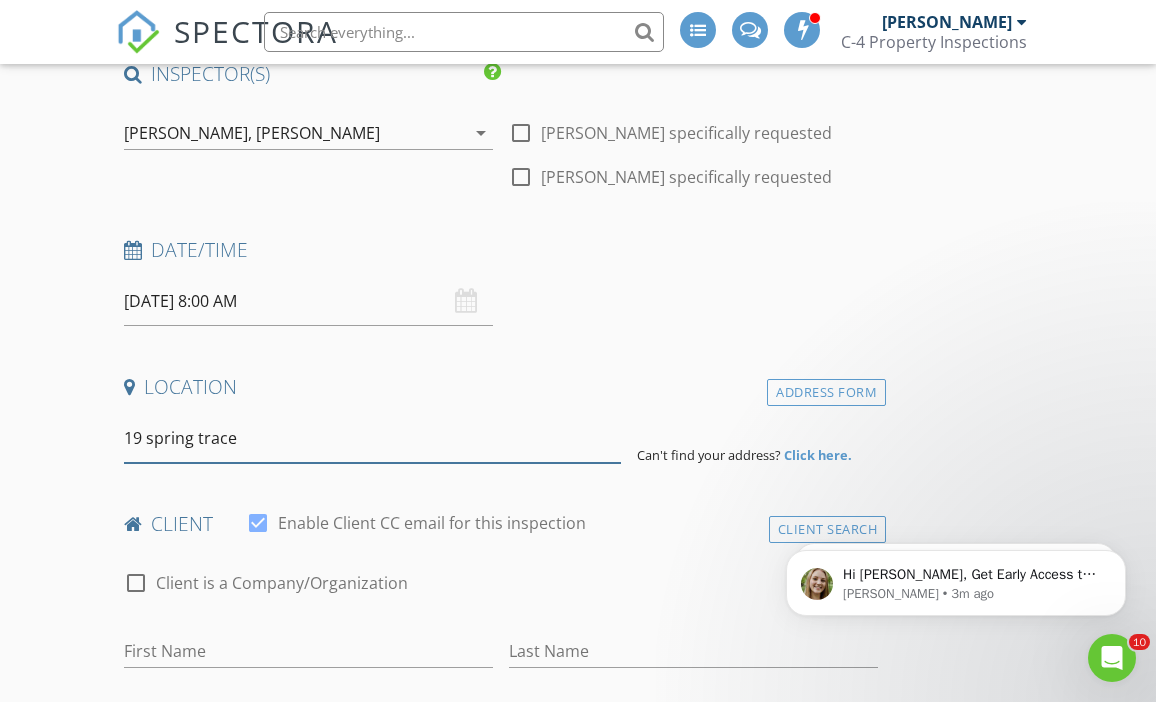 click on "19 spring trace" at bounding box center (373, 438) 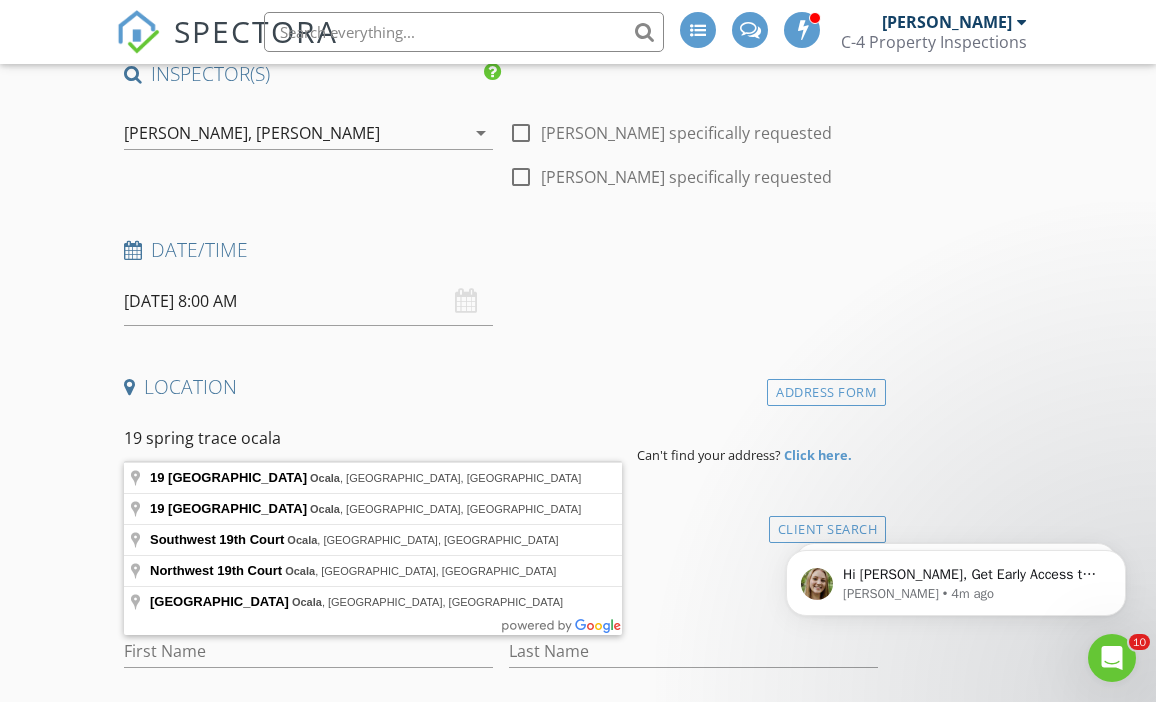 type on "19 spring trace Ocala" 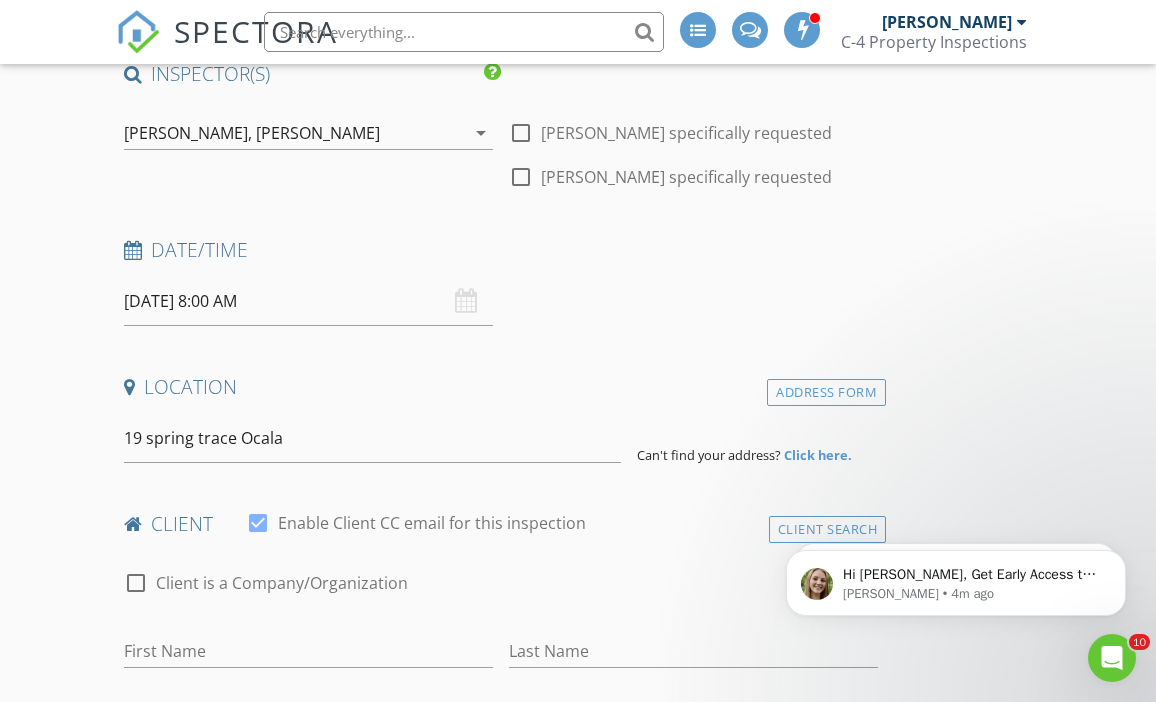drag, startPoint x: 365, startPoint y: 423, endPoint x: 820, endPoint y: 452, distance: 455.92325 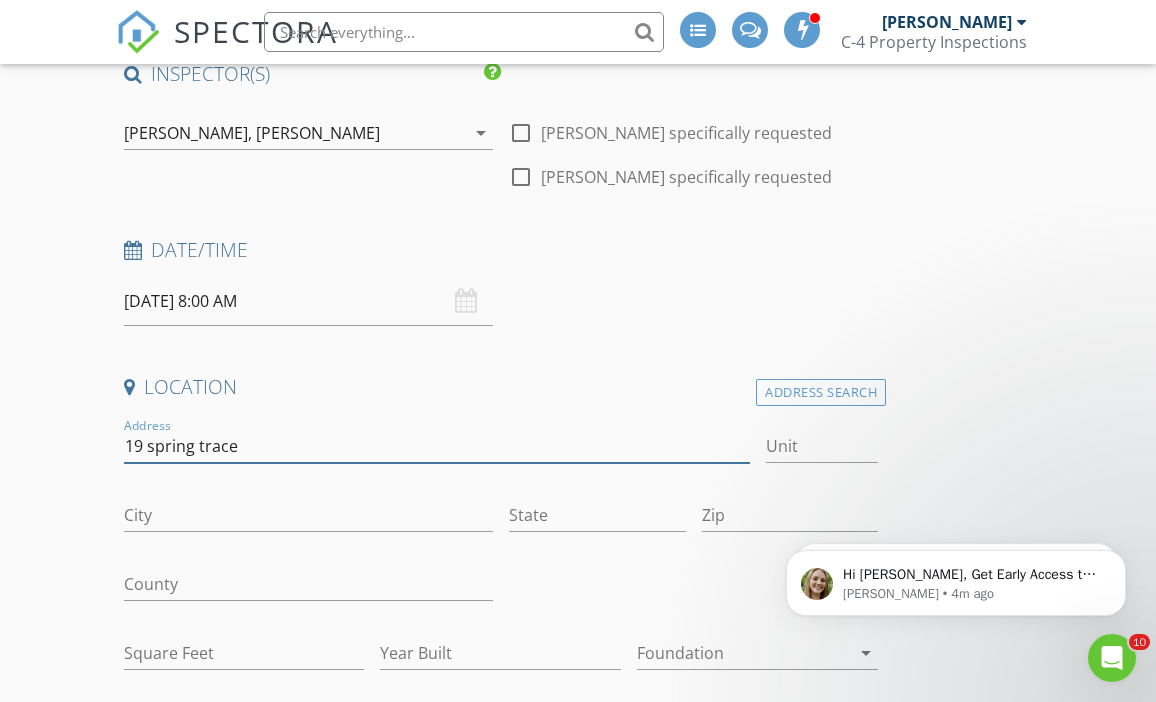type on "19 spring trace" 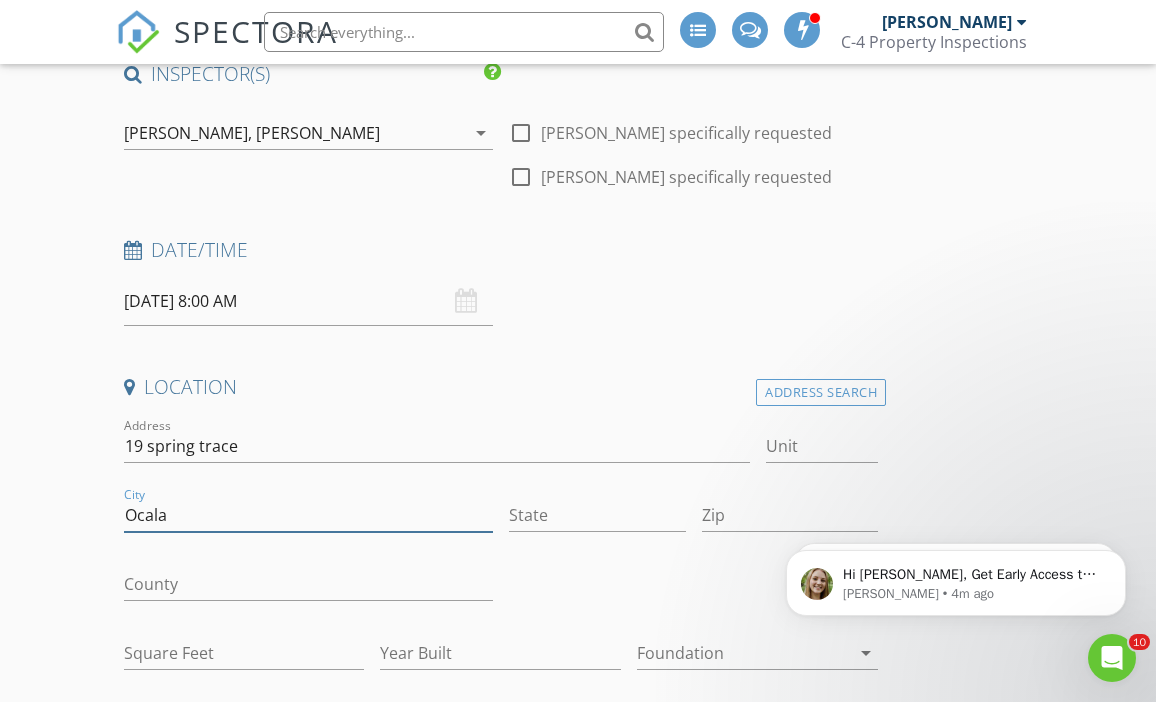 type on "Ocala" 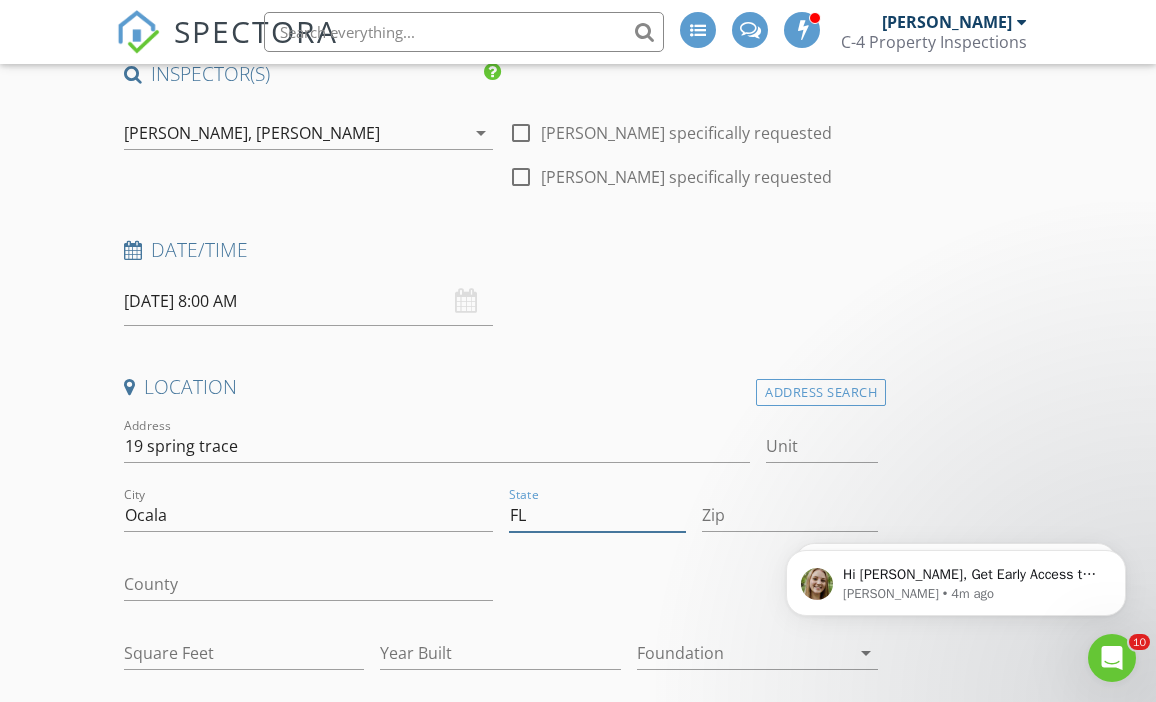 type on "FL" 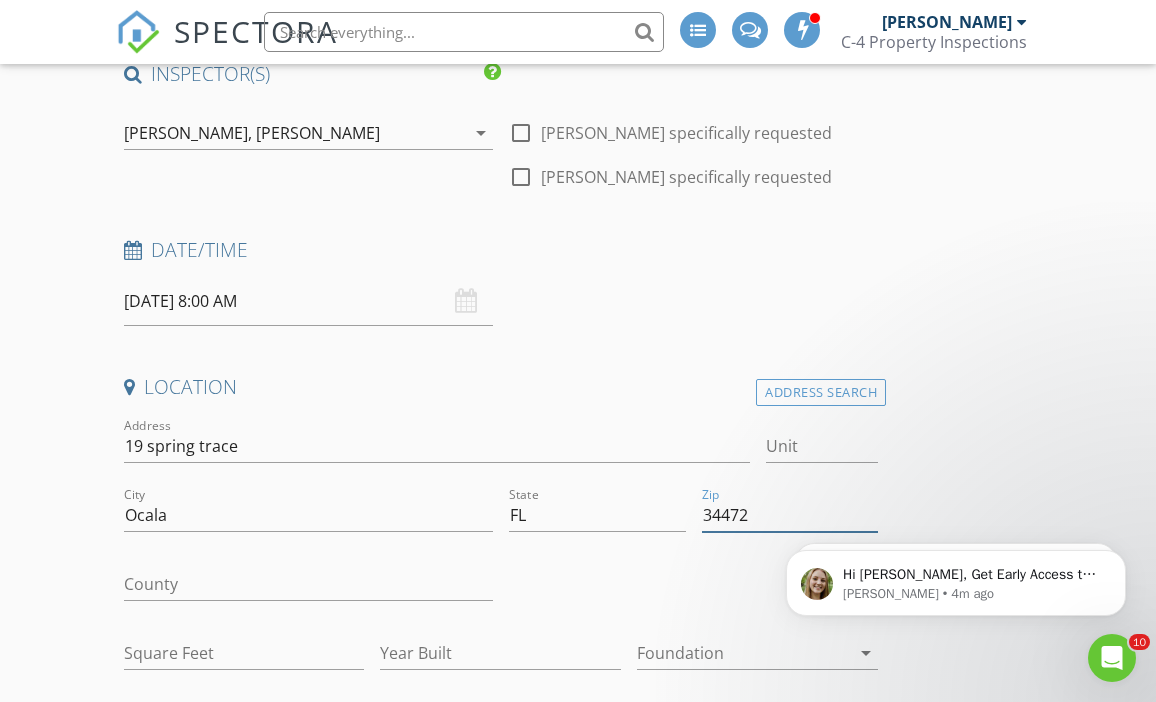 type on "34472" 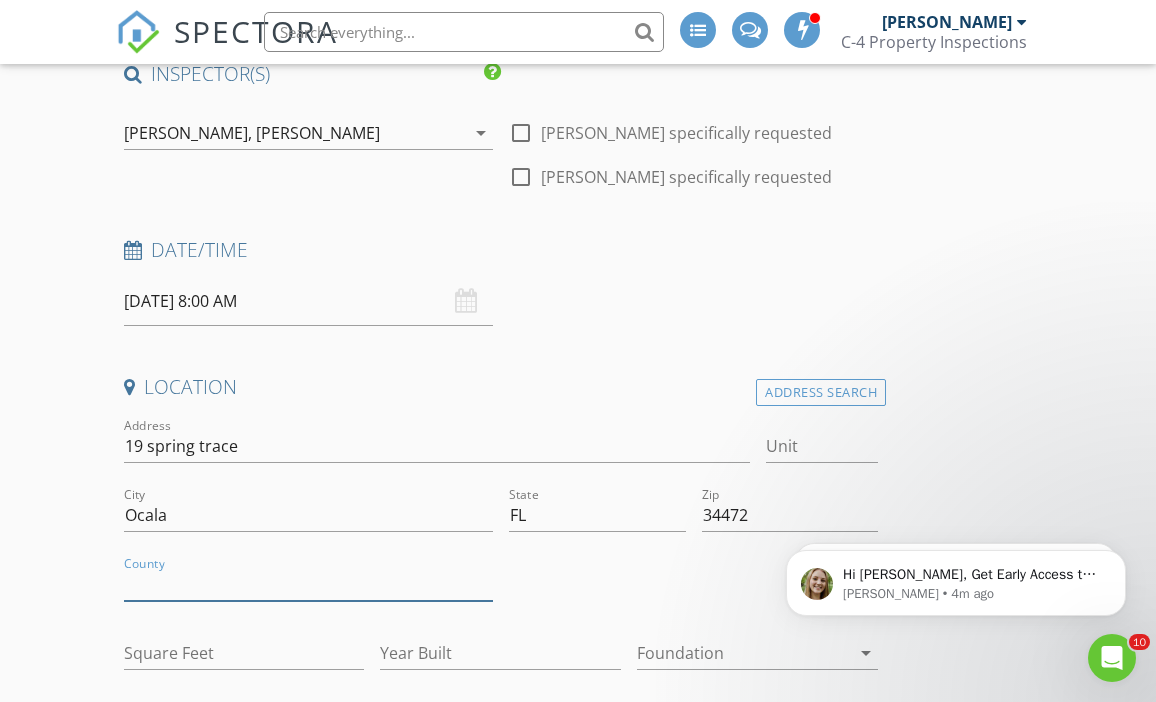 type on "1126" 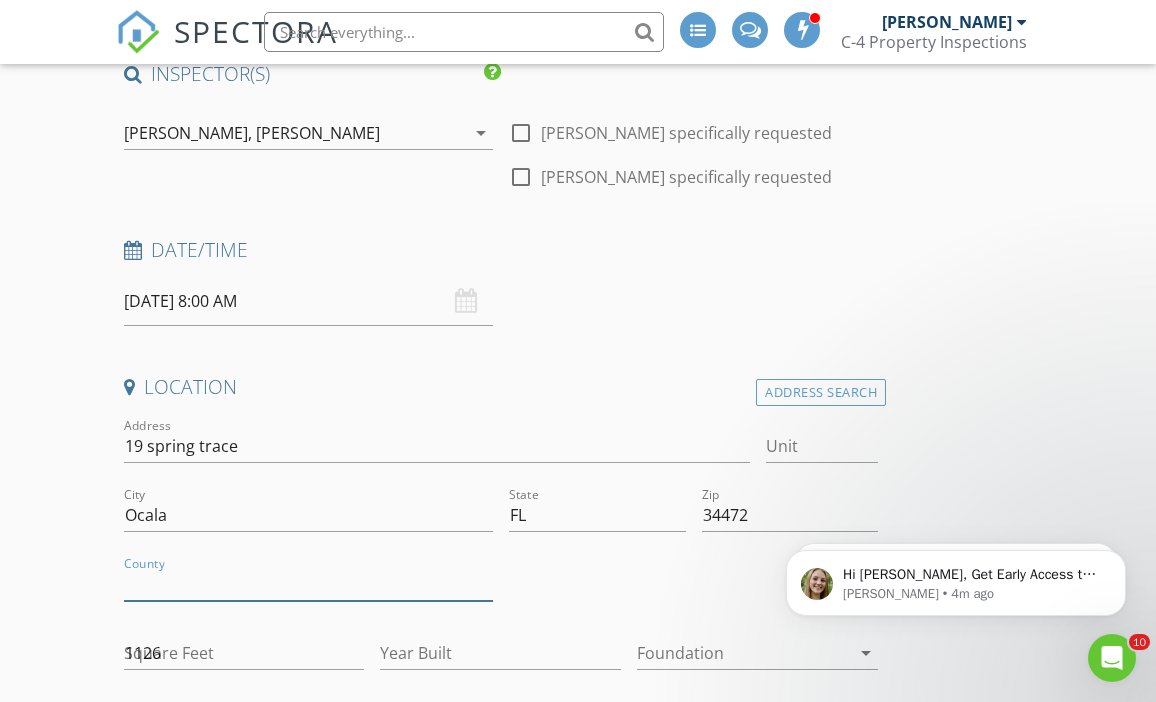 type on "1972" 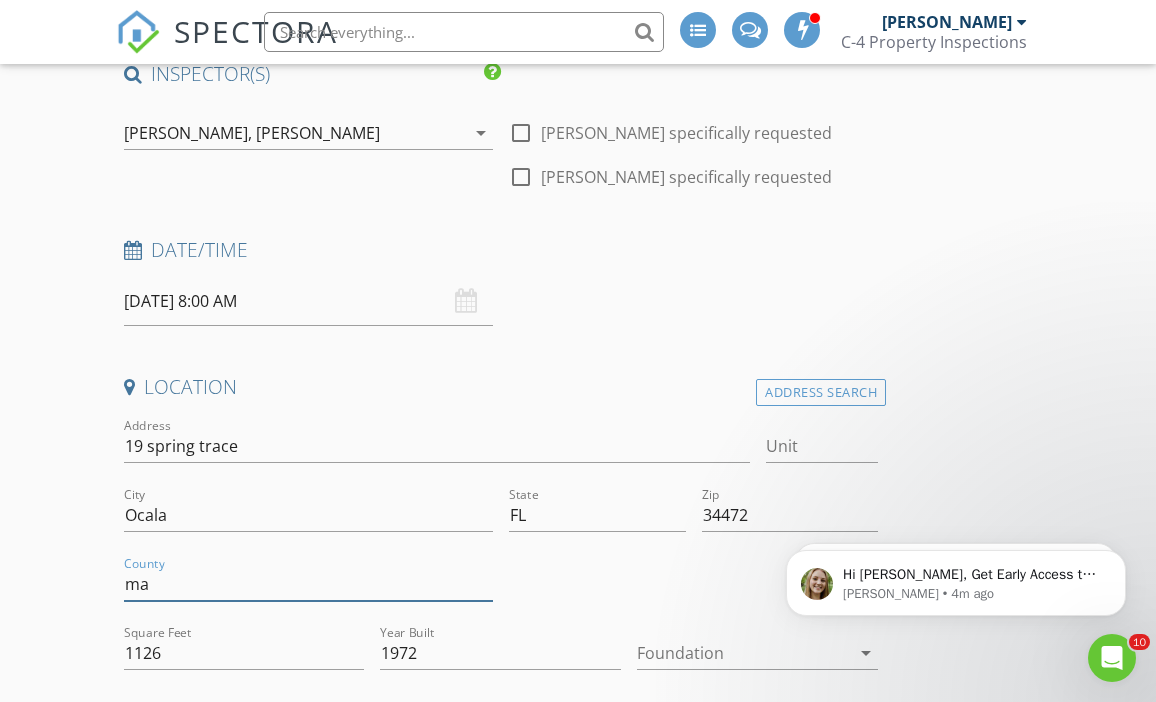 type on "m" 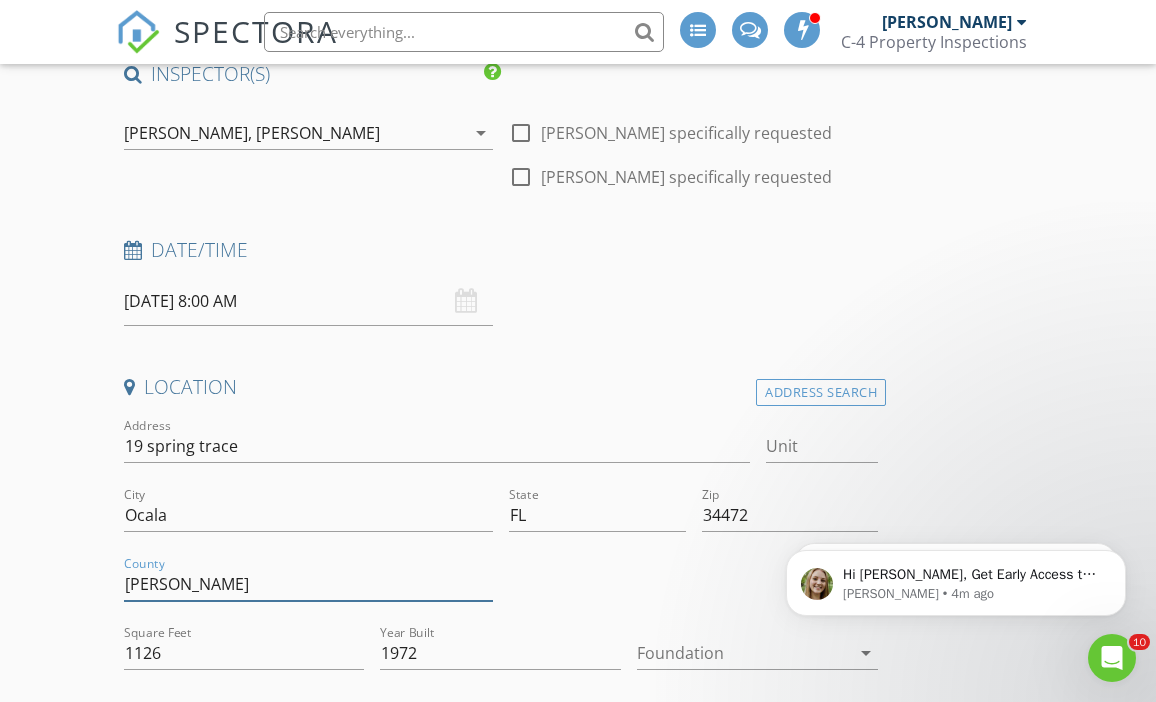 type on "[PERSON_NAME]" 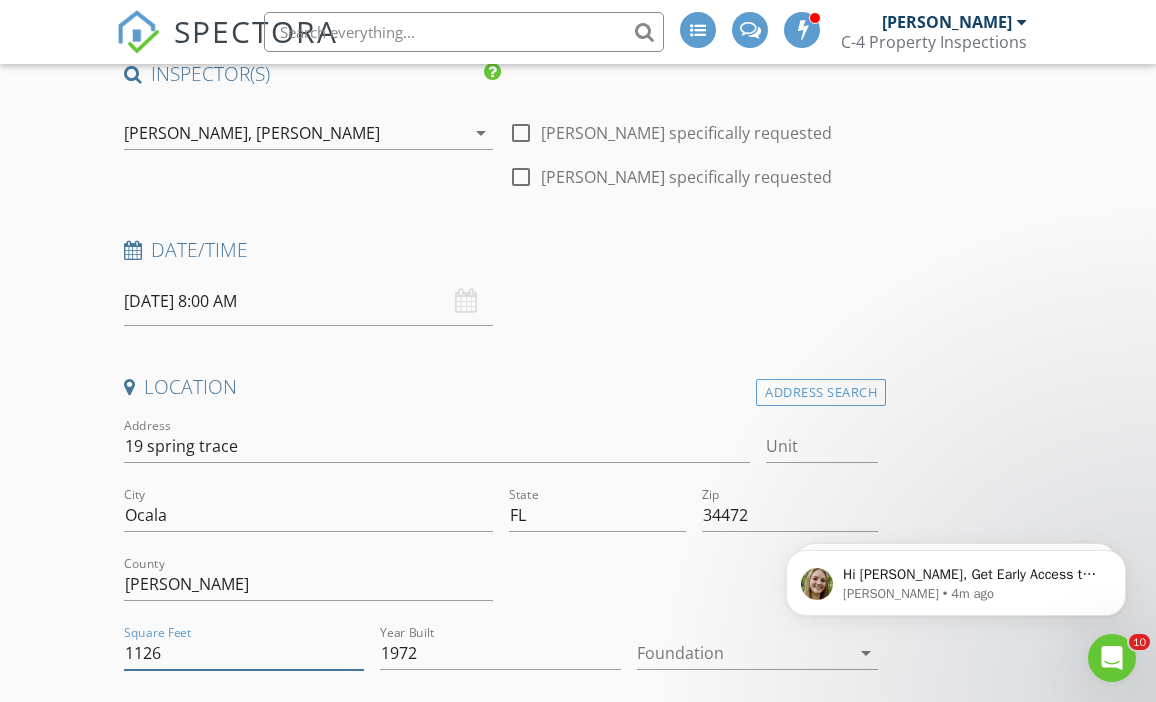 click on "1126" at bounding box center [244, 653] 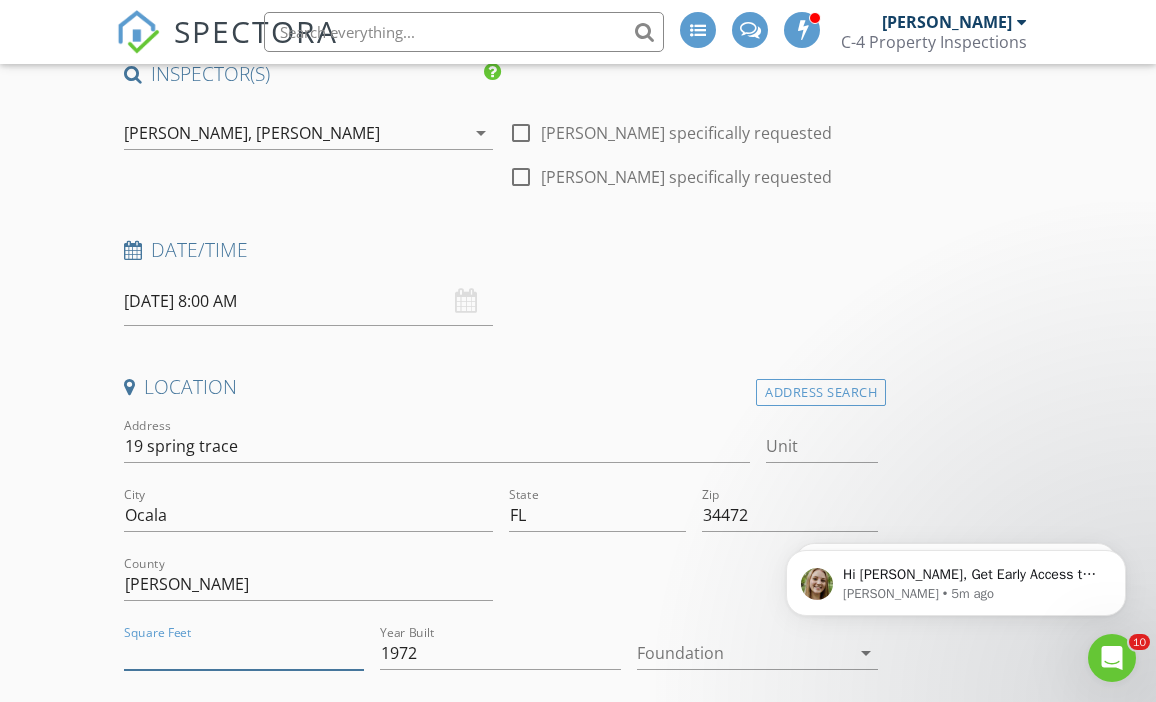 type 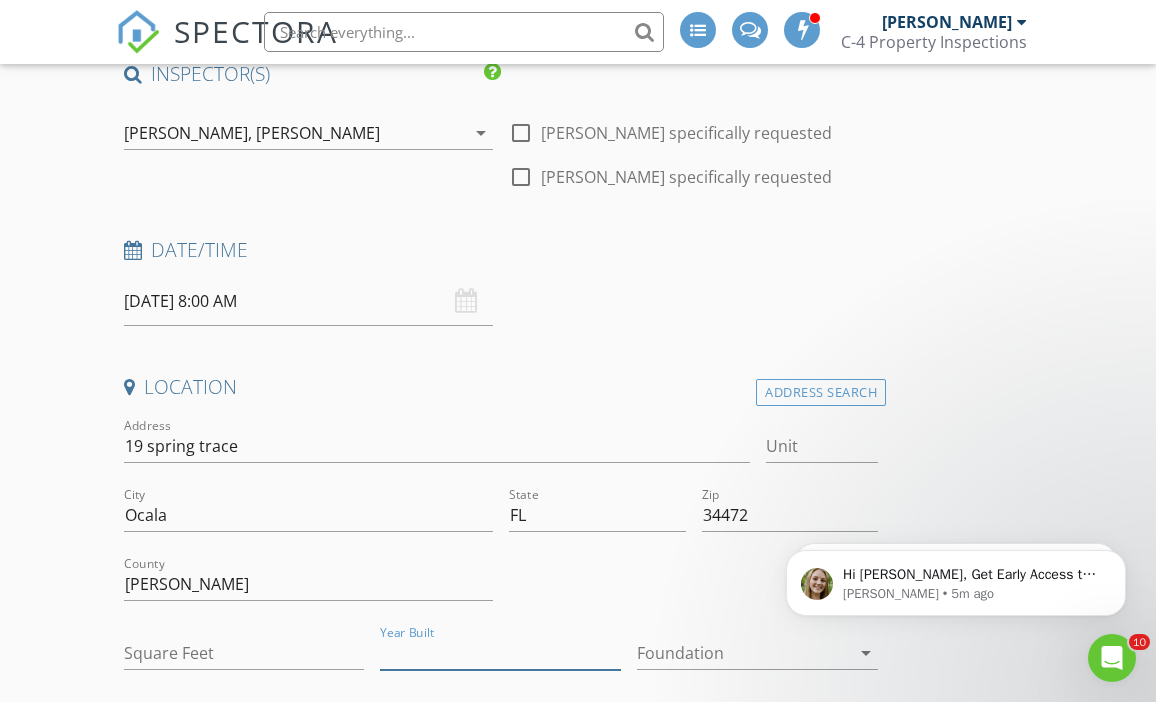 type 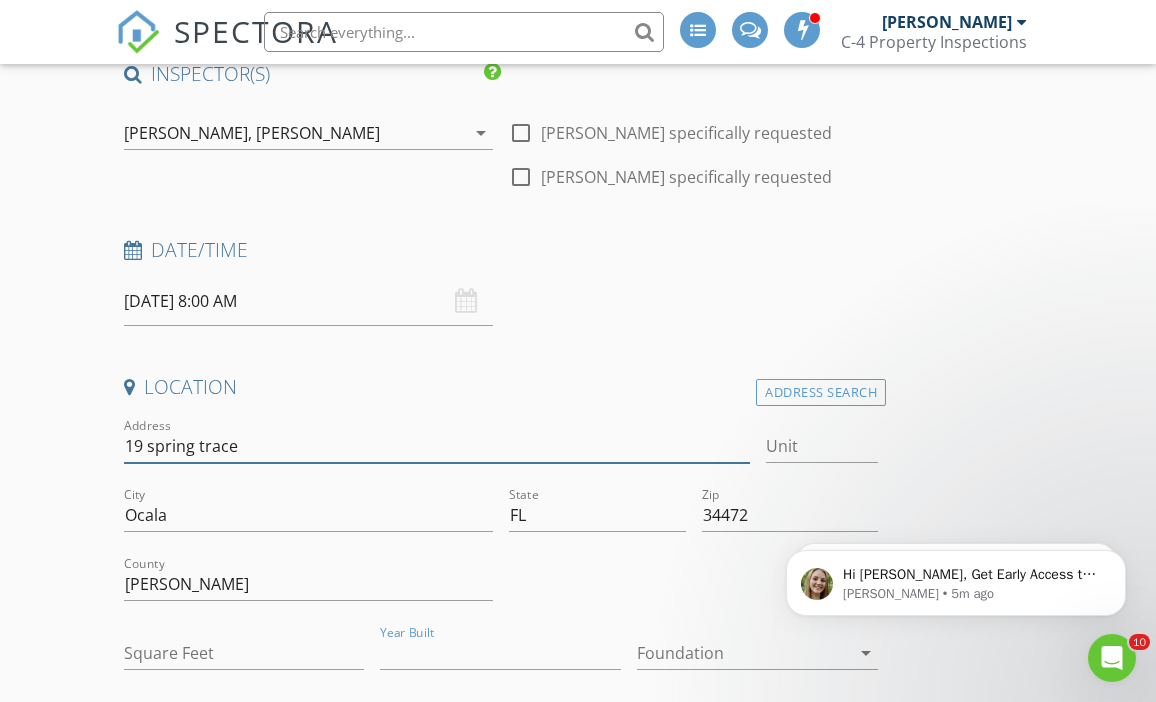 click on "19 spring trace" at bounding box center [437, 446] 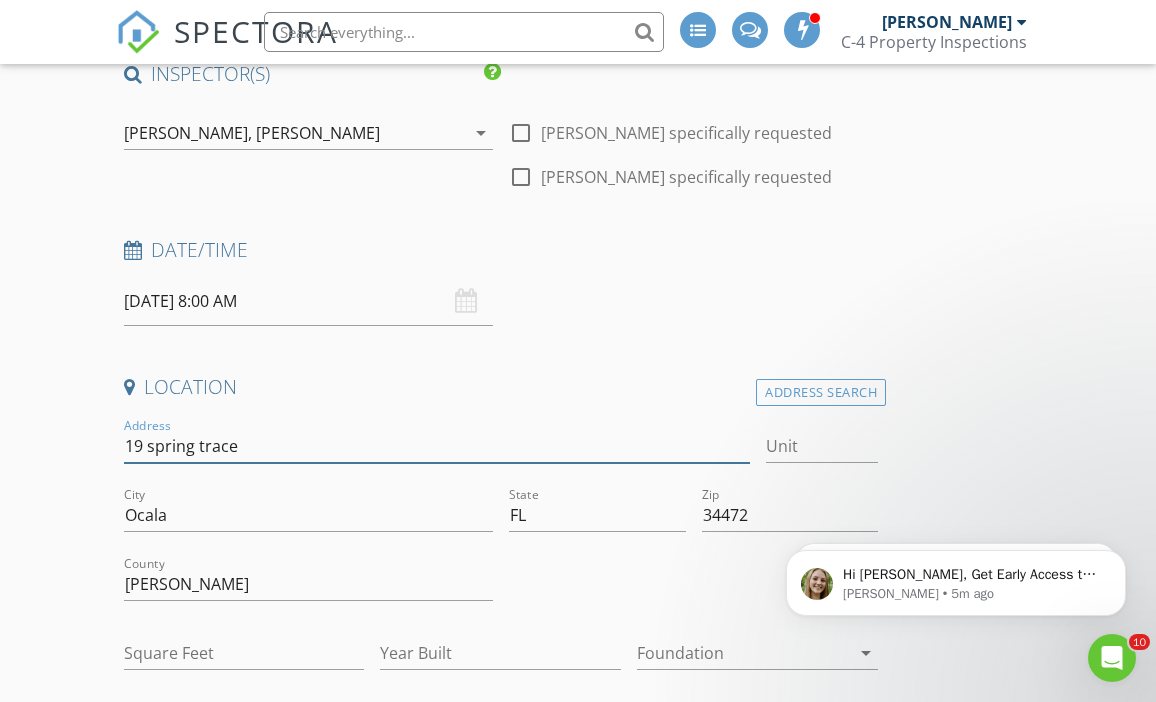 click on "19 spring trace" at bounding box center (437, 446) 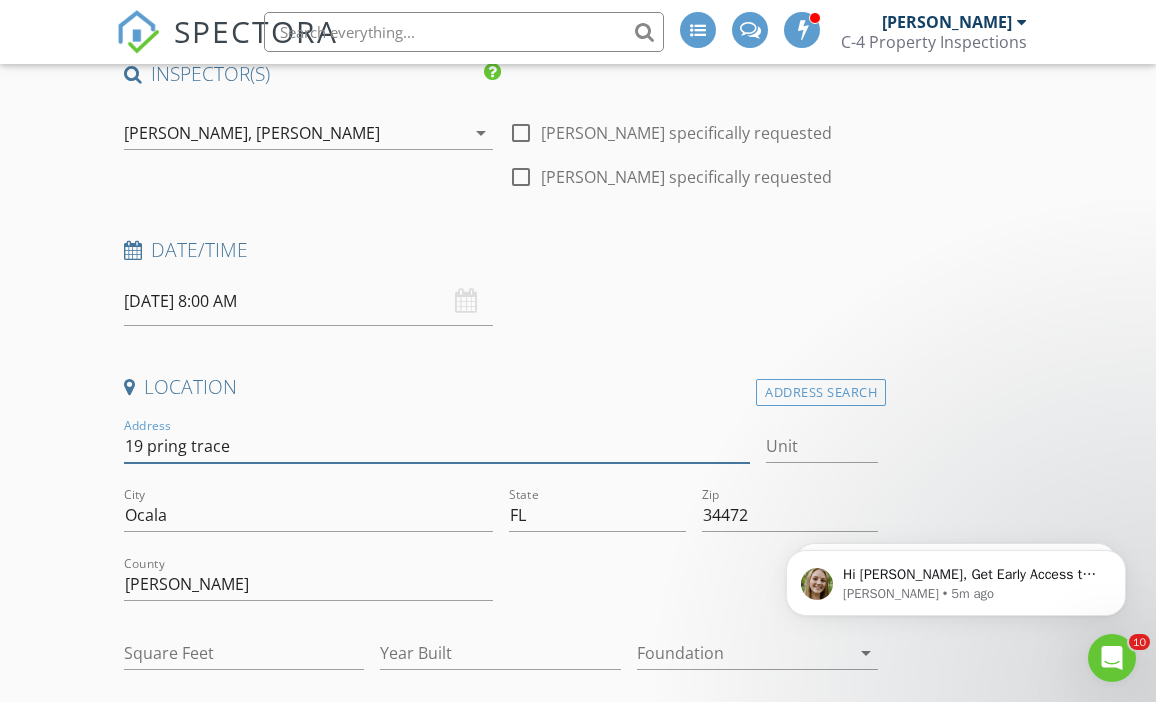 type on "19 Spring trace" 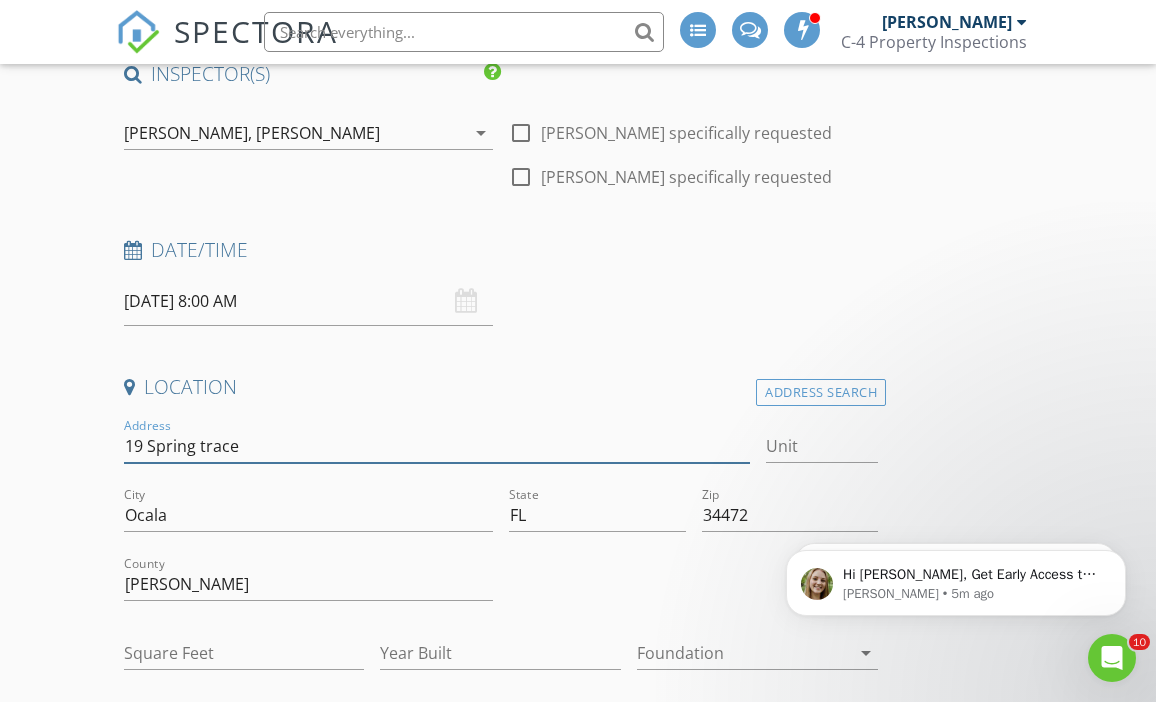 type on "1126" 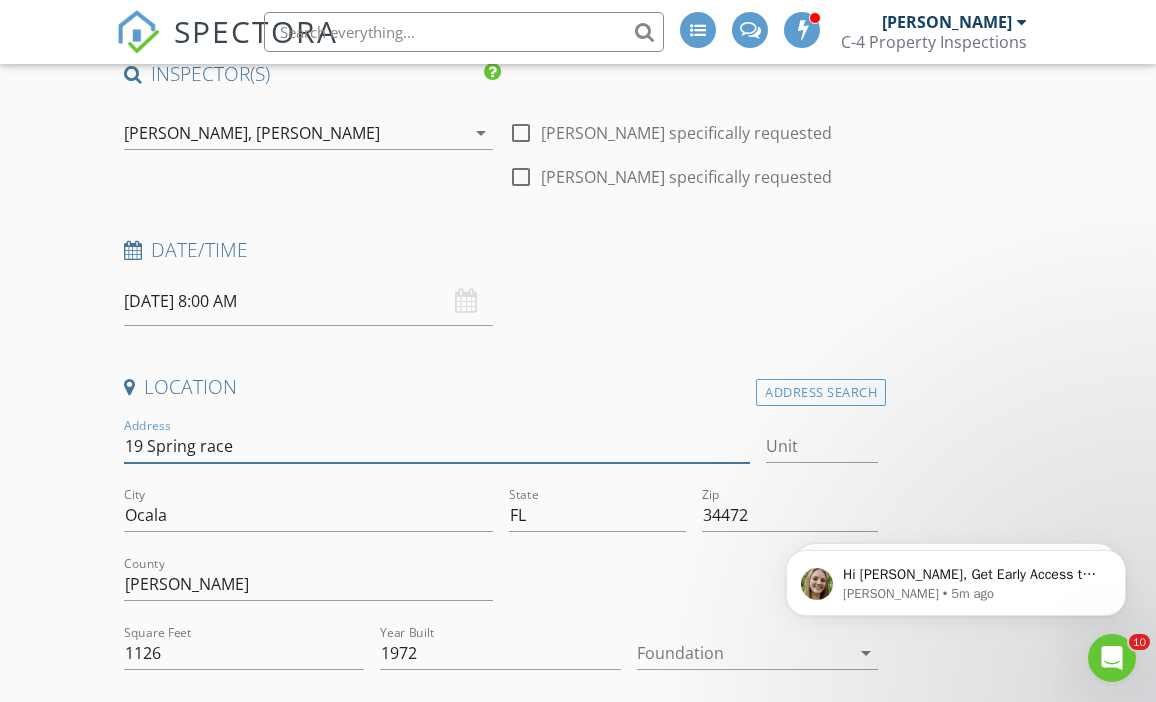 type on "19 Spring Trace" 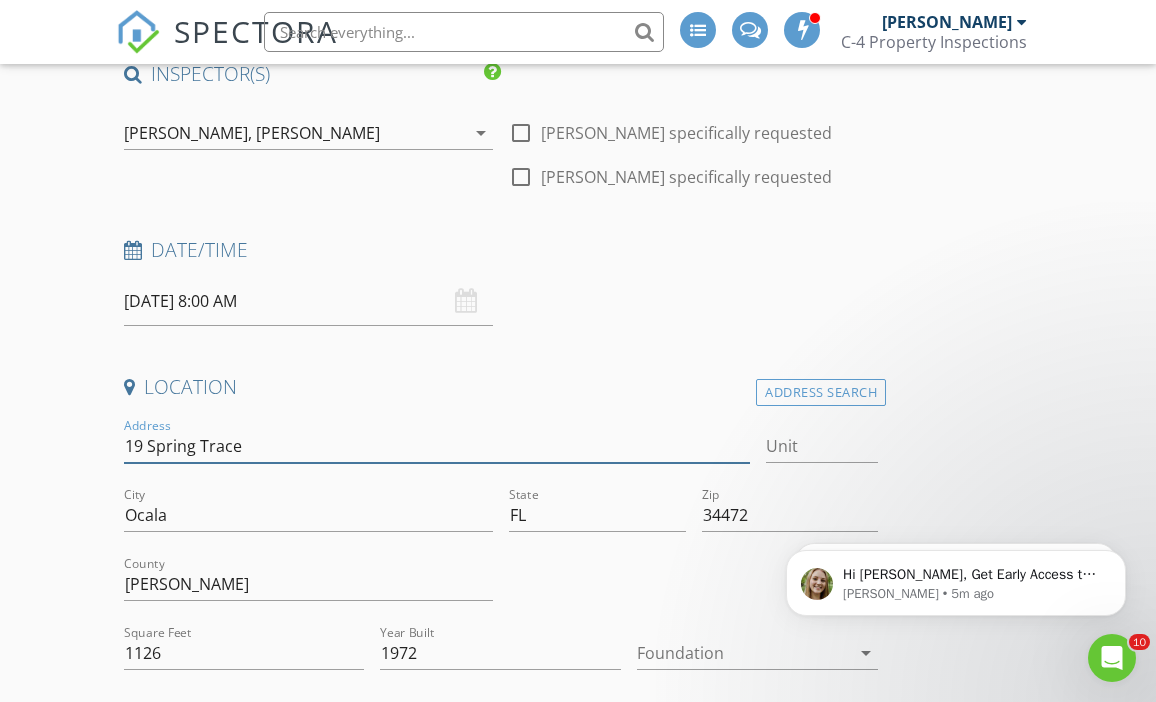 type 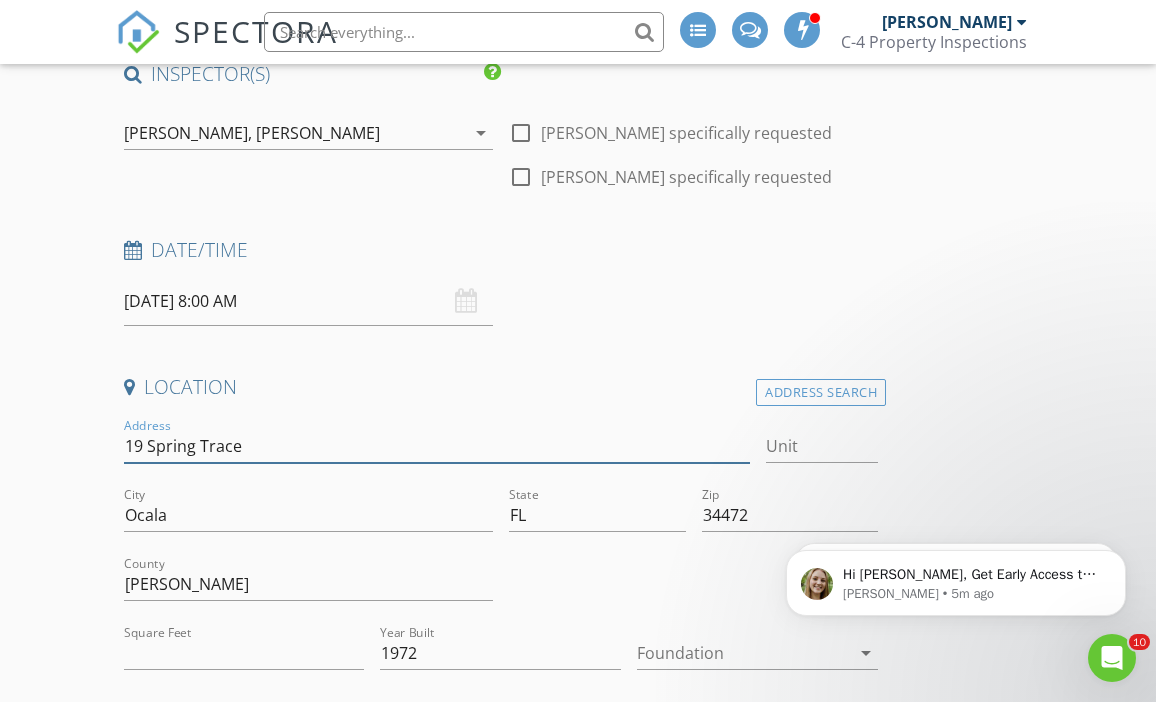 type 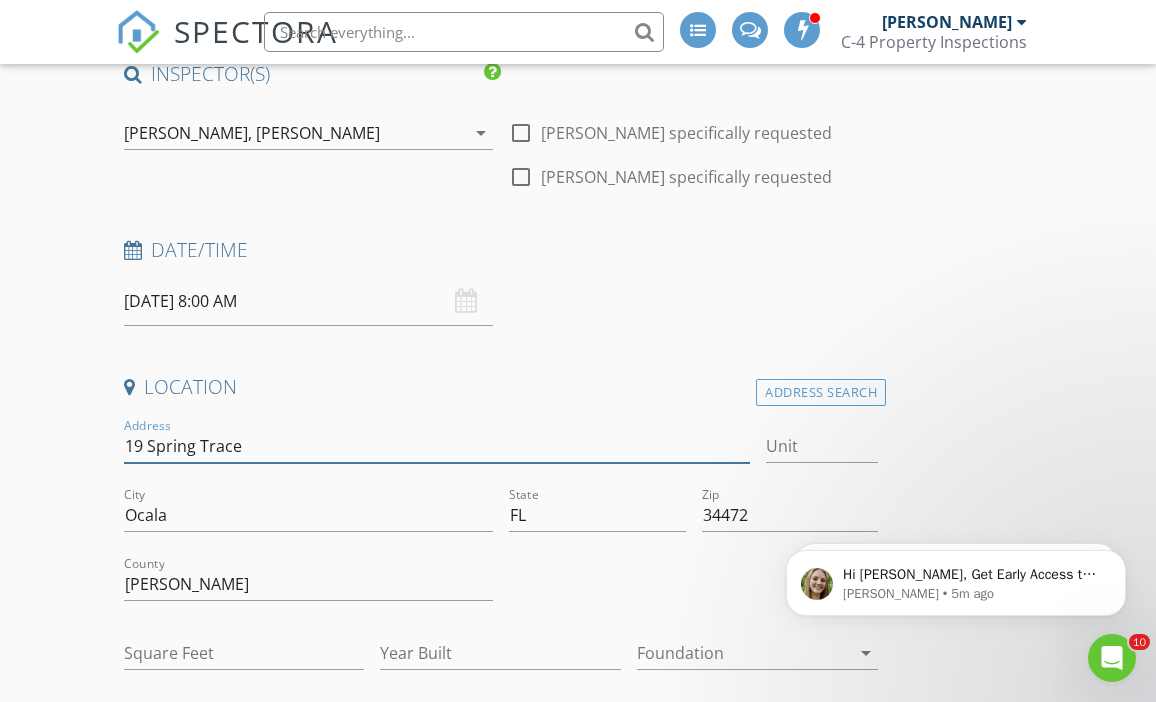 type on "19 Spring Trace" 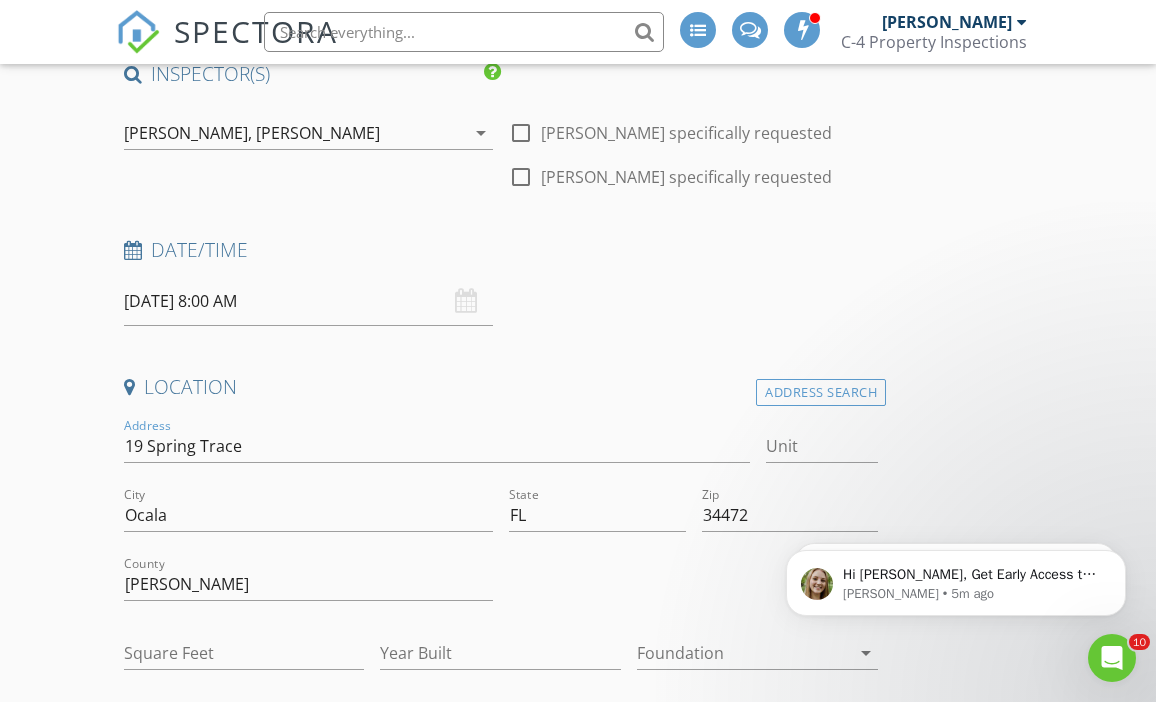 click at bounding box center [743, 653] 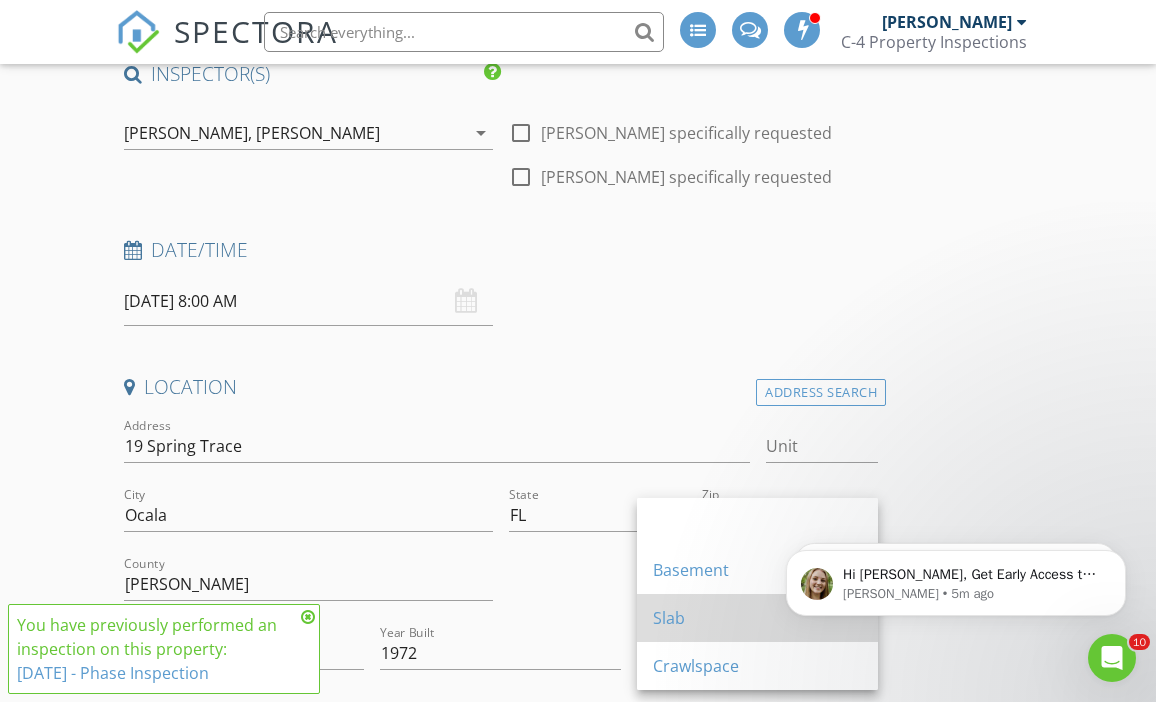 click on "Slab" at bounding box center [757, 618] 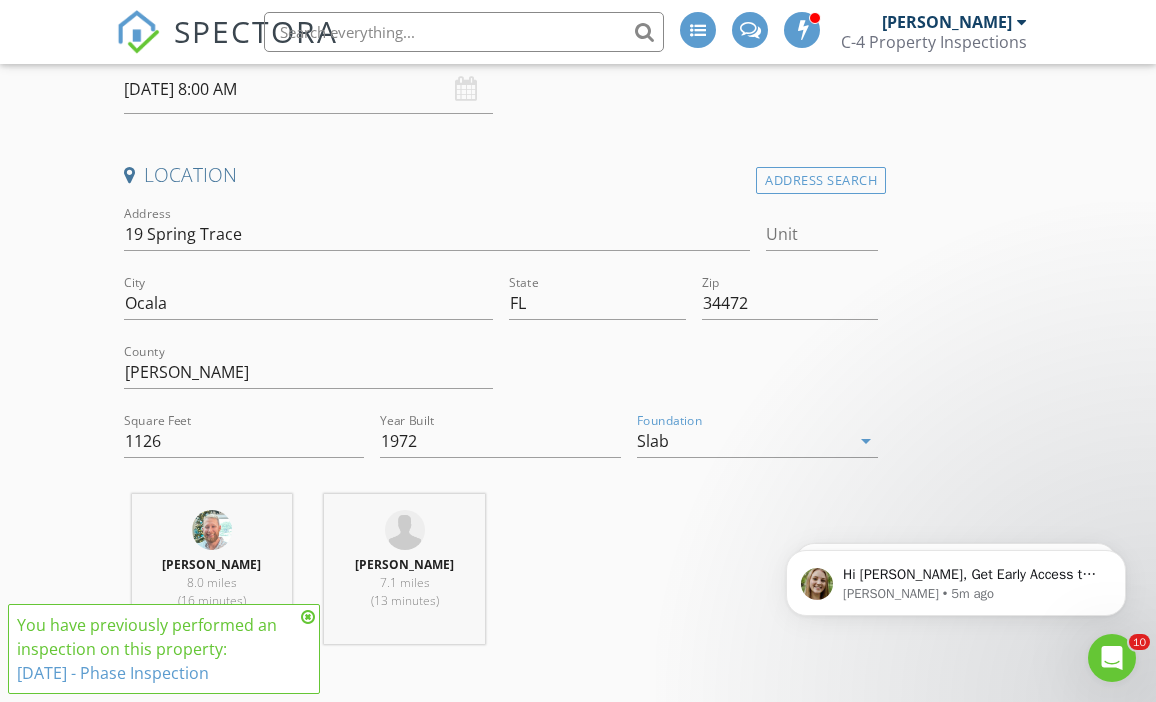 scroll, scrollTop: 447, scrollLeft: 0, axis: vertical 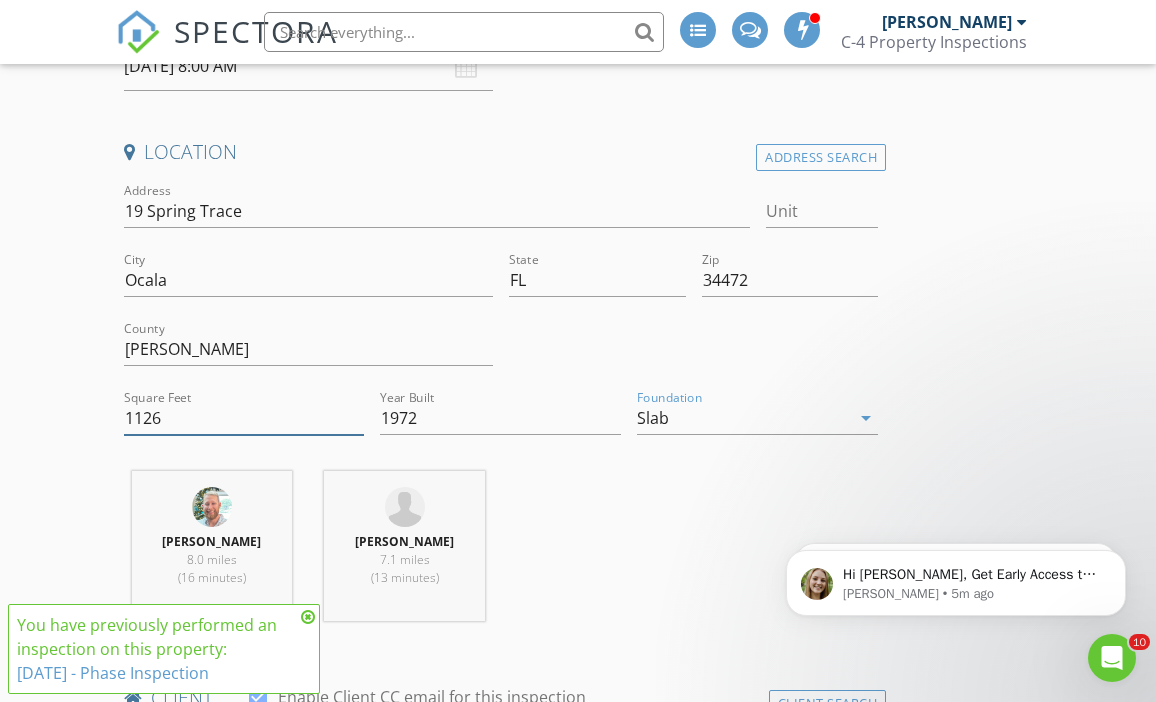 click on "1126" at bounding box center (244, 418) 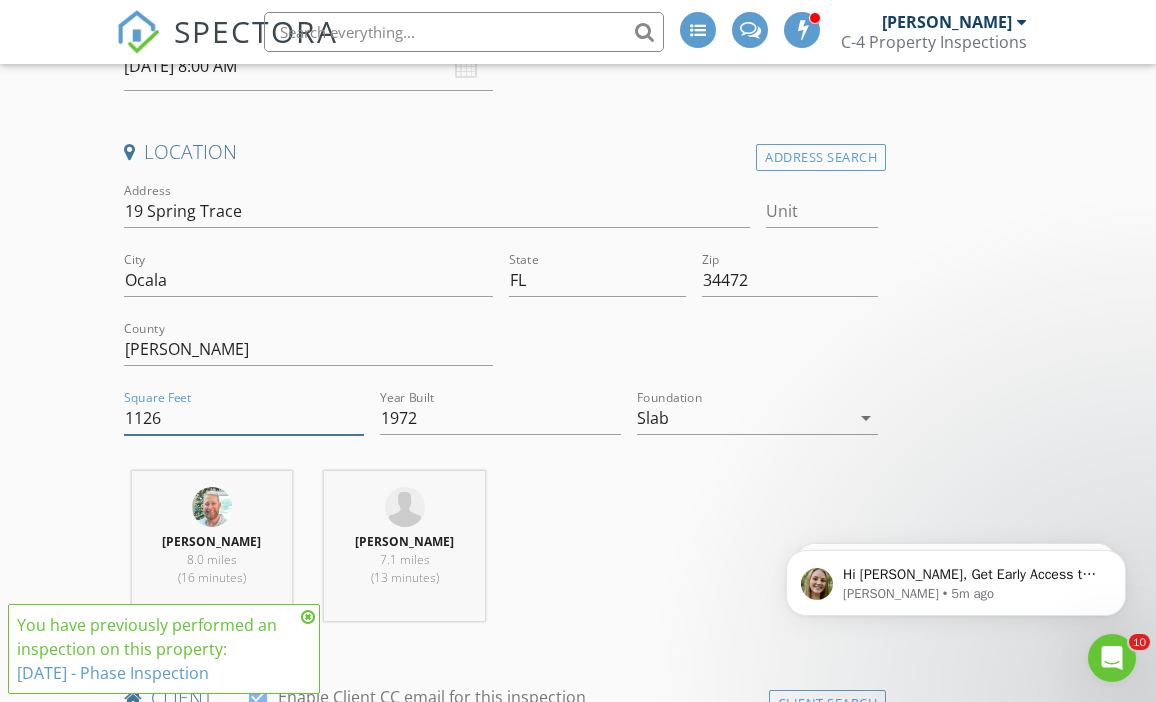 click on "1126" at bounding box center (244, 418) 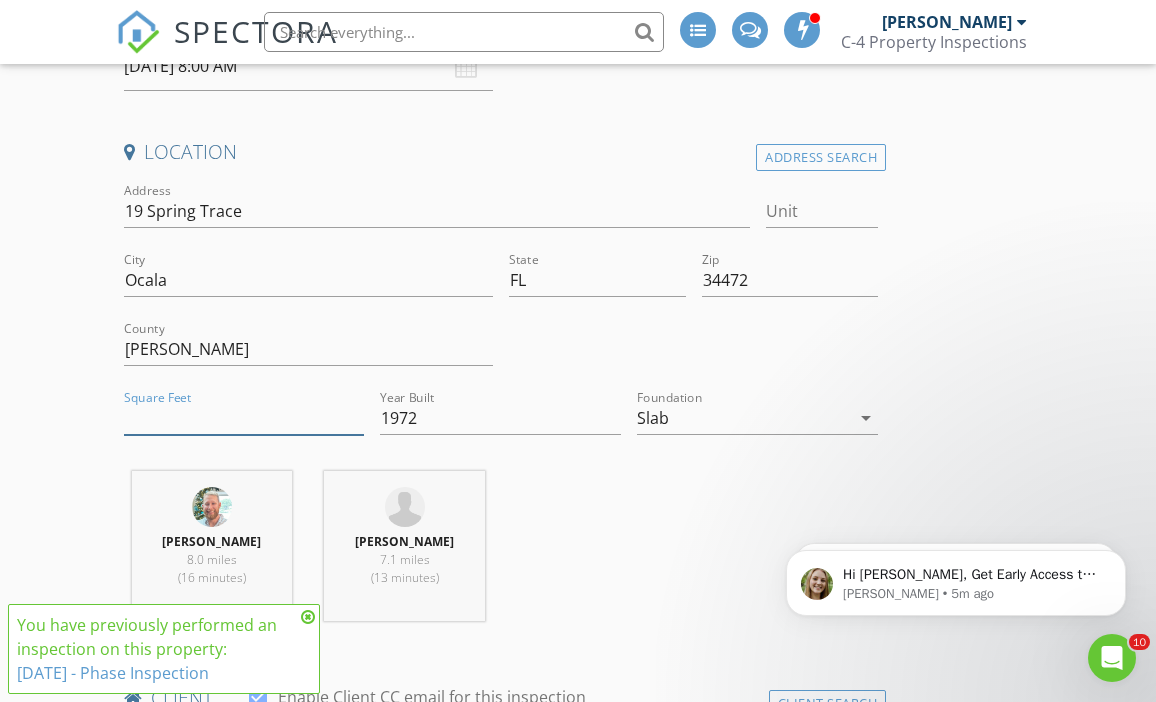 type 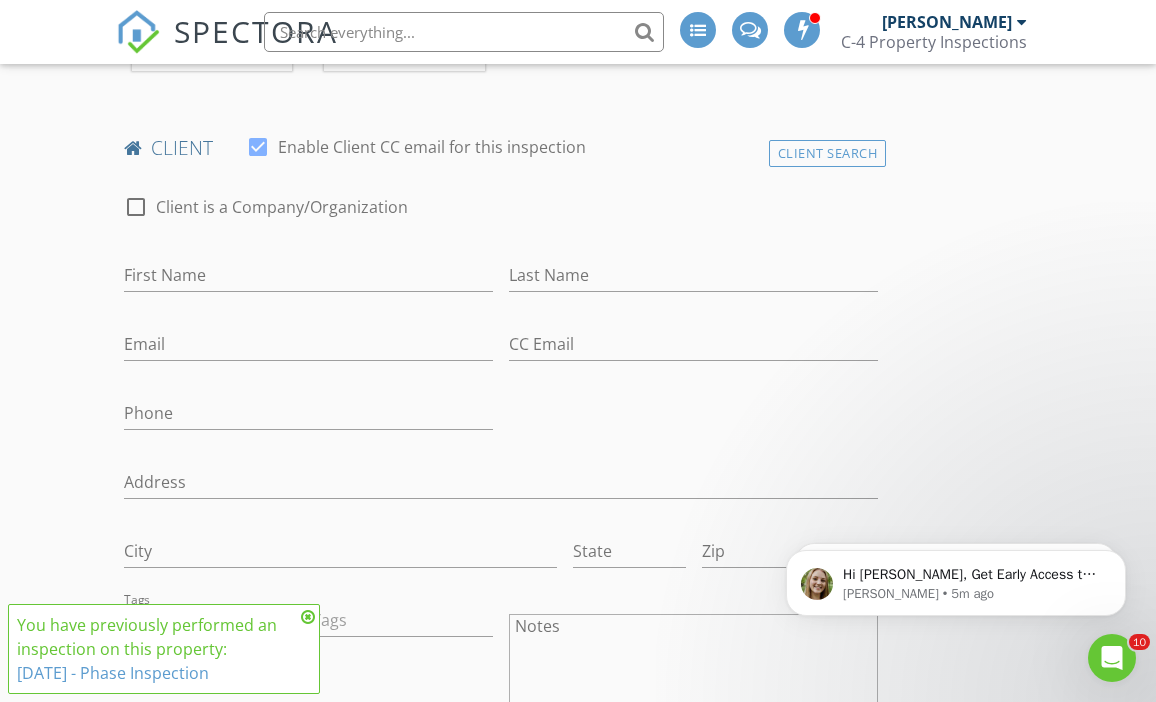 scroll, scrollTop: 1003, scrollLeft: 0, axis: vertical 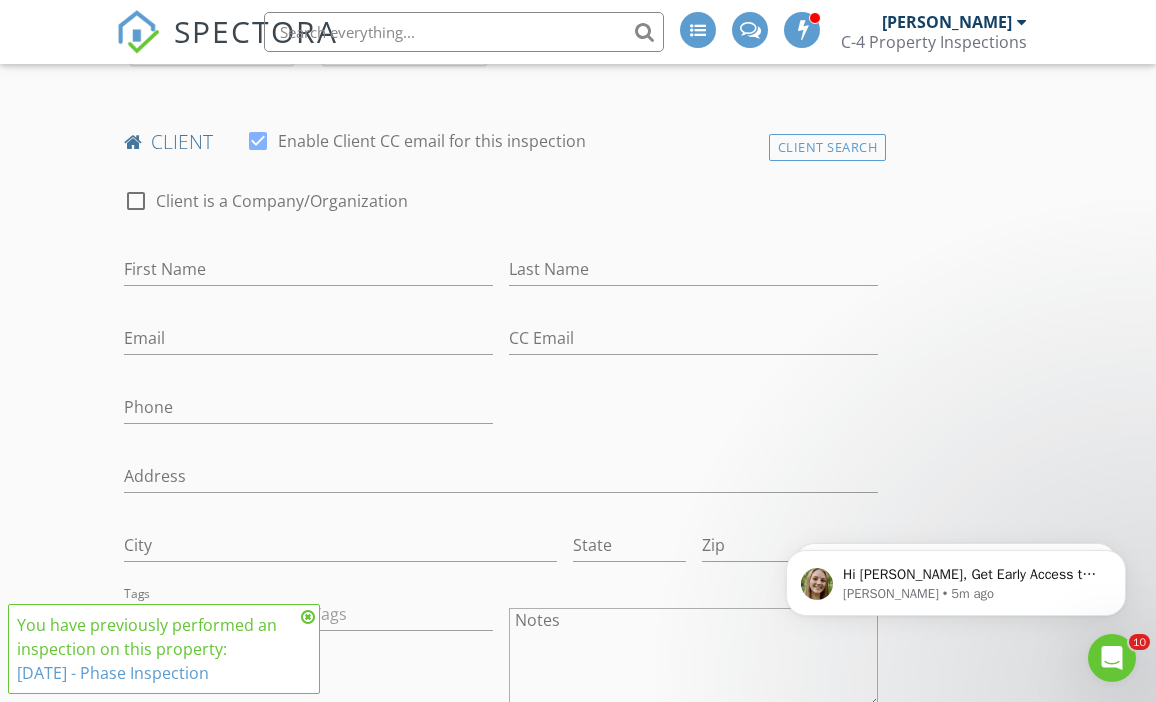 type 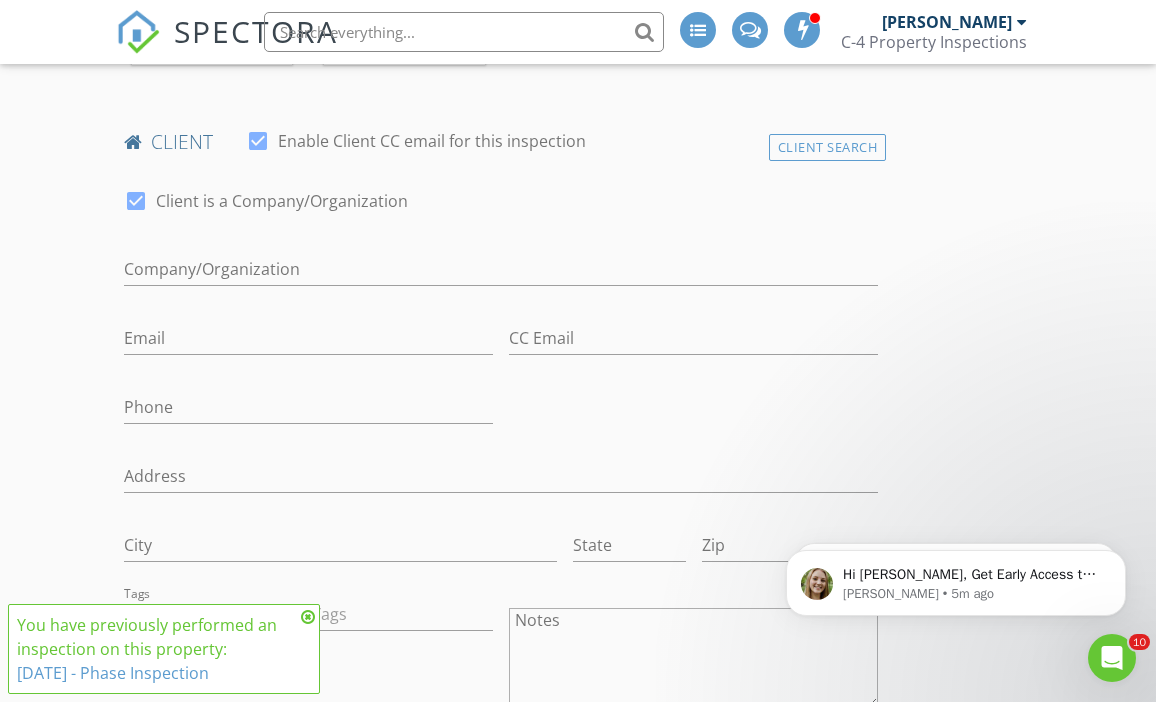 click on "client
check_box Enable Client CC email for this inspection" at bounding box center (501, 149) 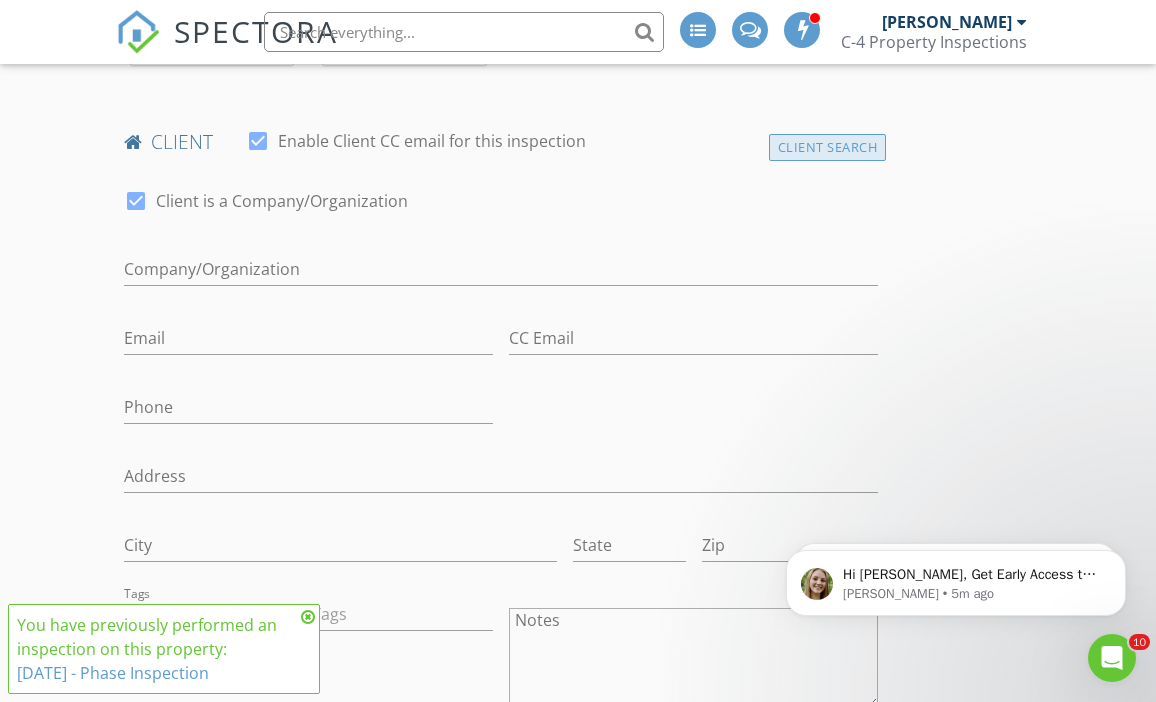 click on "Client Search" at bounding box center [828, 147] 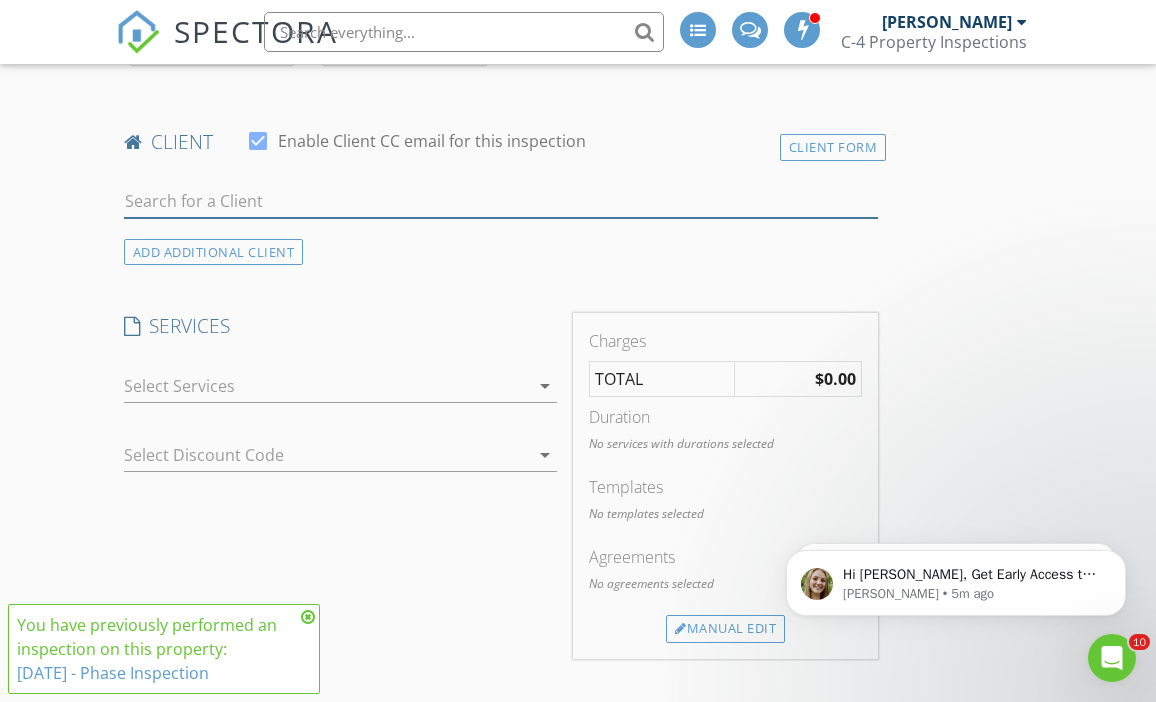 click at bounding box center (501, 201) 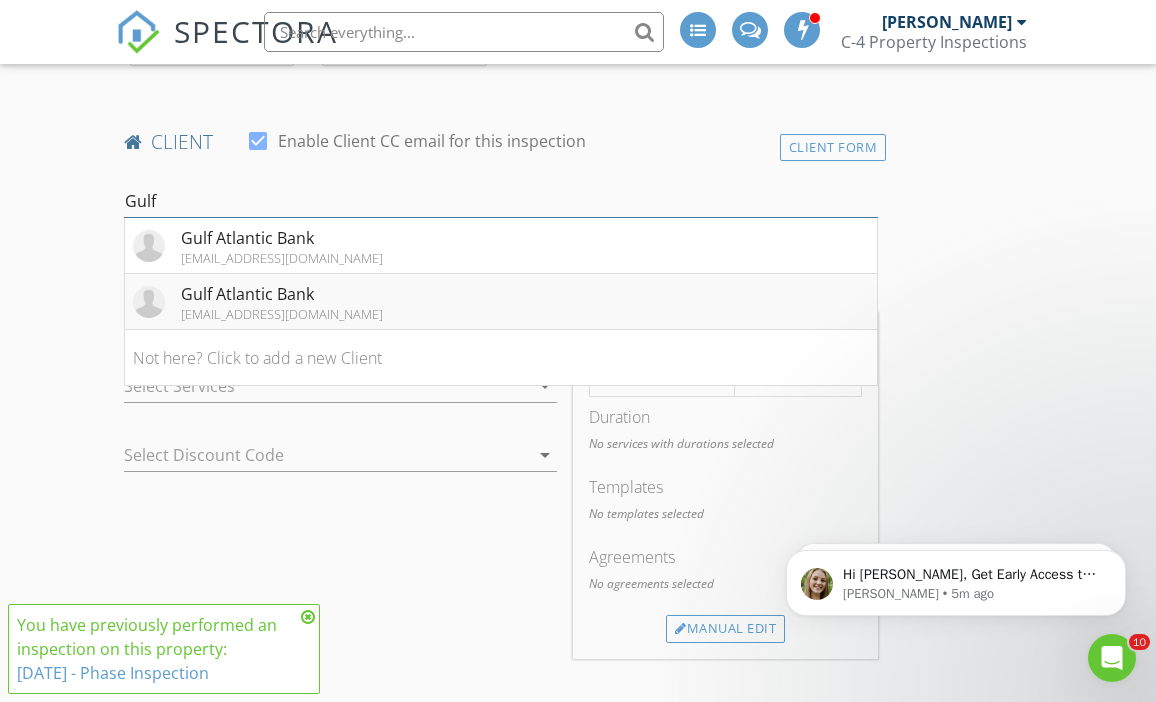 type on "Gulf" 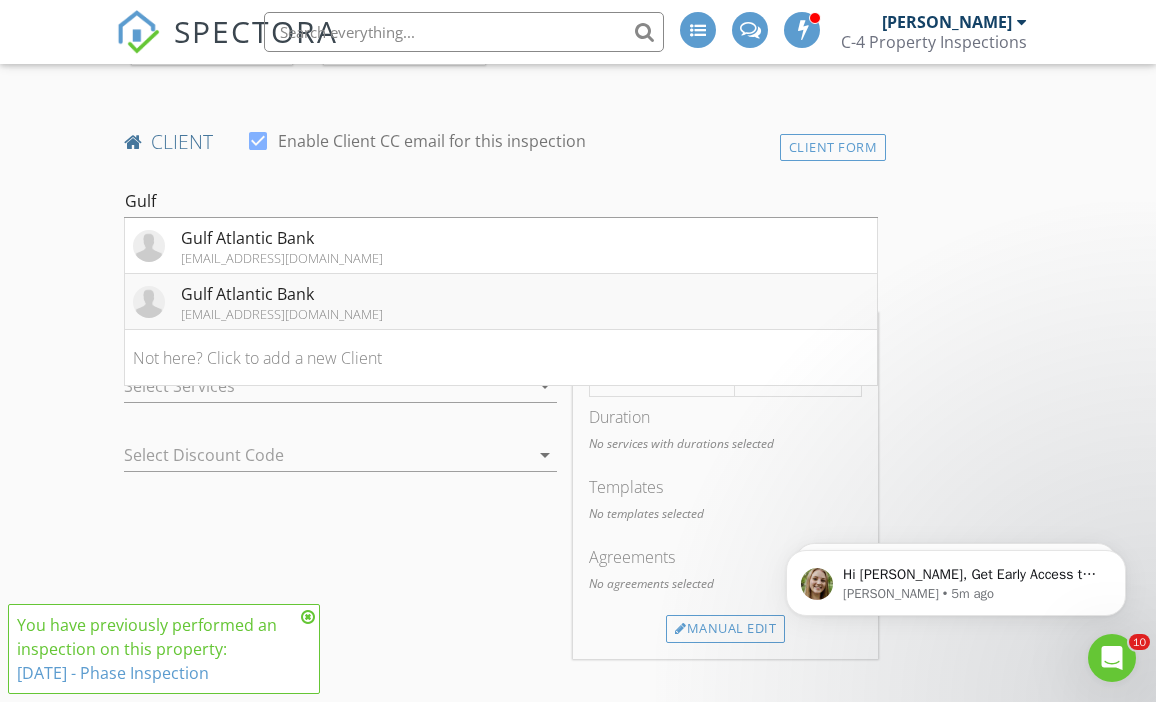 click on "Gulf Atlantic Bank
sirizarry@gulfatlanticbank.com" at bounding box center (501, 302) 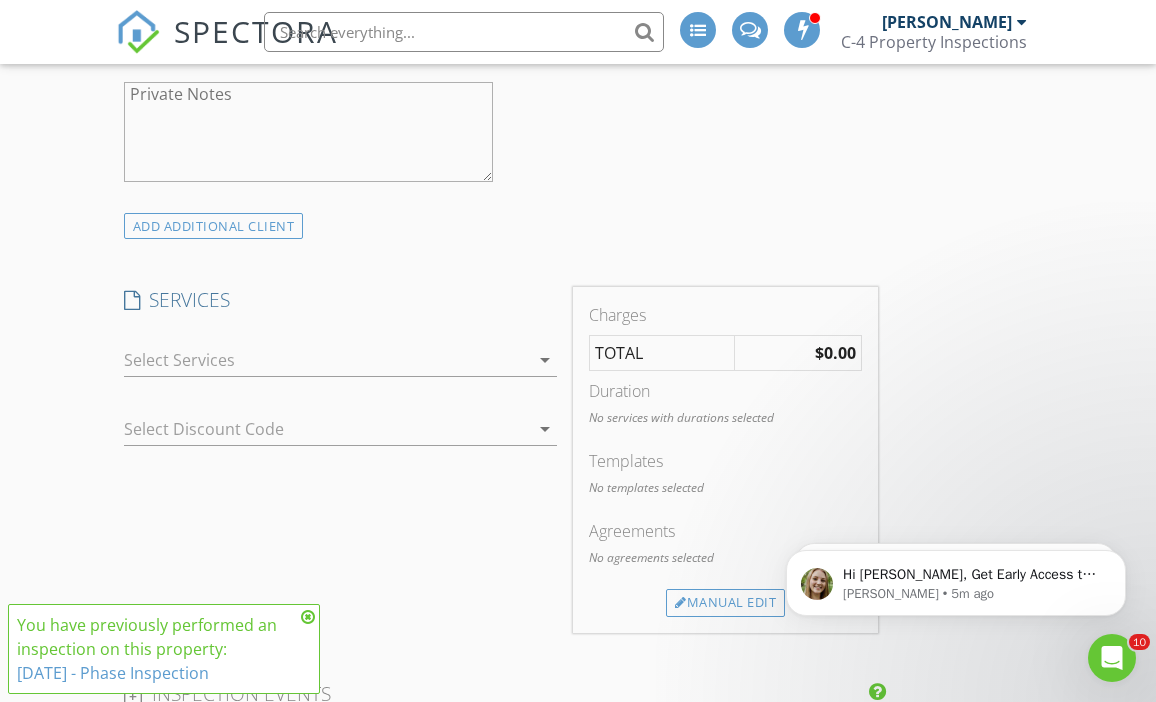 scroll, scrollTop: 1688, scrollLeft: 0, axis: vertical 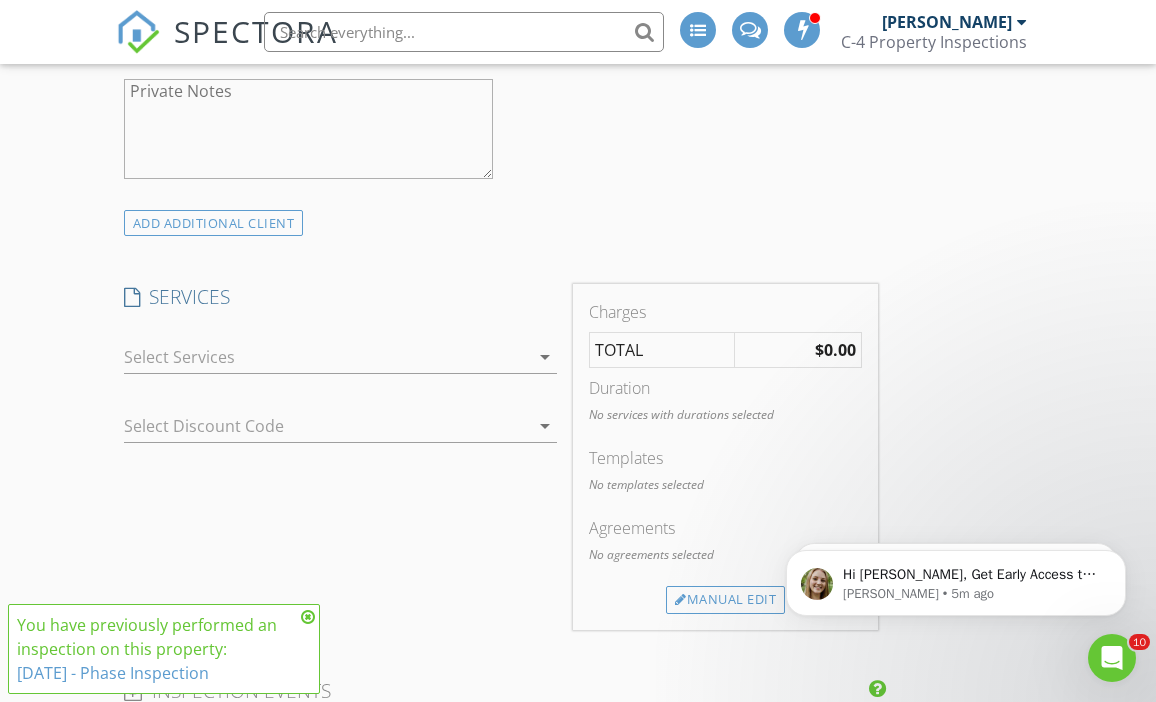 click at bounding box center (327, 357) 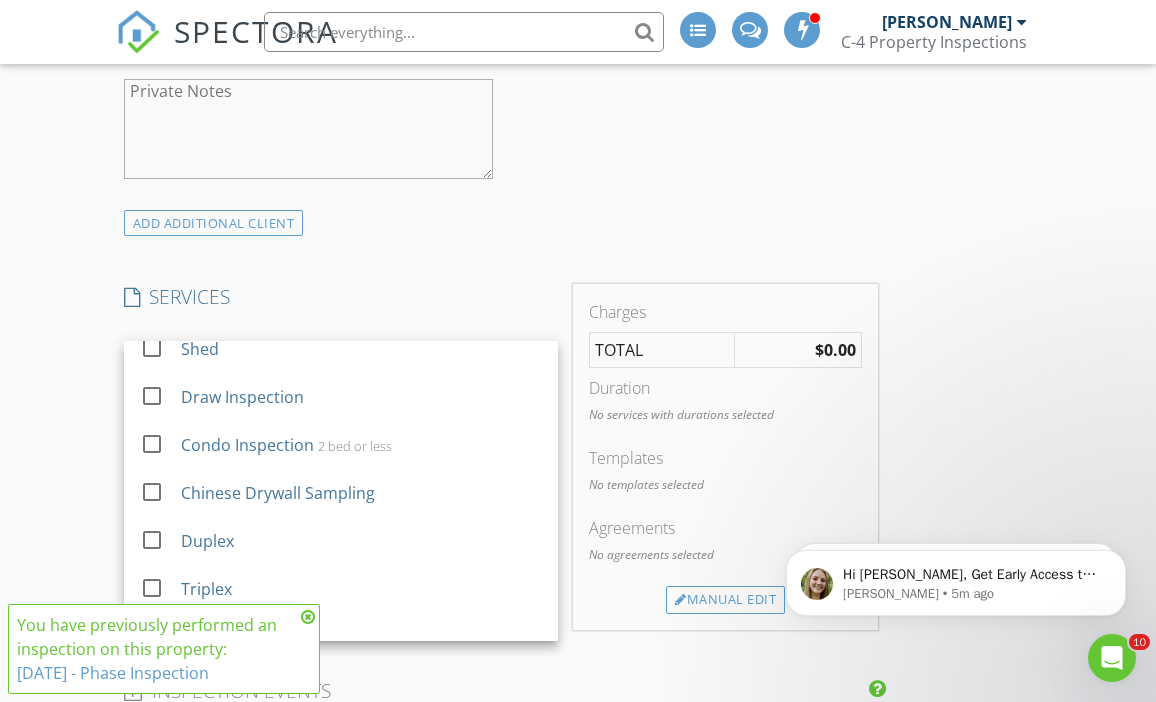 scroll, scrollTop: 458, scrollLeft: 0, axis: vertical 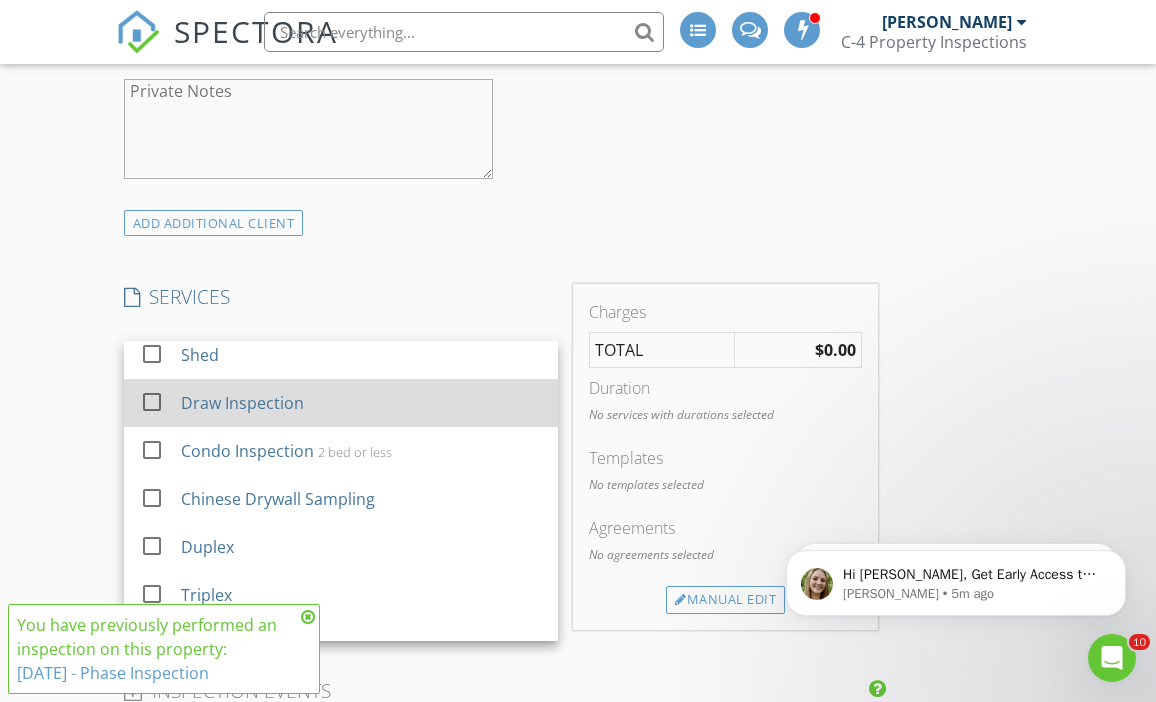 click on "Draw Inspection" at bounding box center [361, 403] 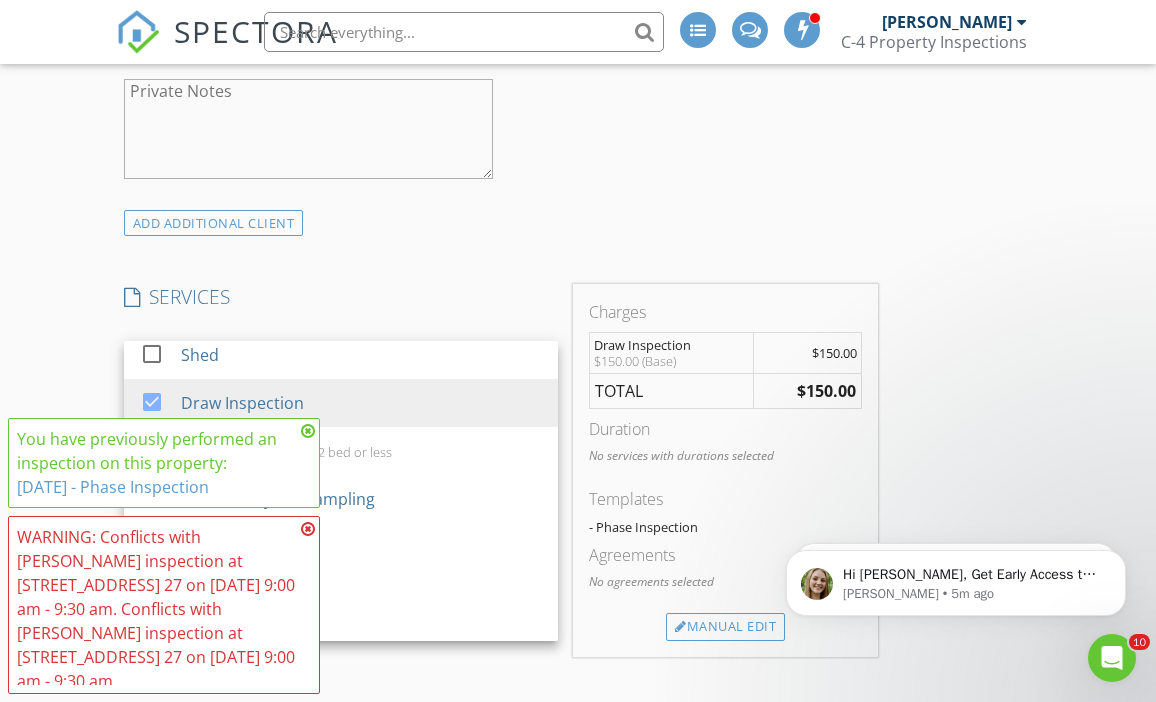 click at bounding box center (308, 529) 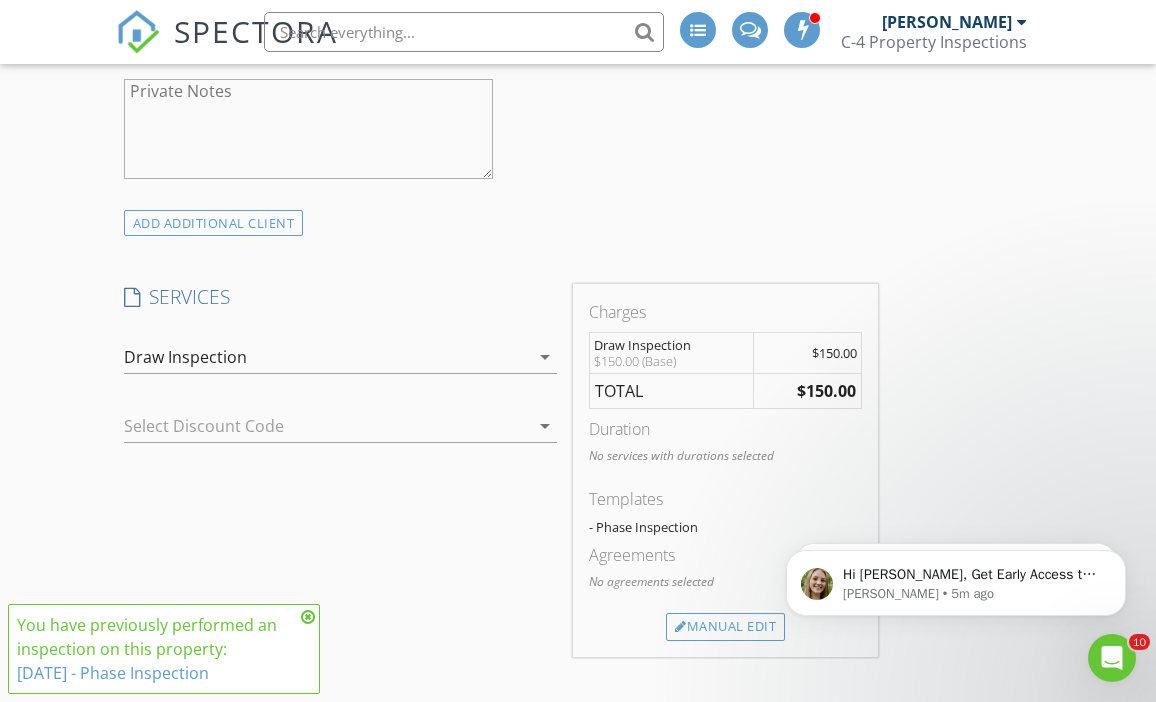 click on "Draw Inspection" at bounding box center (327, 357) 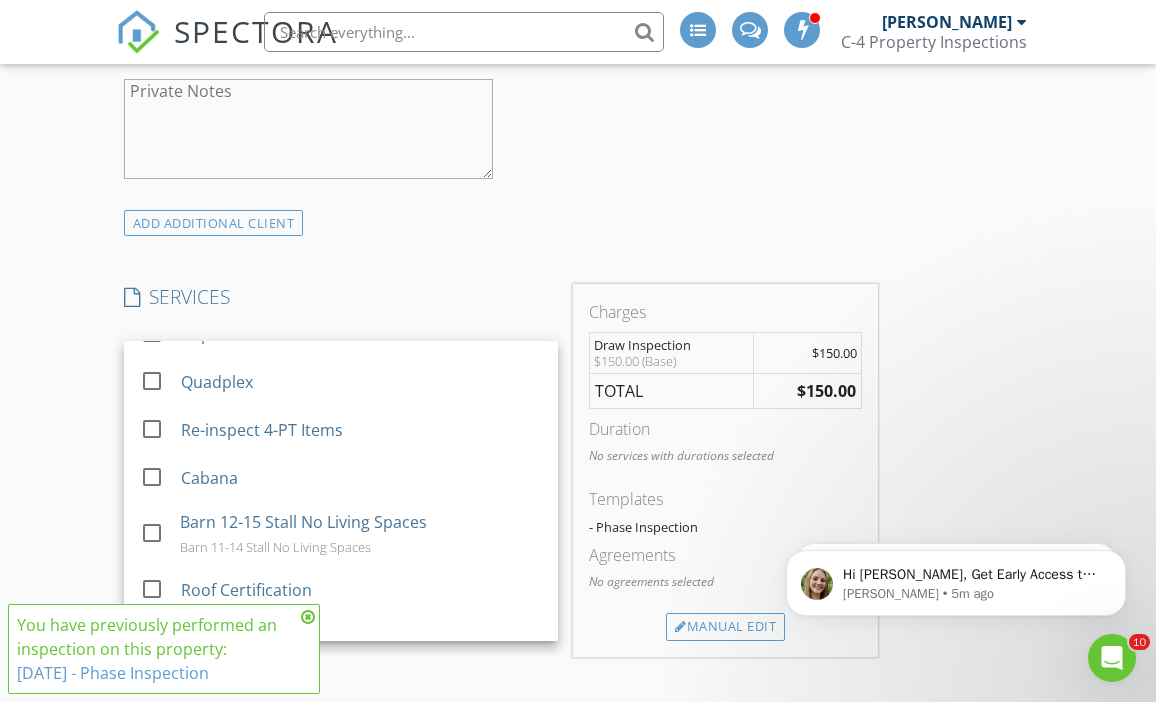 scroll, scrollTop: 725, scrollLeft: 0, axis: vertical 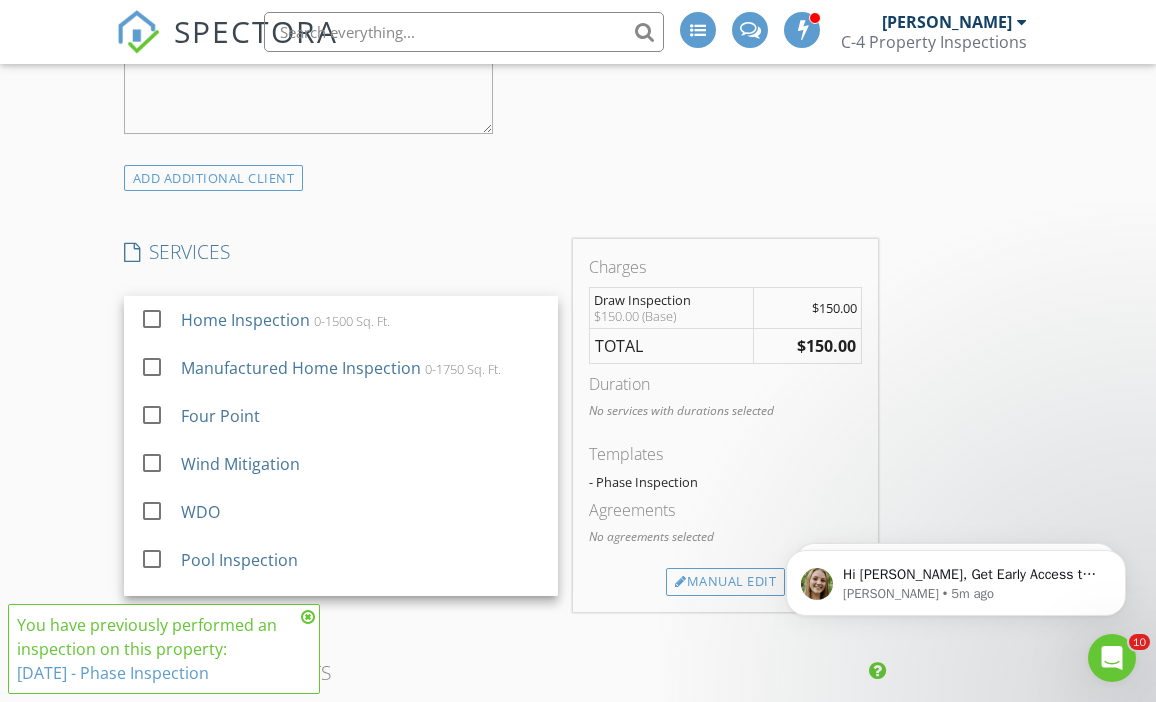 click on "INSPECTOR(S)
check_box   Stanton Crabb   PRIMARY   check_box   Lindsey Crabb     Stanton Crabb,  Lindsey Crabb arrow_drop_down   check_box_outline_blank Stanton Crabb specifically requested check_box_outline_blank Lindsey Crabb specifically requested
Date/Time
07/11/2025 8:00 AM
Location
Address Search       Address 19 Spring Trace   Unit   City Ocala   State FL   Zip 34472   County Marion     Square Feet   Year Built   Foundation Slab arrow_drop_down     Stanton Crabb     8.0 miles     (16 minutes)         Lindsey Crabb     7.1 miles     (13 minutes)
client
check_box Enable Client CC email for this inspection   Client Search     check_box Client is a Company/Organization   Company/Organization Gulf Atlantic Bank       Email sirizarry@gulfatlanticbank.com   CC Email awoods@gulfatlanticbank.com   Phone (352) 282-0212   Address   City   State   Zip     Tags" at bounding box center [501, 428] 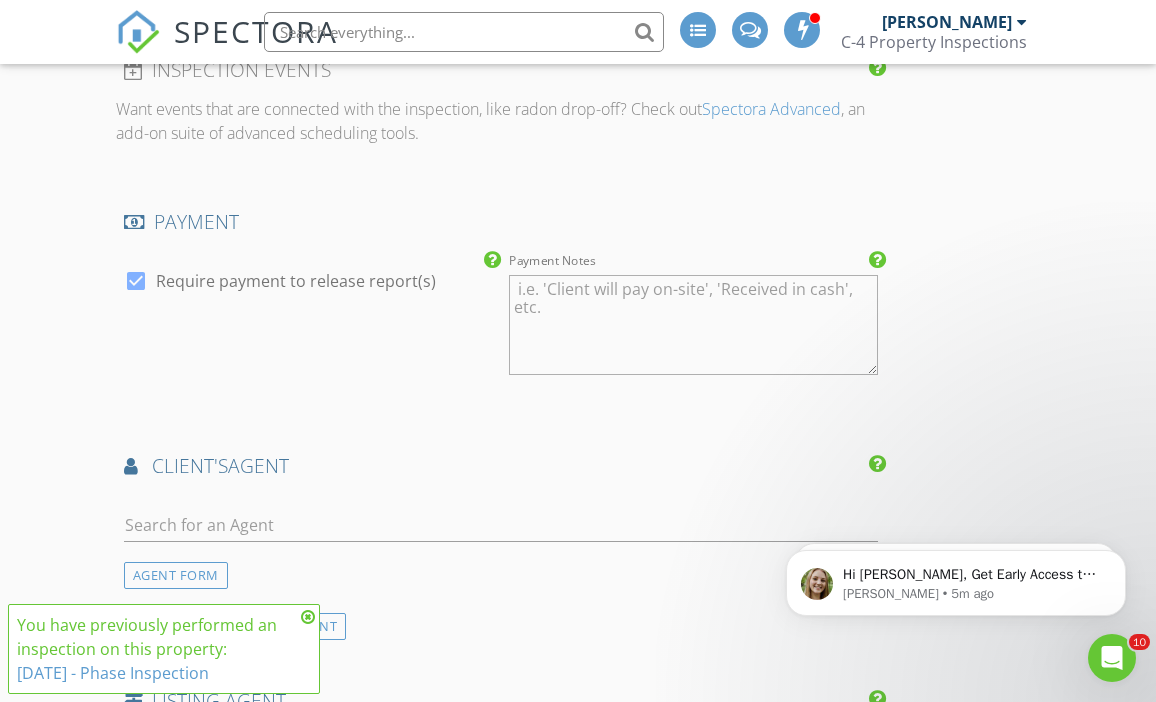 scroll, scrollTop: 2337, scrollLeft: 0, axis: vertical 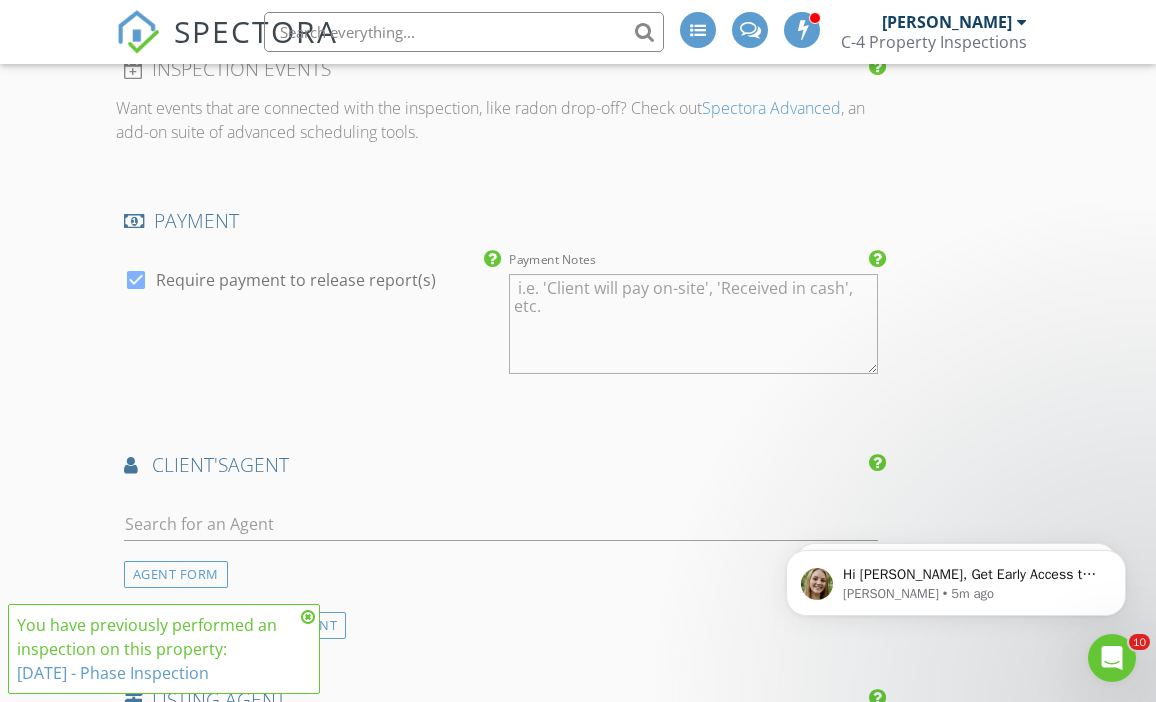 click on "Require payment to release report(s)" at bounding box center [296, 280] 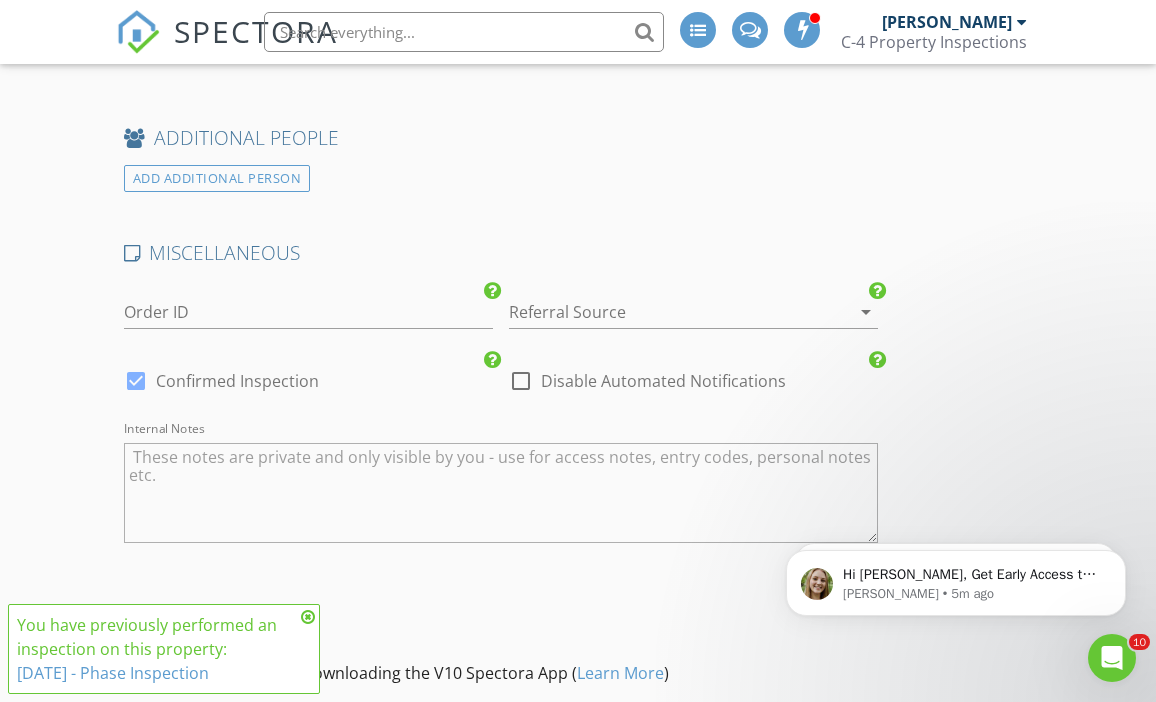 scroll, scrollTop: 3117, scrollLeft: 0, axis: vertical 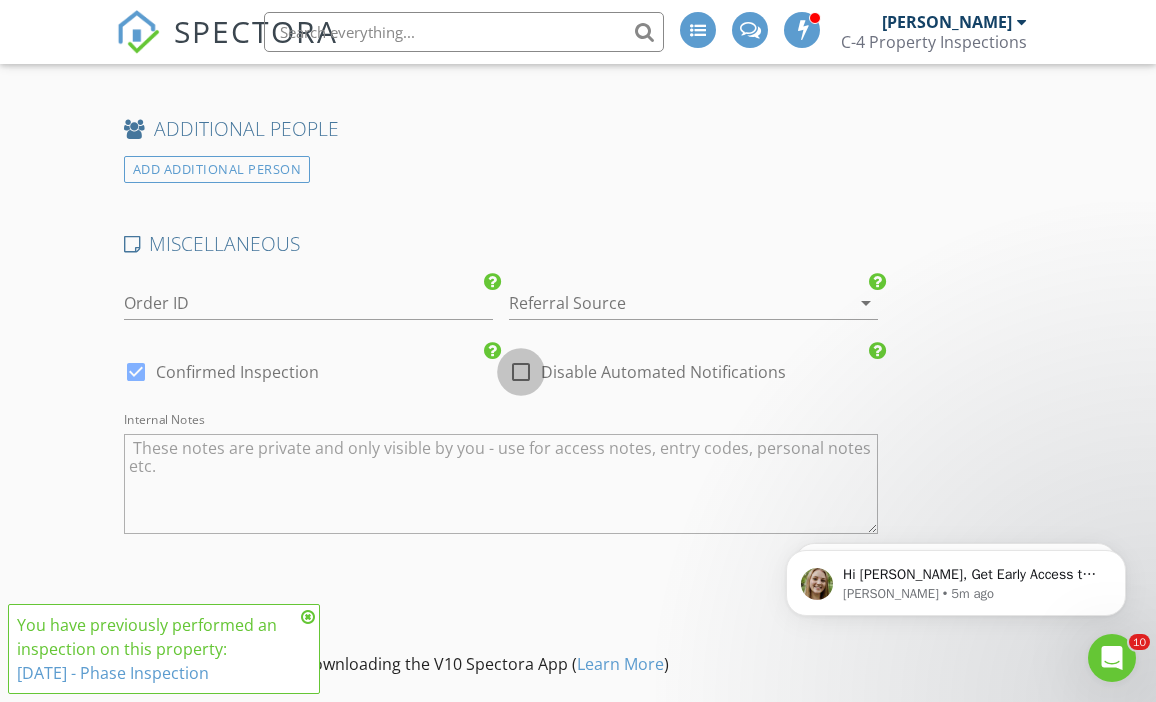 click at bounding box center (521, 372) 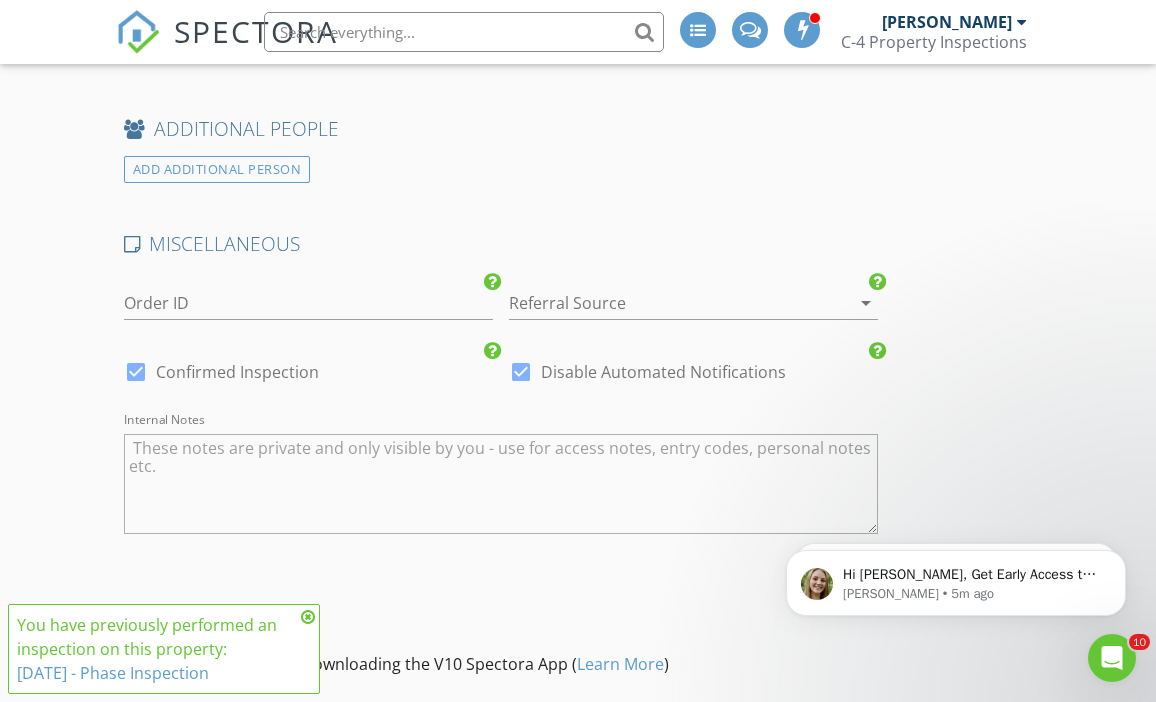 click at bounding box center [665, 303] 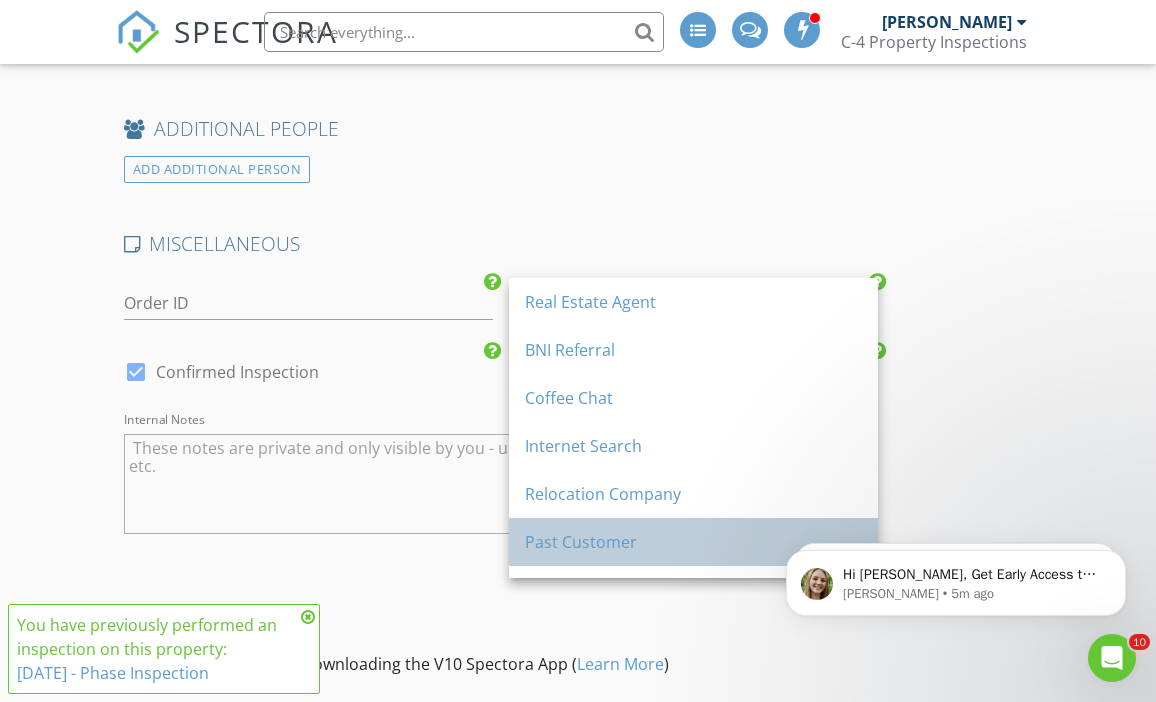 click on "Past Customer" at bounding box center (693, 542) 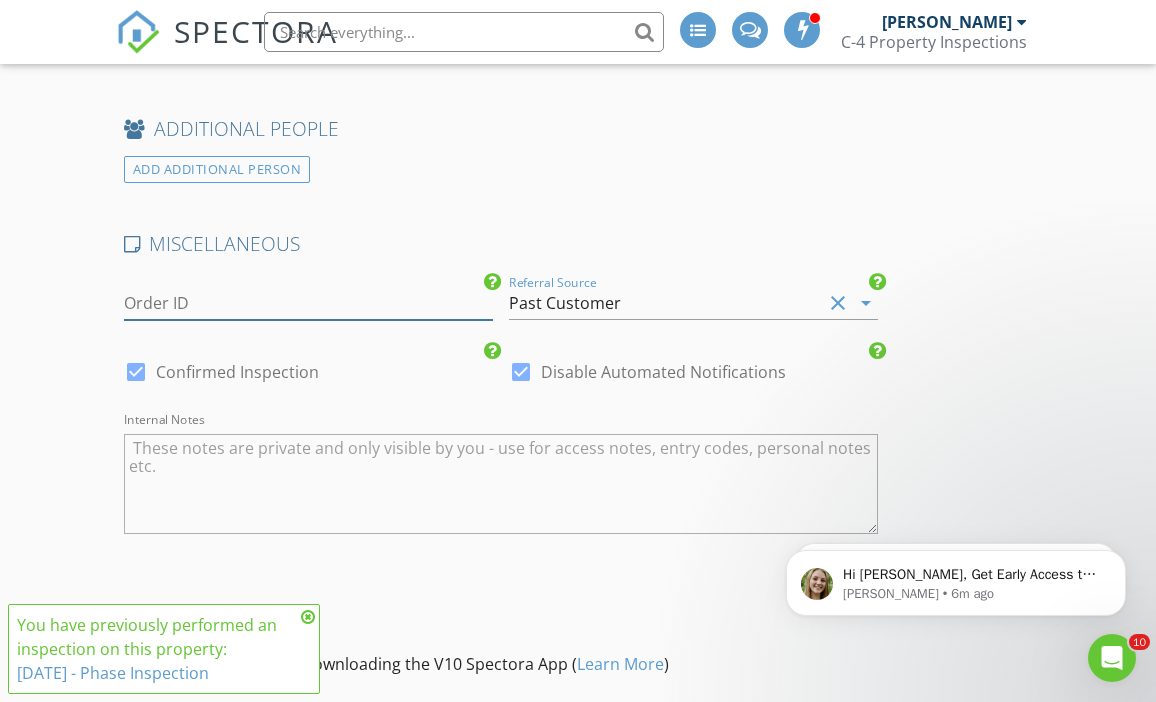 click on "Order ID" at bounding box center [308, 303] 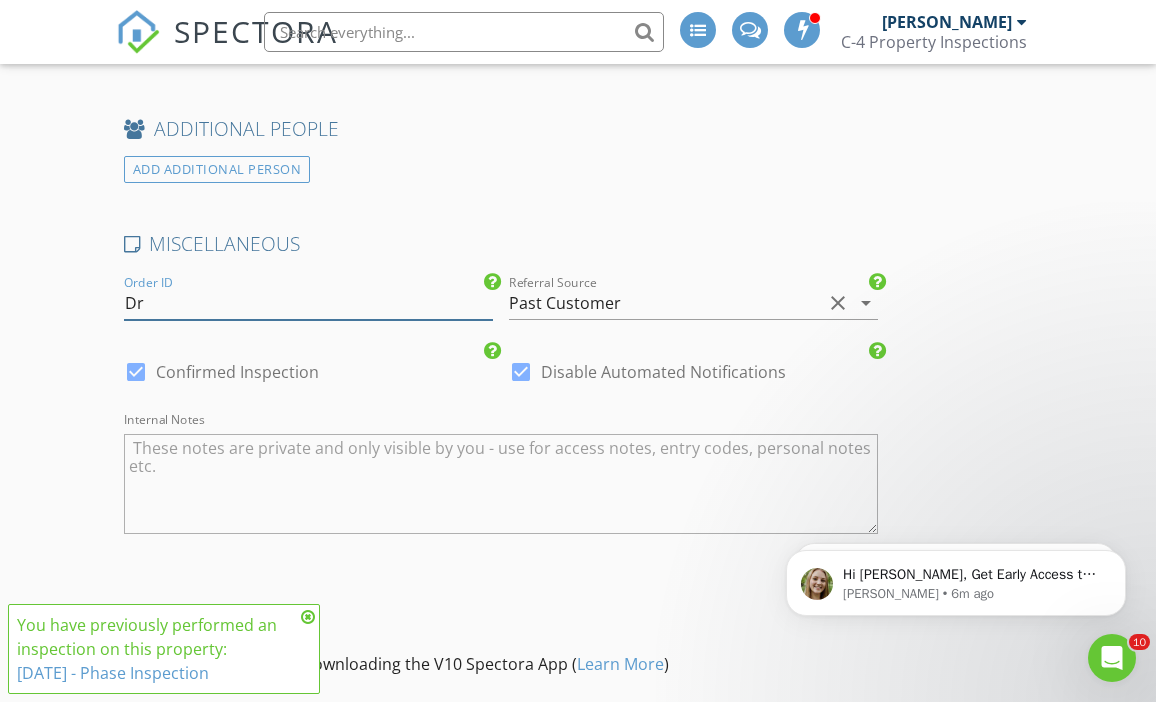 type on "D" 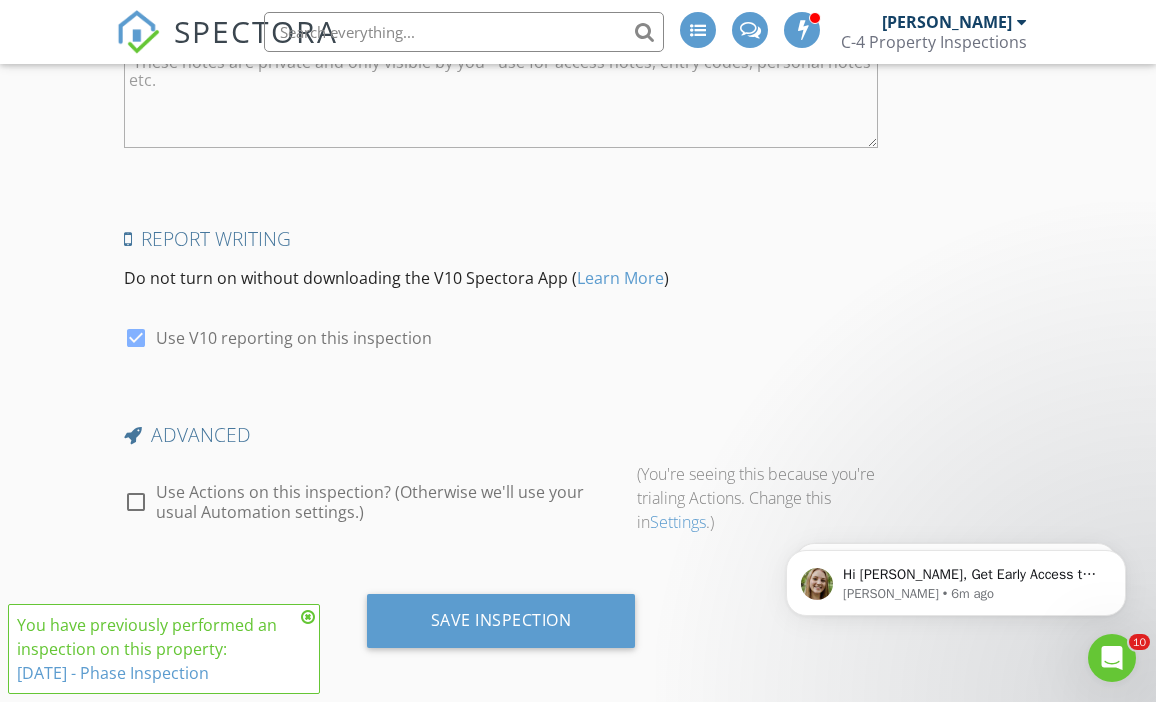scroll, scrollTop: 3502, scrollLeft: 0, axis: vertical 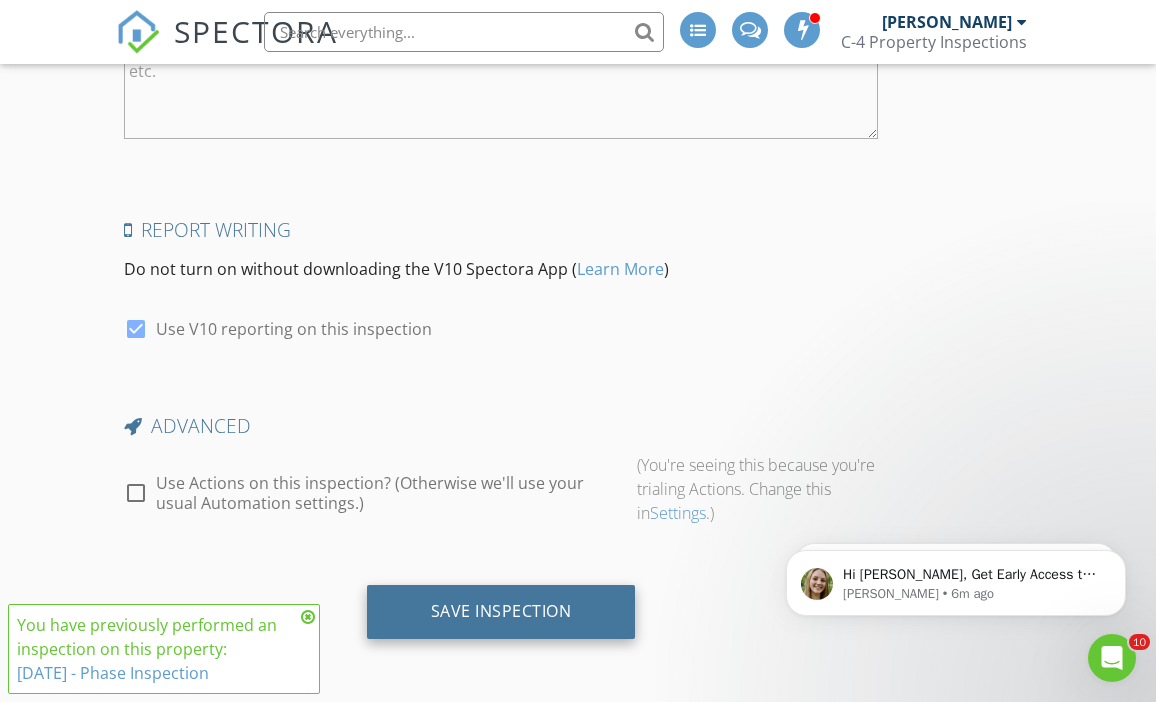 type on "WNA Draw 3" 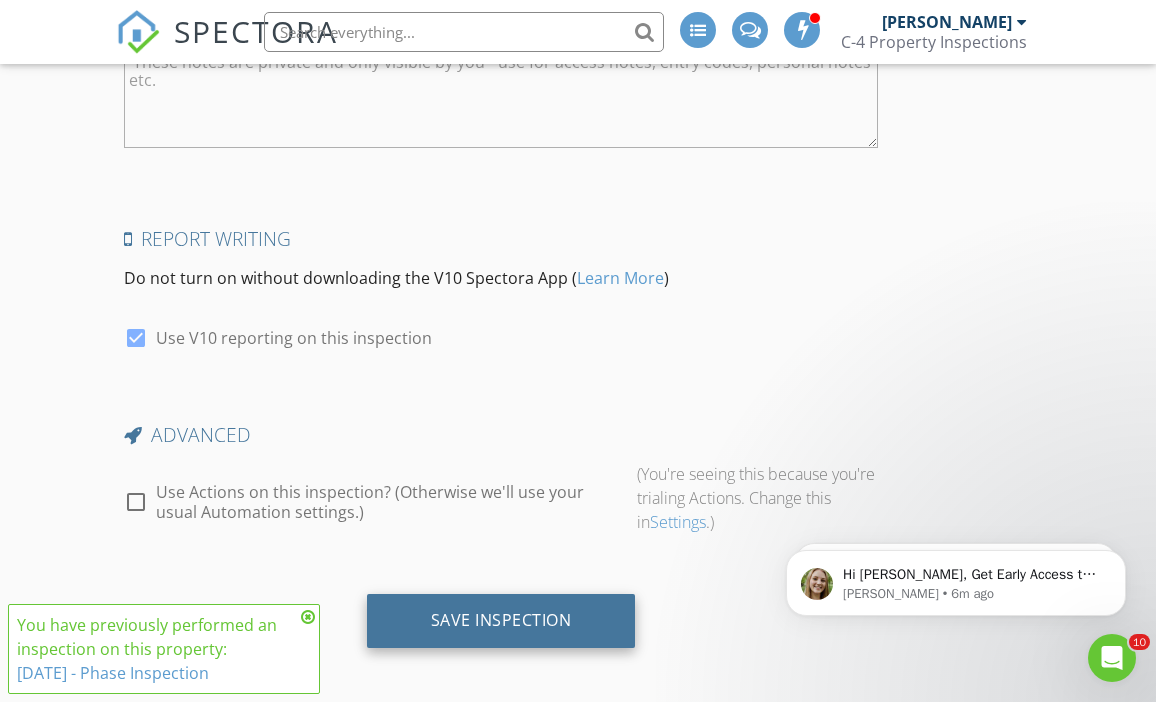click on "Save Inspection" at bounding box center [501, 620] 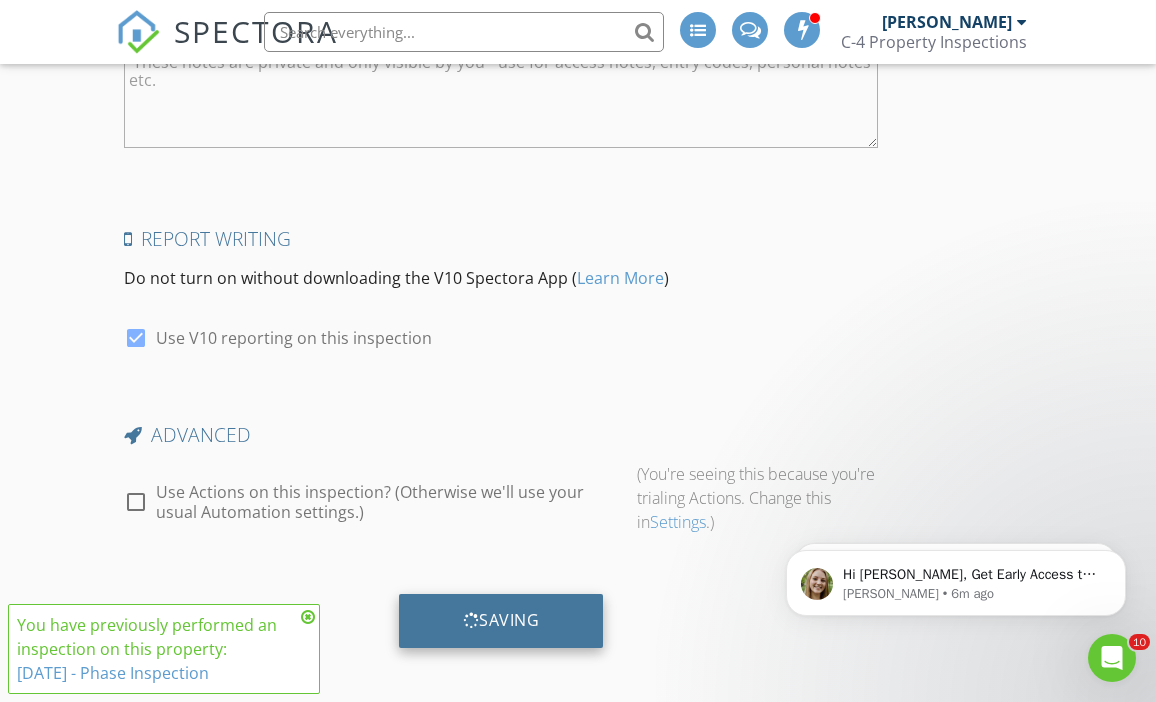scroll, scrollTop: 3502, scrollLeft: 0, axis: vertical 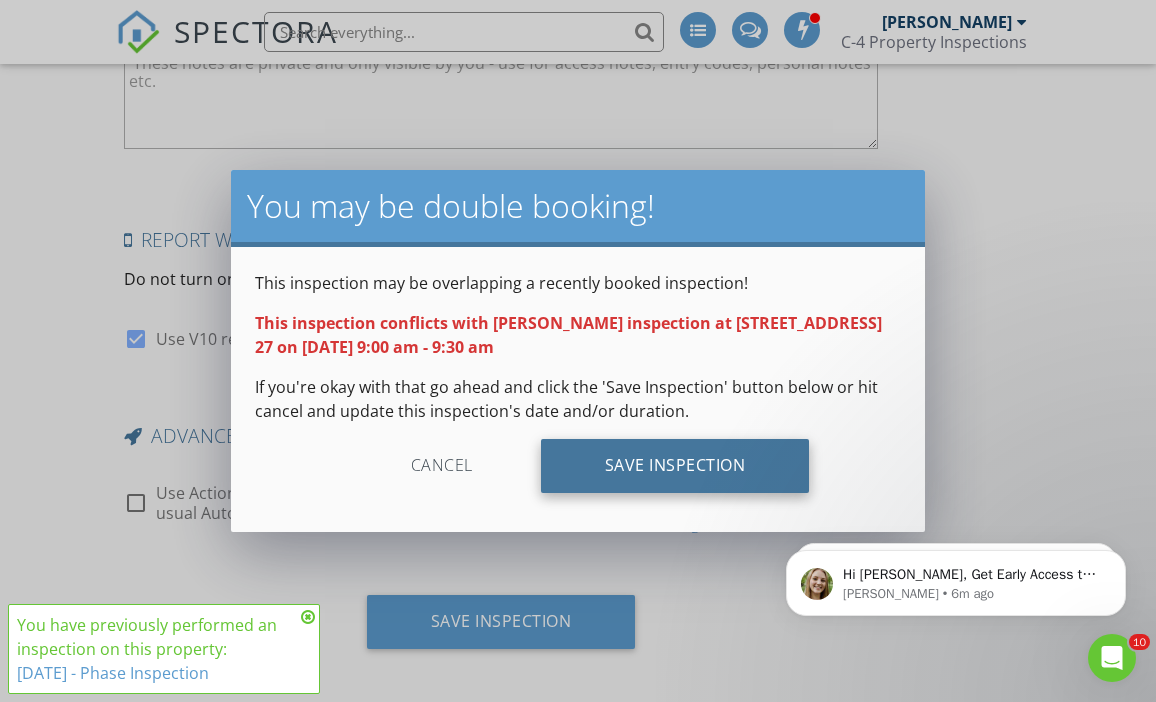 click on "Save Inspection" at bounding box center (675, 466) 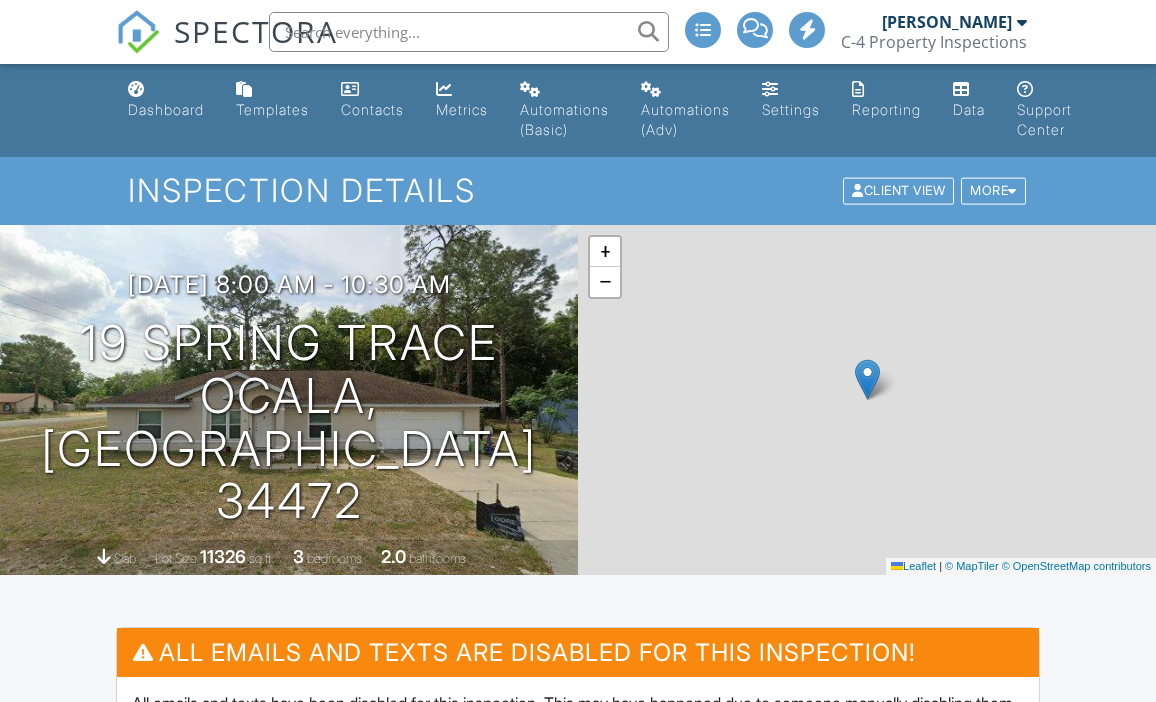 scroll, scrollTop: 0, scrollLeft: 0, axis: both 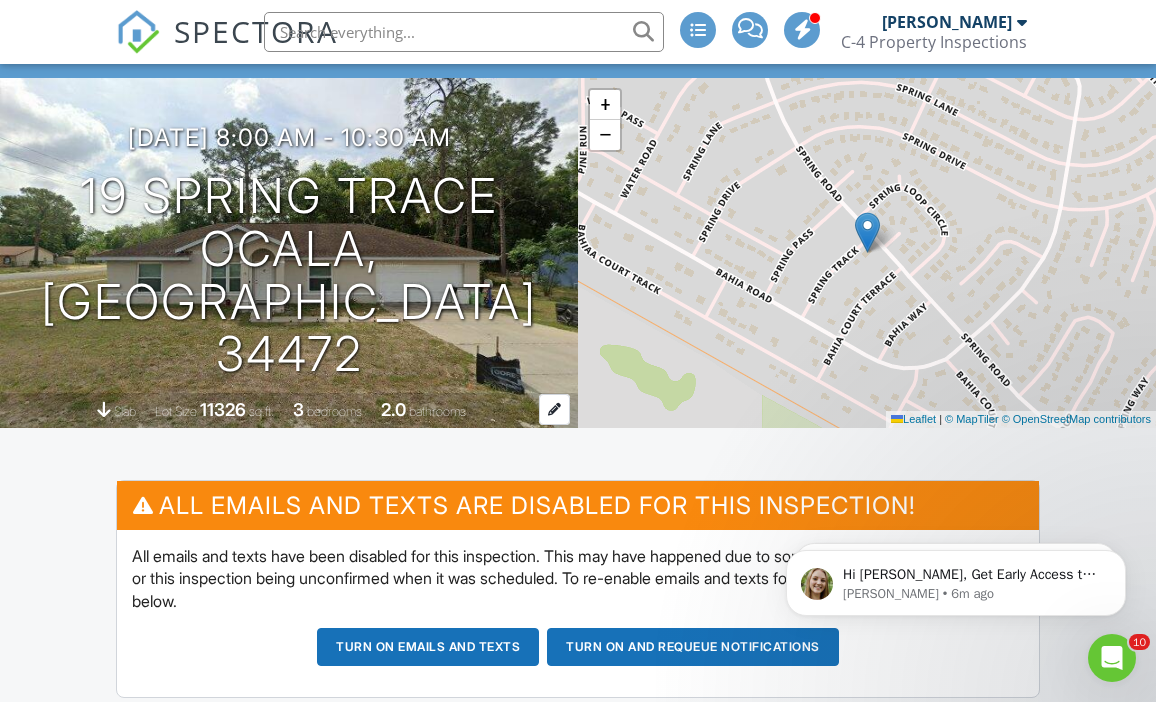 click at bounding box center [554, 409] 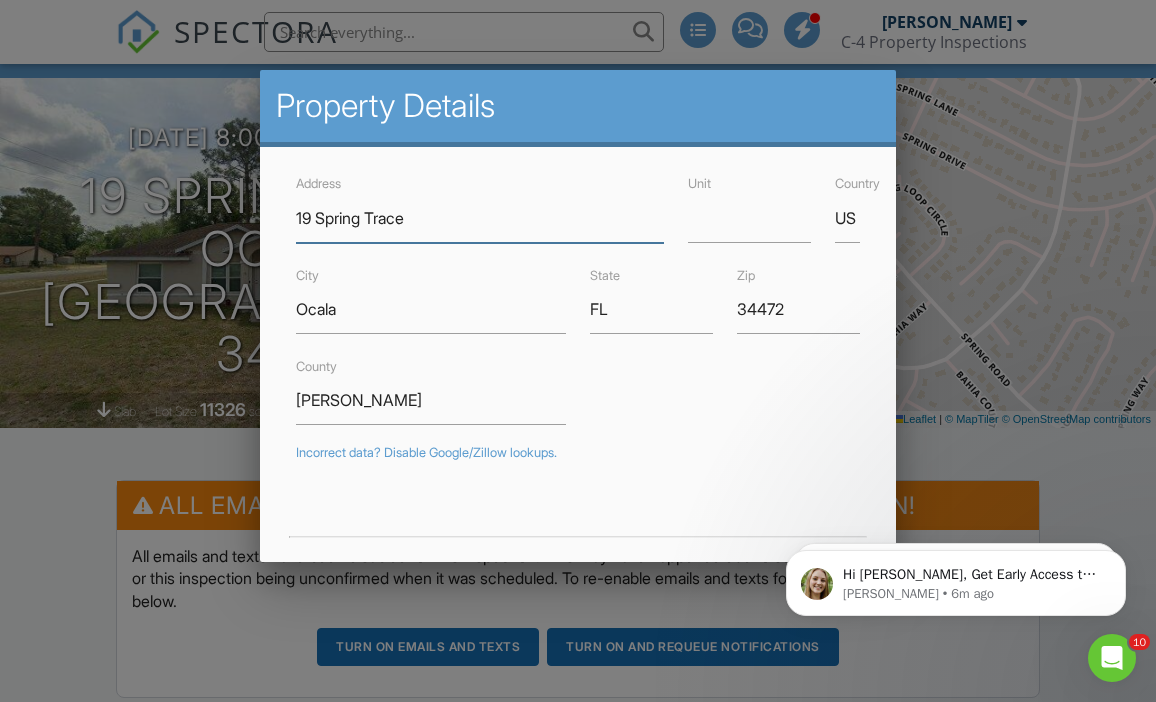 click on "19 Spring Trace" at bounding box center [480, 218] 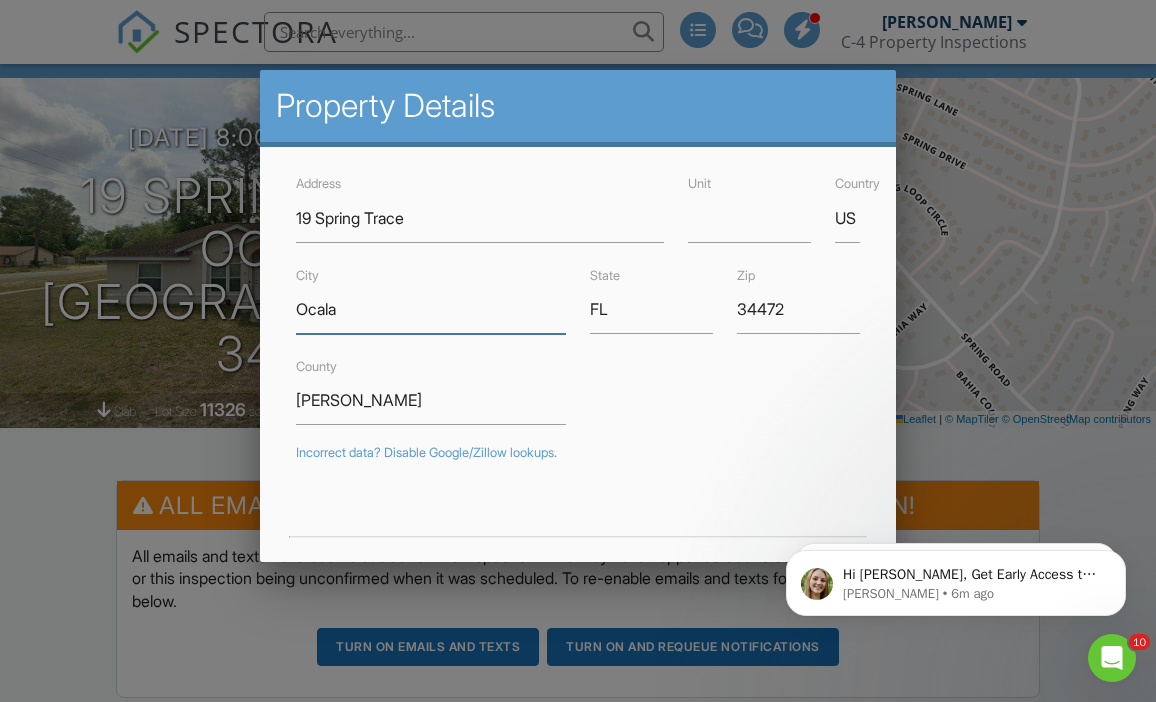 click on "Ocala" at bounding box center (431, 309) 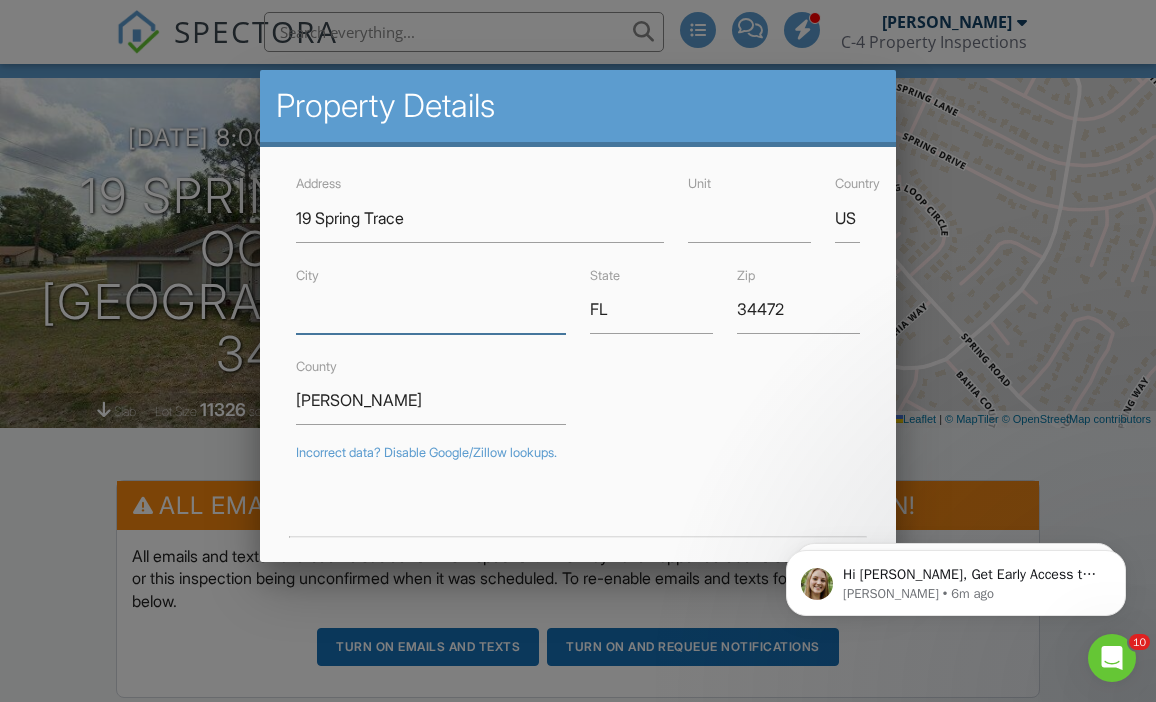 type 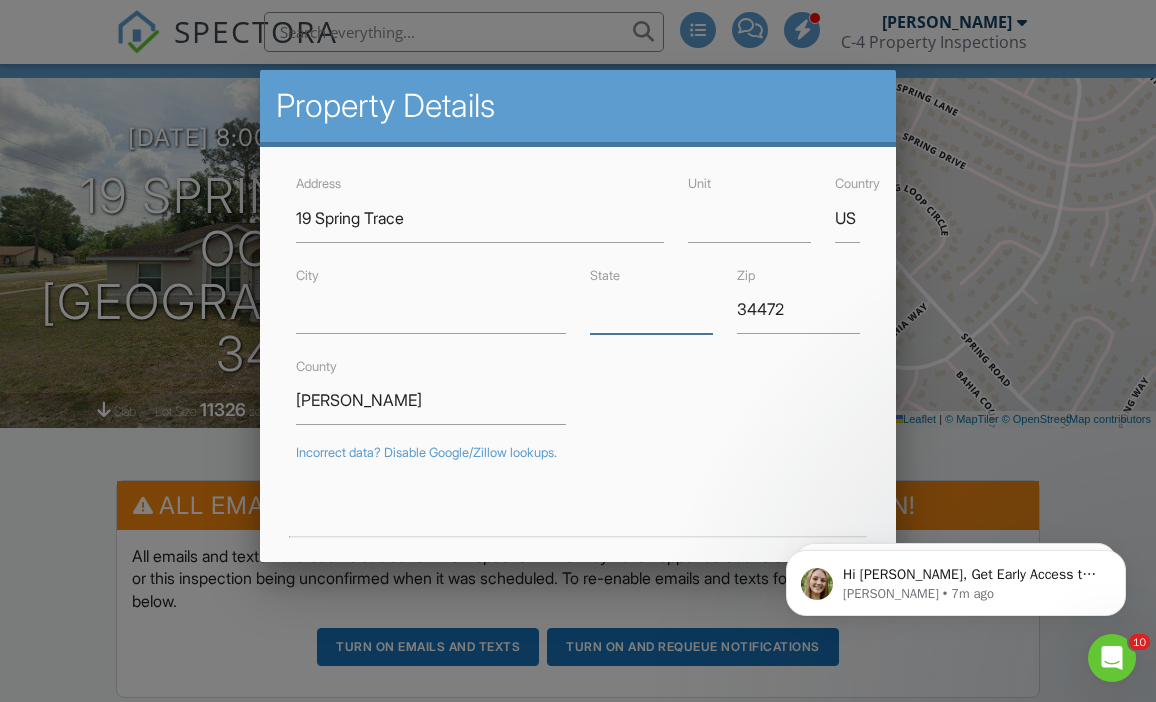 type 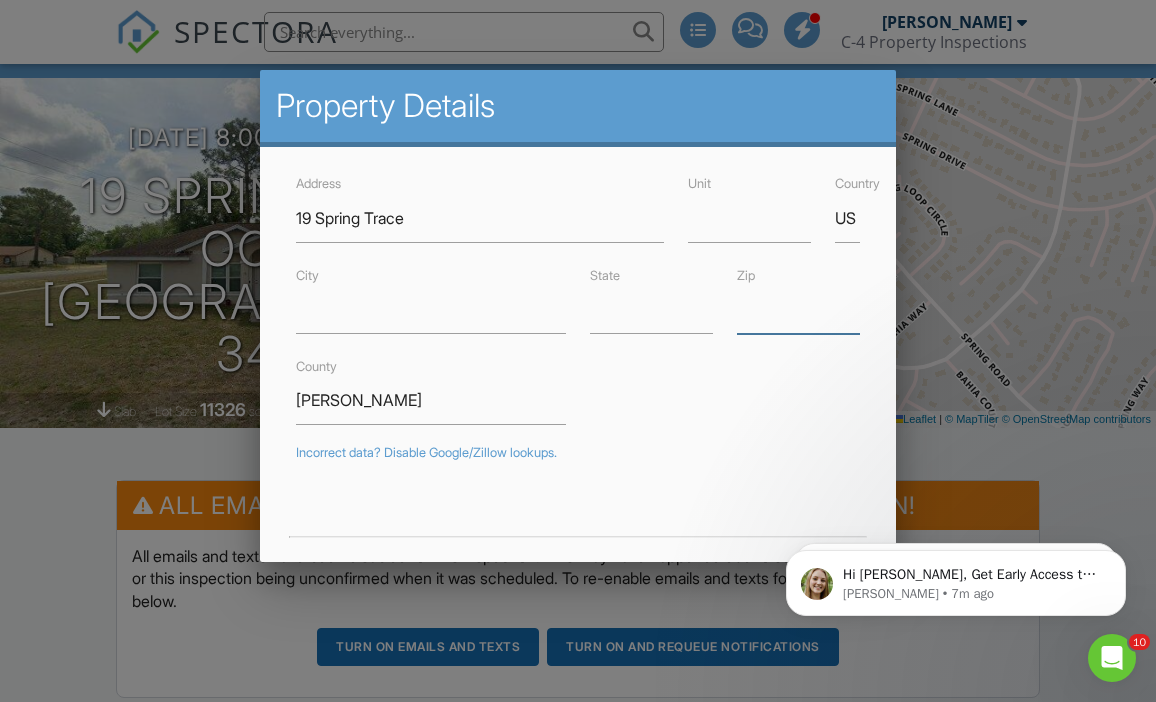 type 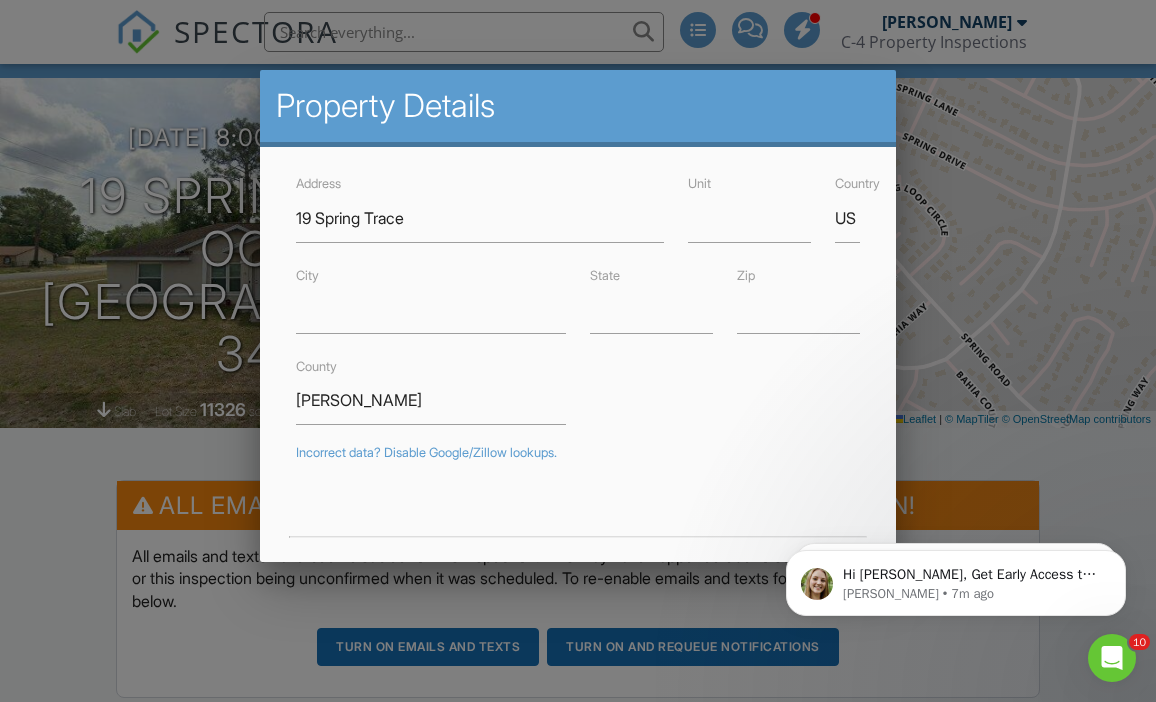 click at bounding box center (578, 339) 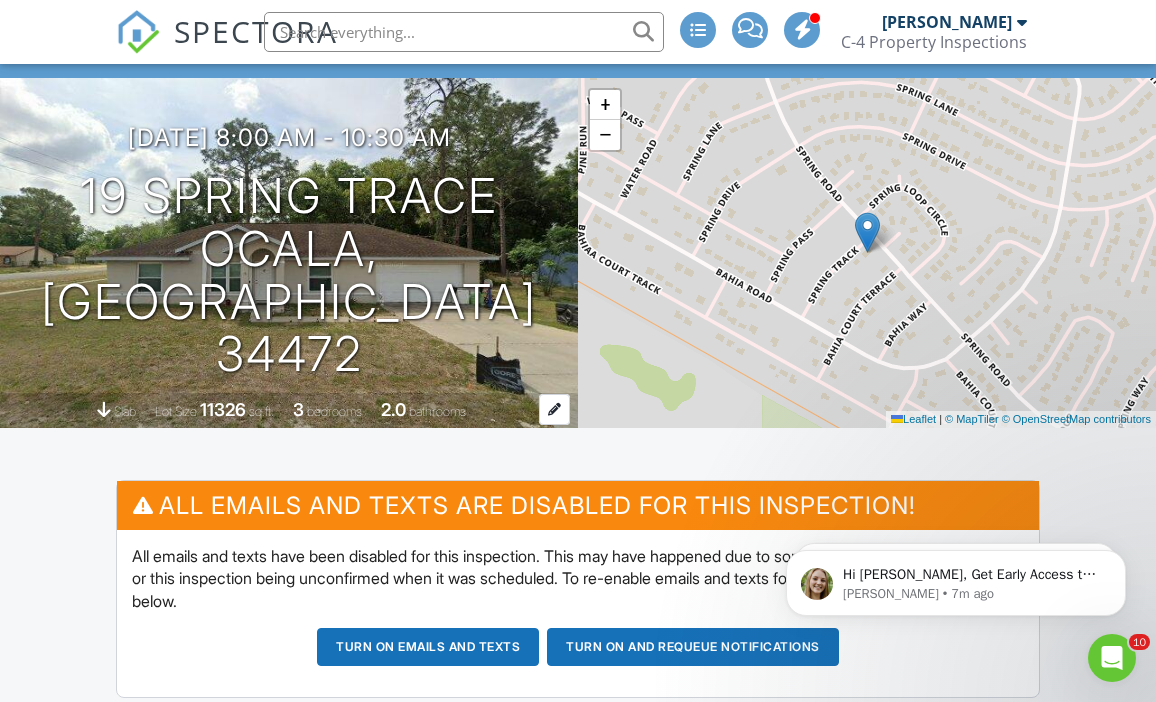 click on "slab
Lot Size
11326
sq.ft.
3
bedrooms
2.0
bathrooms" at bounding box center (289, 410) 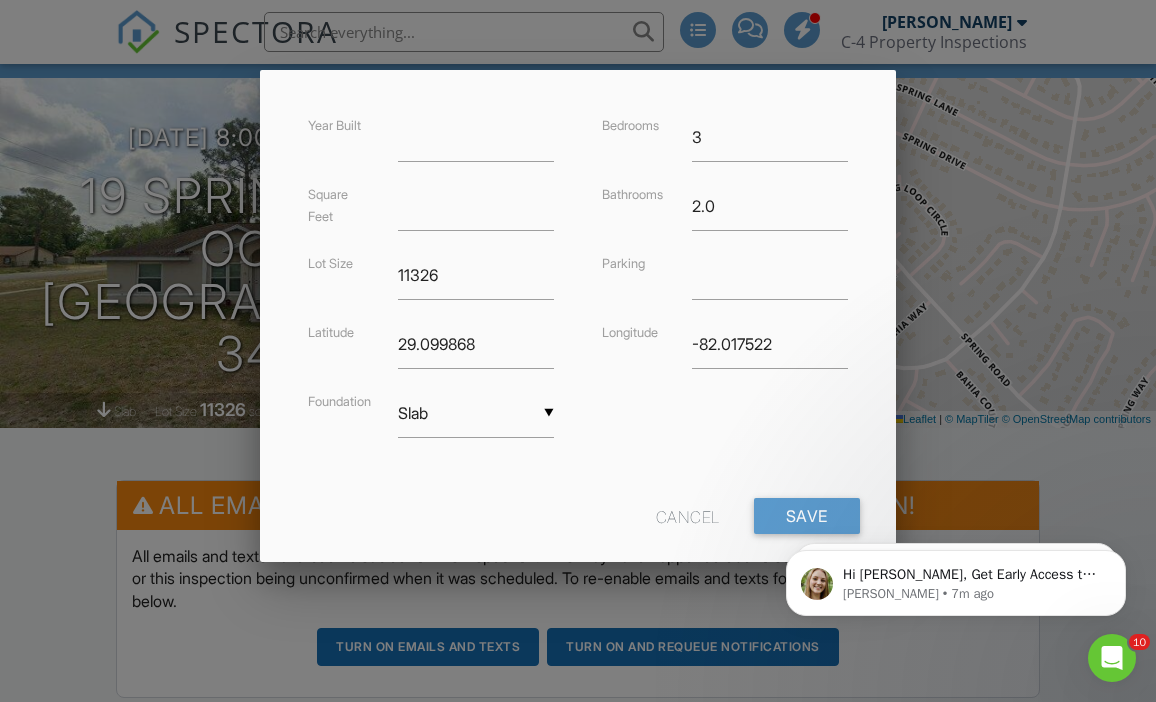 scroll, scrollTop: 462, scrollLeft: 0, axis: vertical 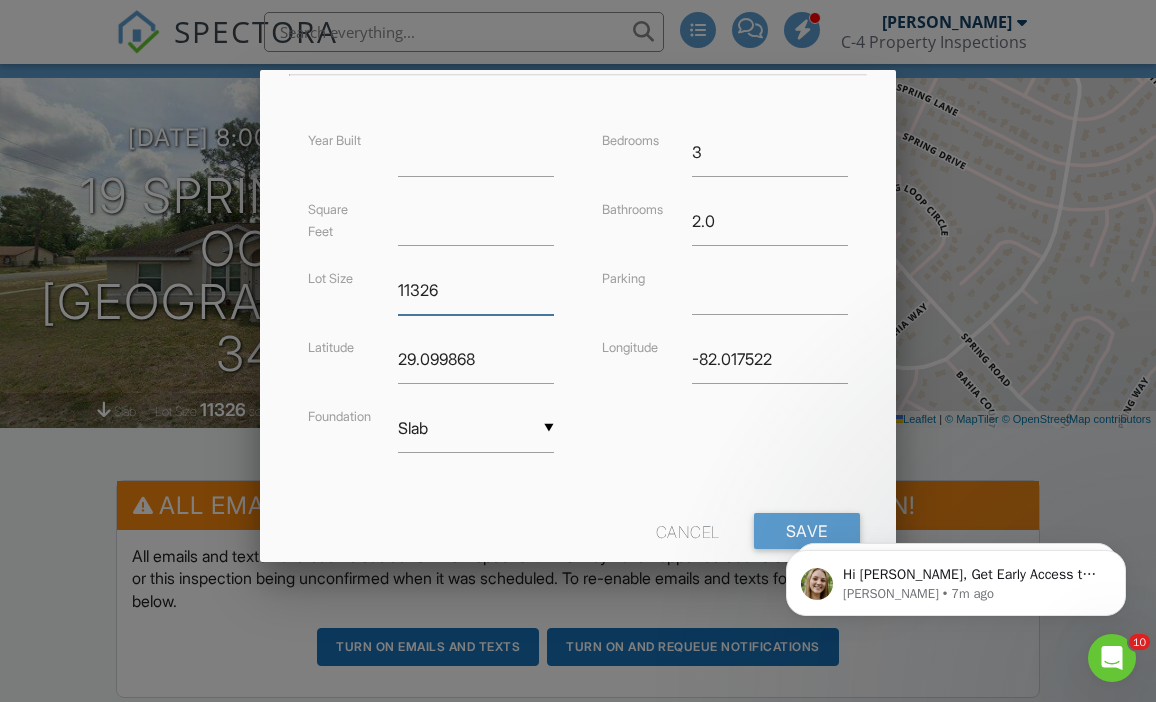 click on "11326" at bounding box center [476, 290] 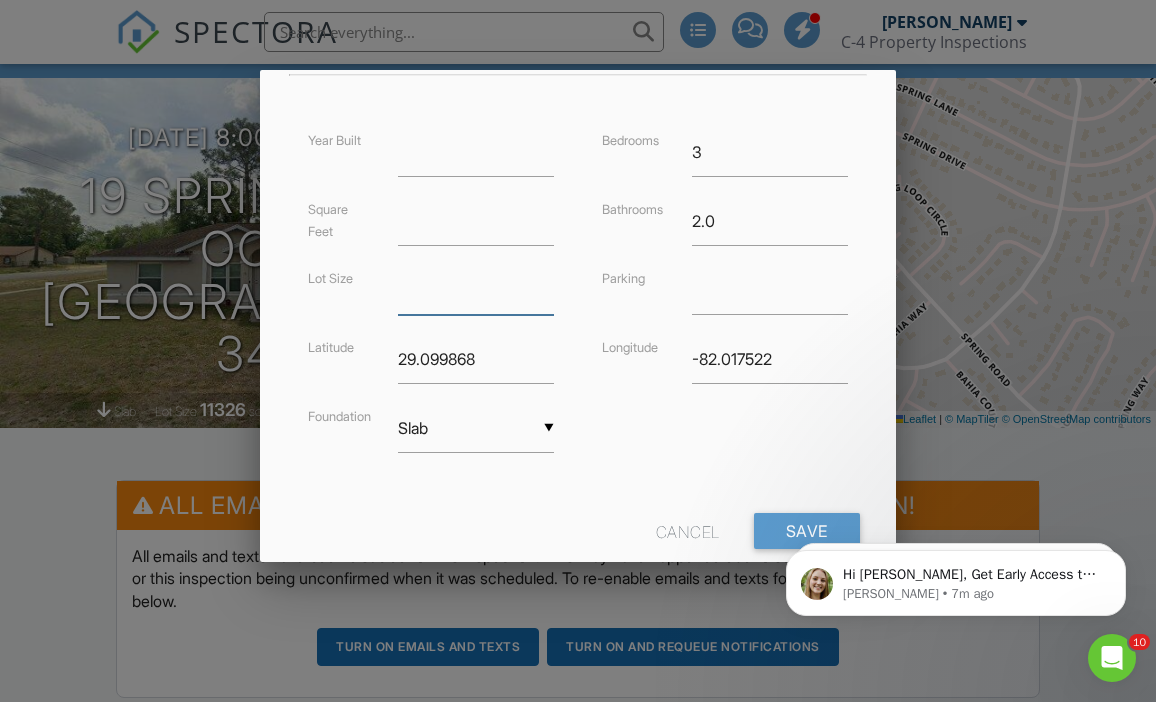 type 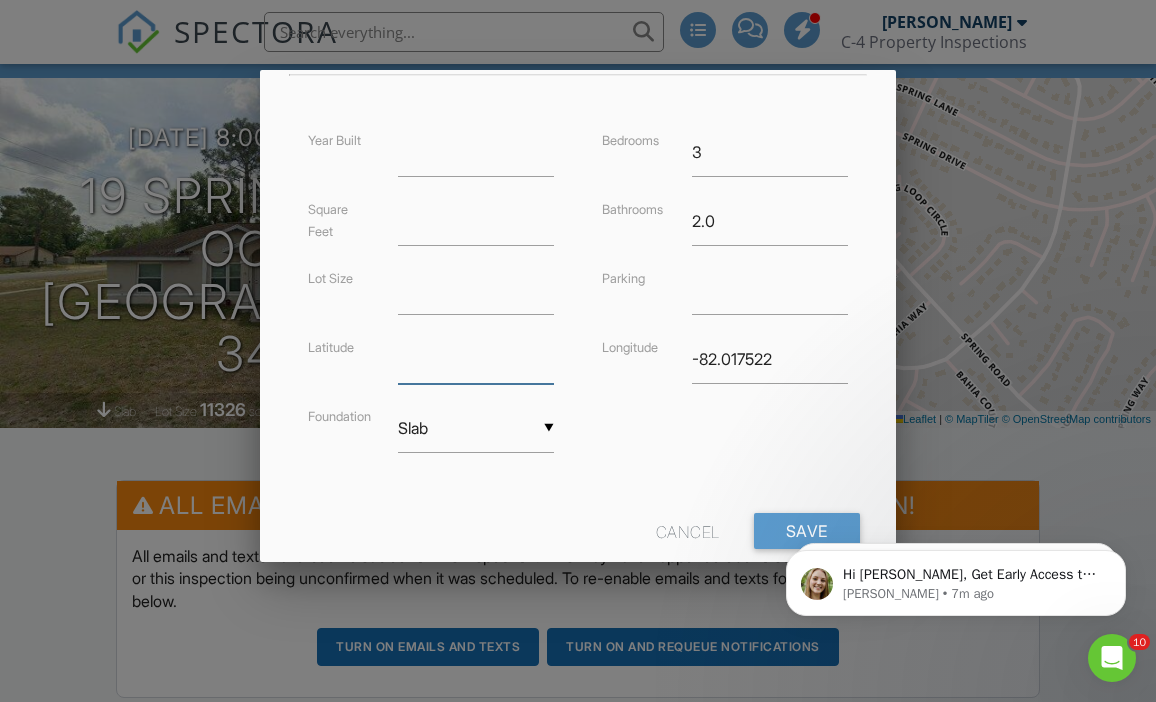 type 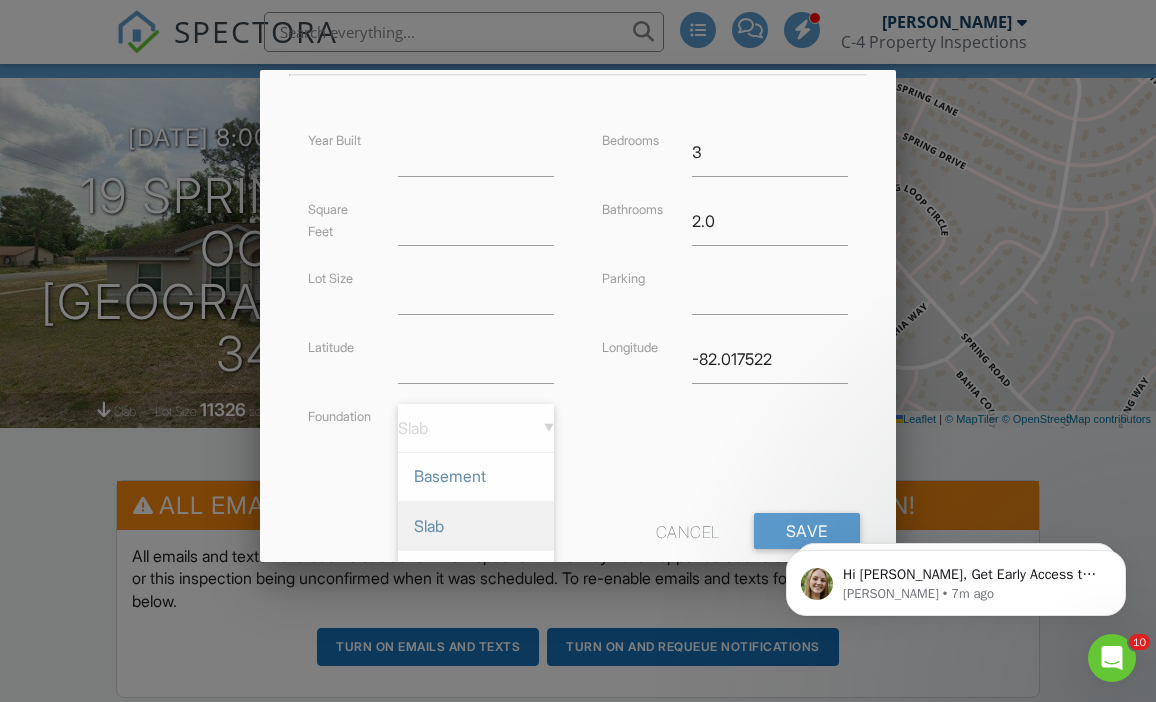 scroll, scrollTop: 0, scrollLeft: 0, axis: both 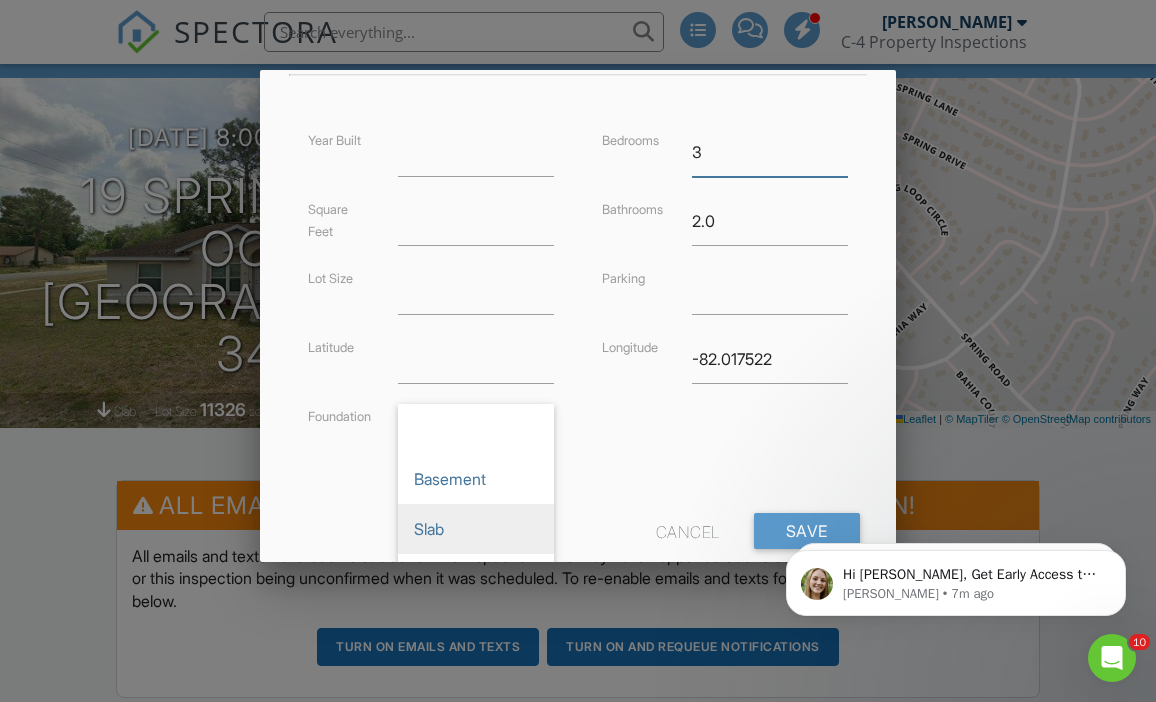 click on "3" at bounding box center (770, 152) 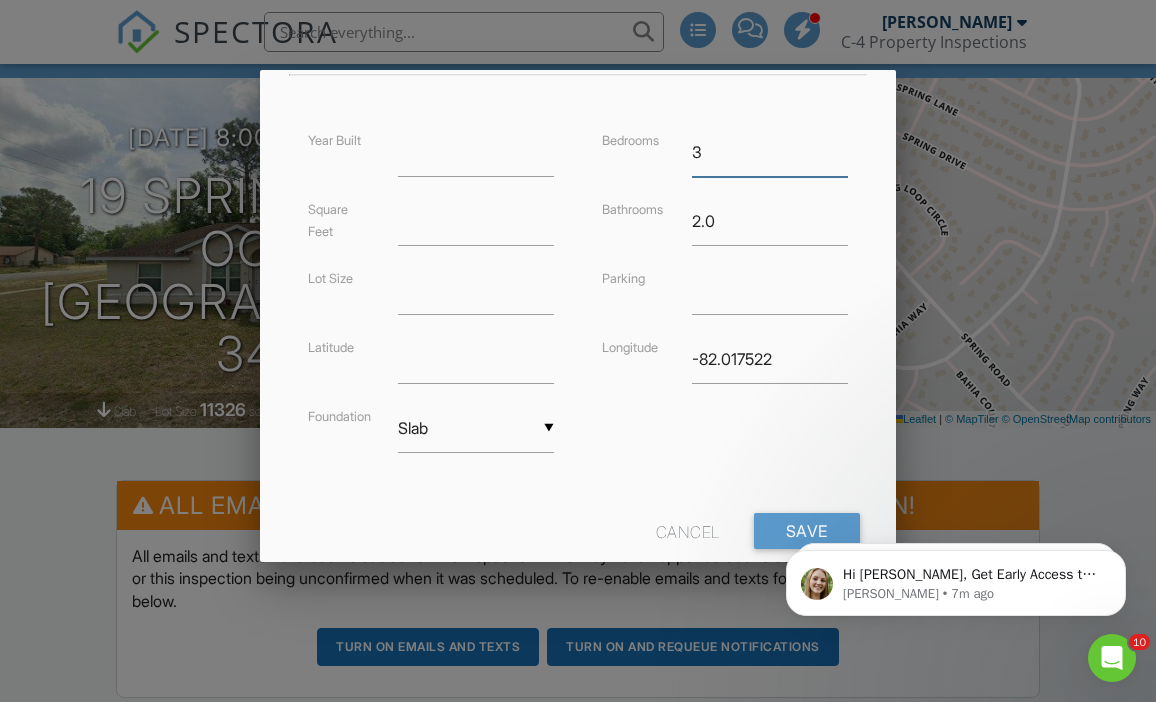 click on "3" at bounding box center (770, 152) 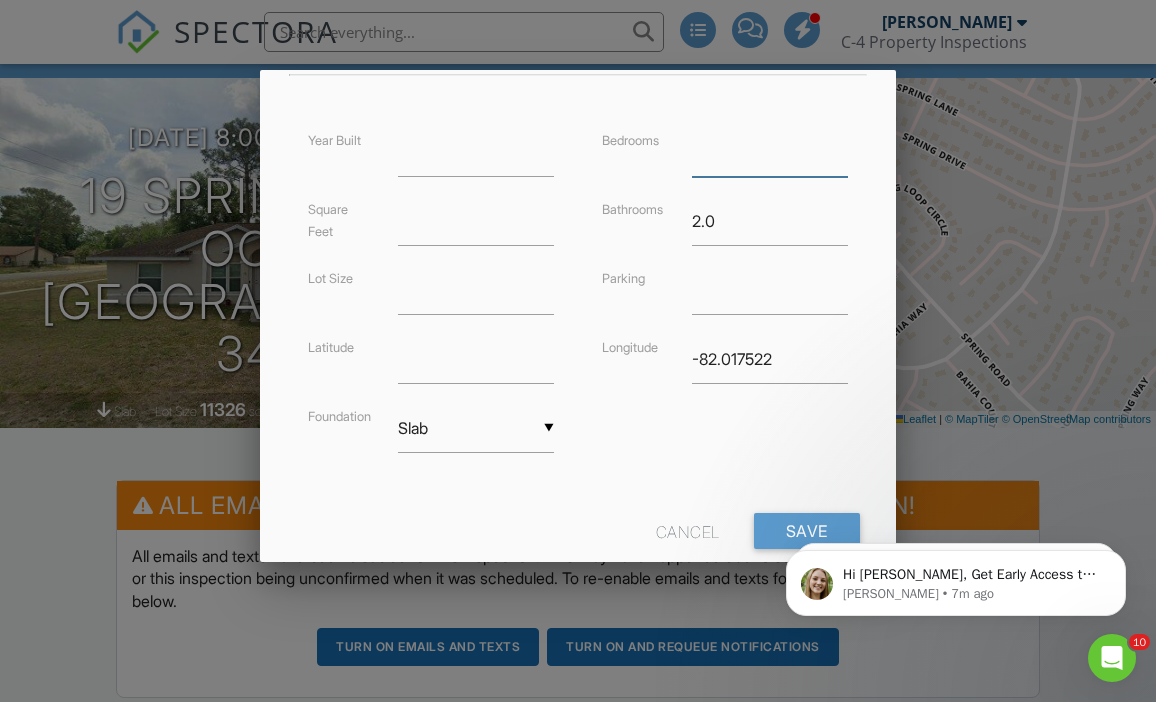 type 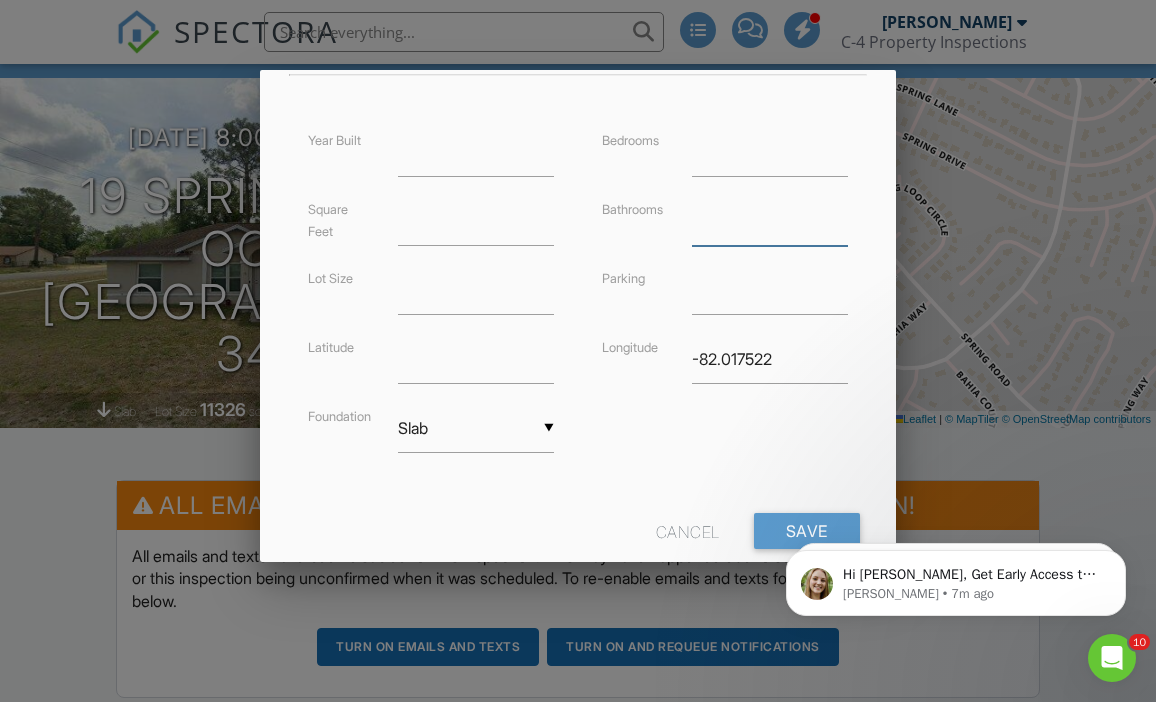 type 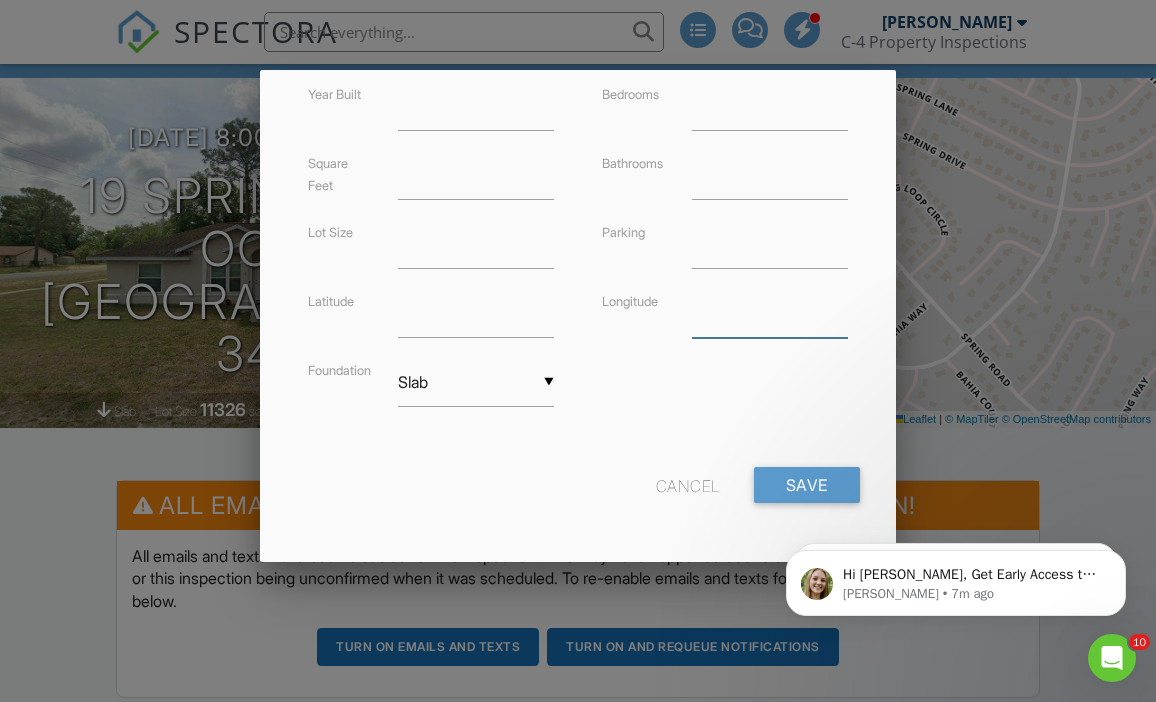 scroll, scrollTop: 507, scrollLeft: 0, axis: vertical 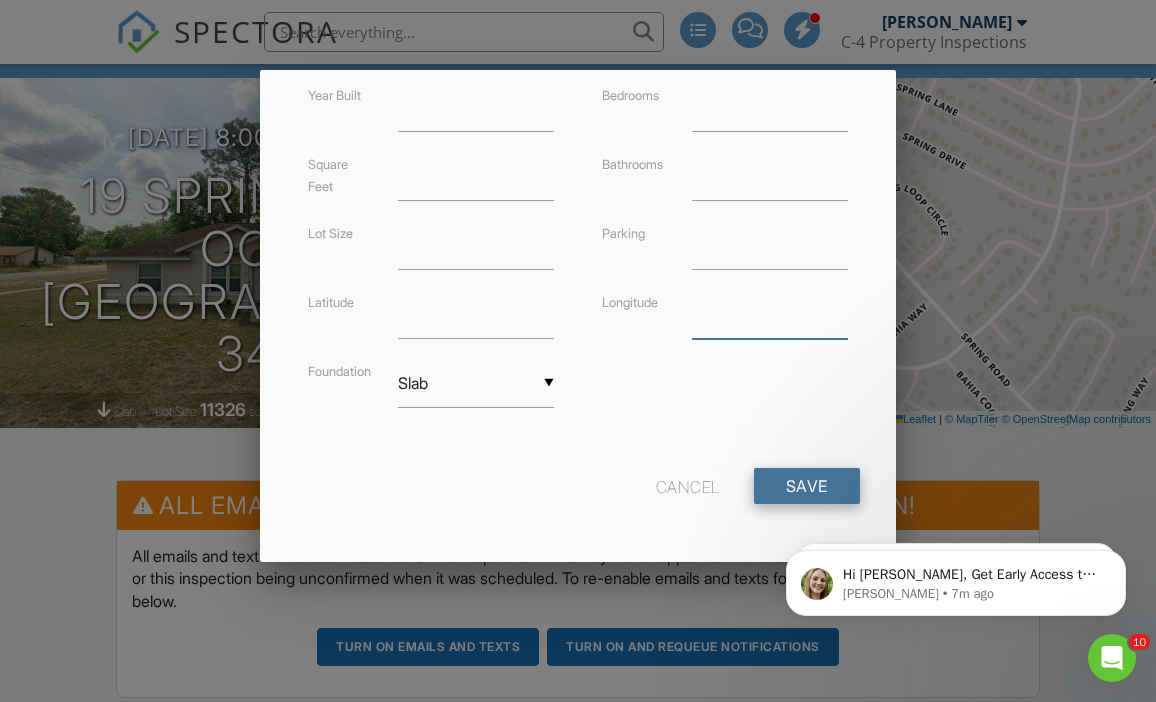 type 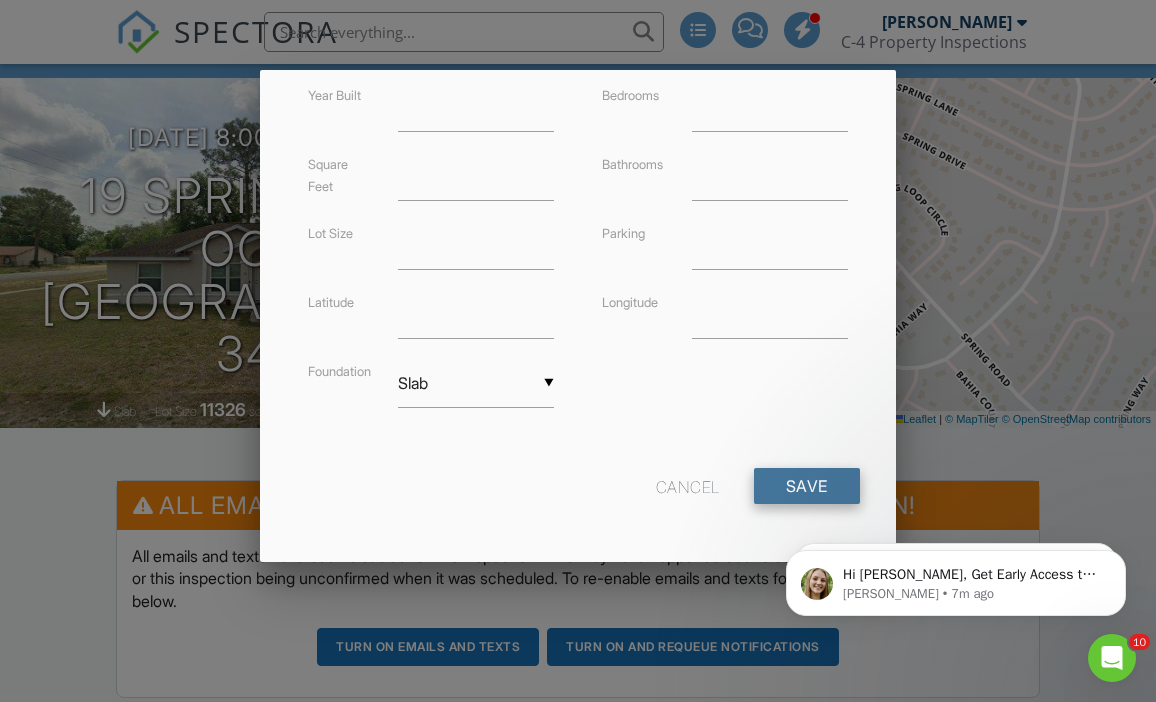 click on "Save" at bounding box center (807, 486) 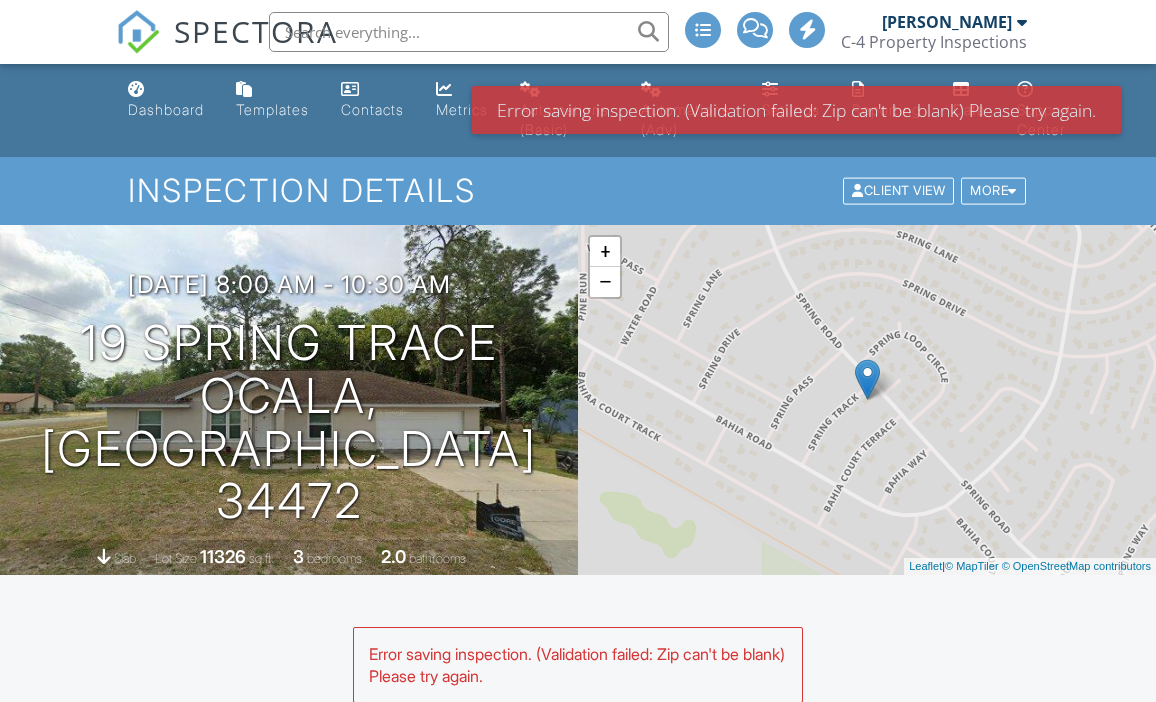 scroll, scrollTop: 0, scrollLeft: 0, axis: both 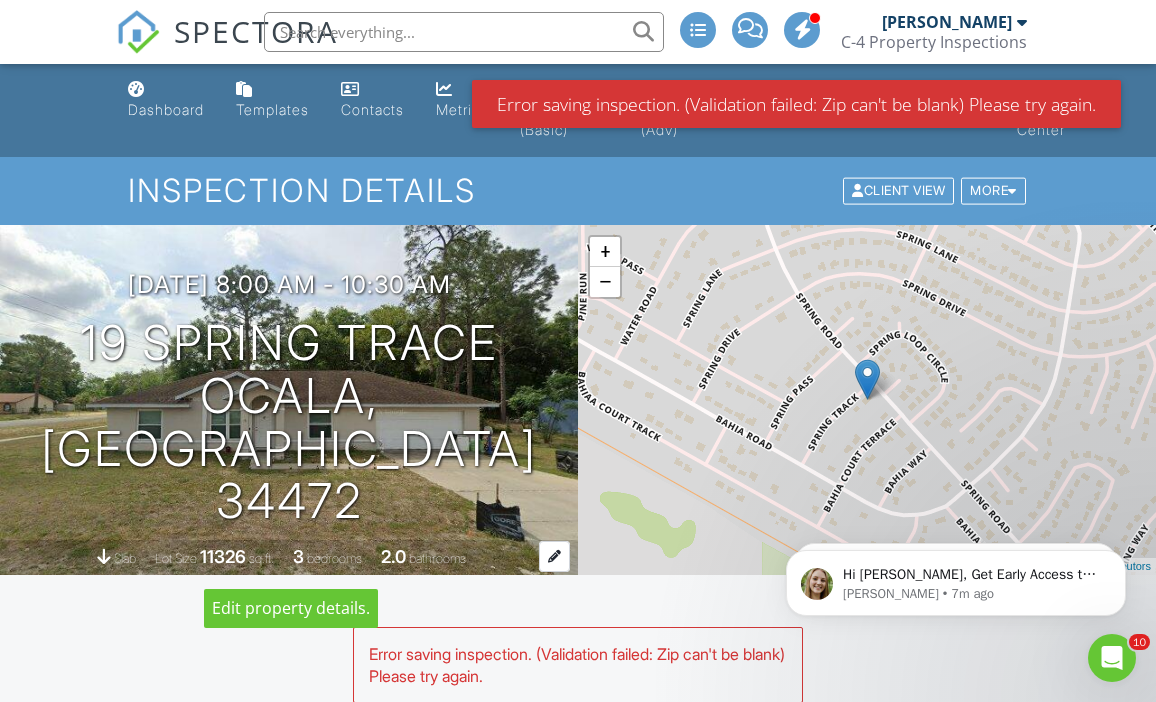 click at bounding box center [554, 556] 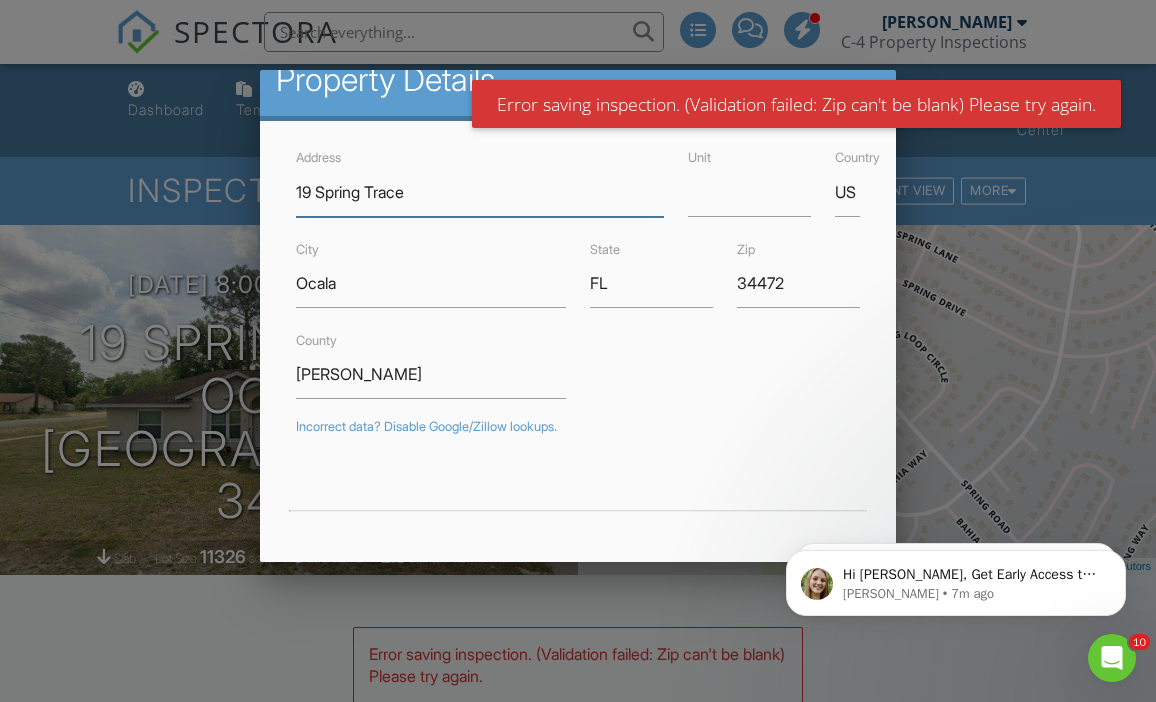 scroll, scrollTop: 31, scrollLeft: 0, axis: vertical 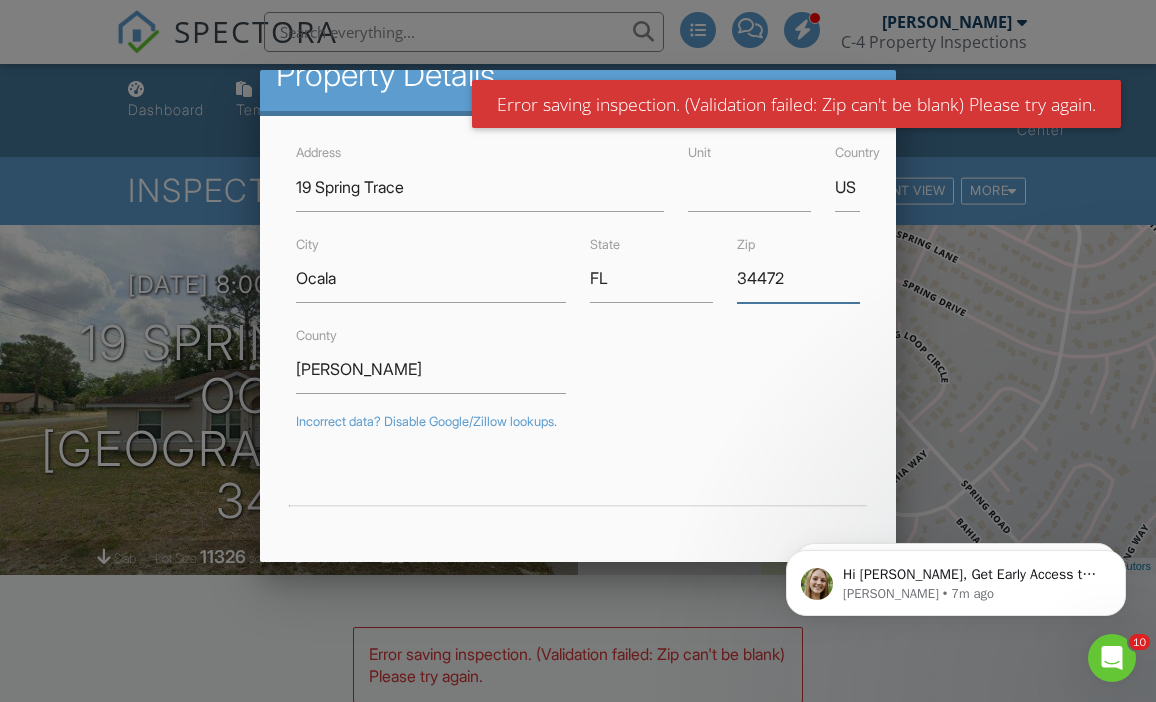click on "34472" at bounding box center (798, 278) 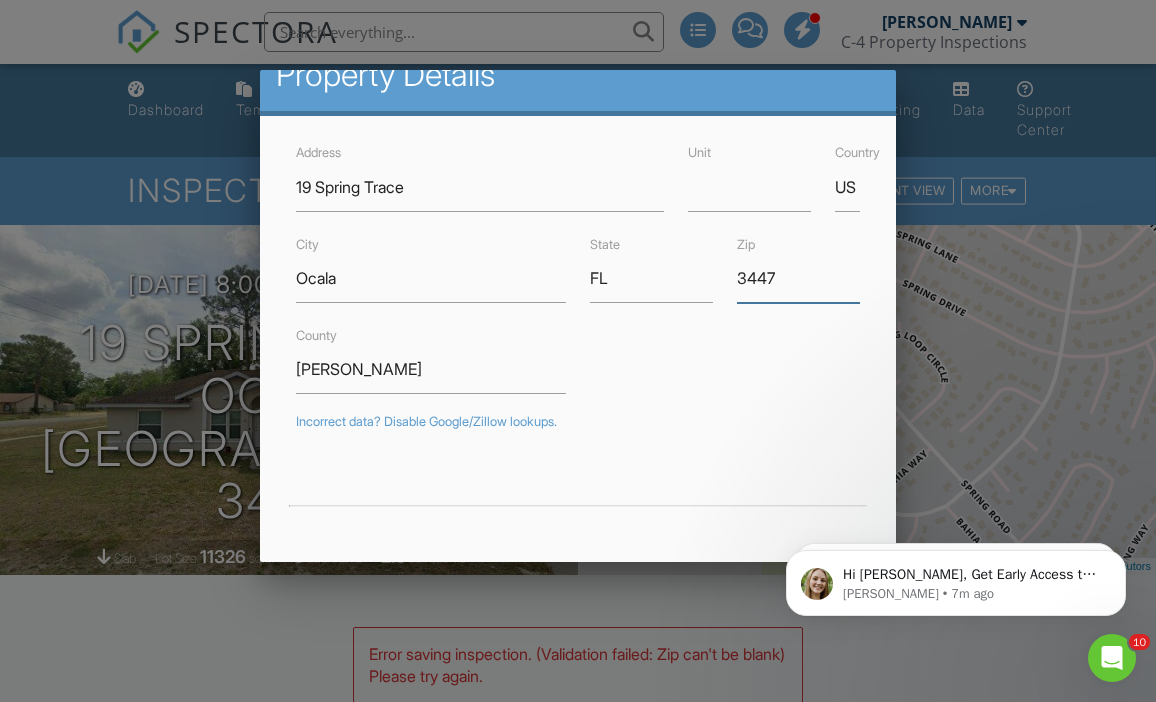 type on "34472" 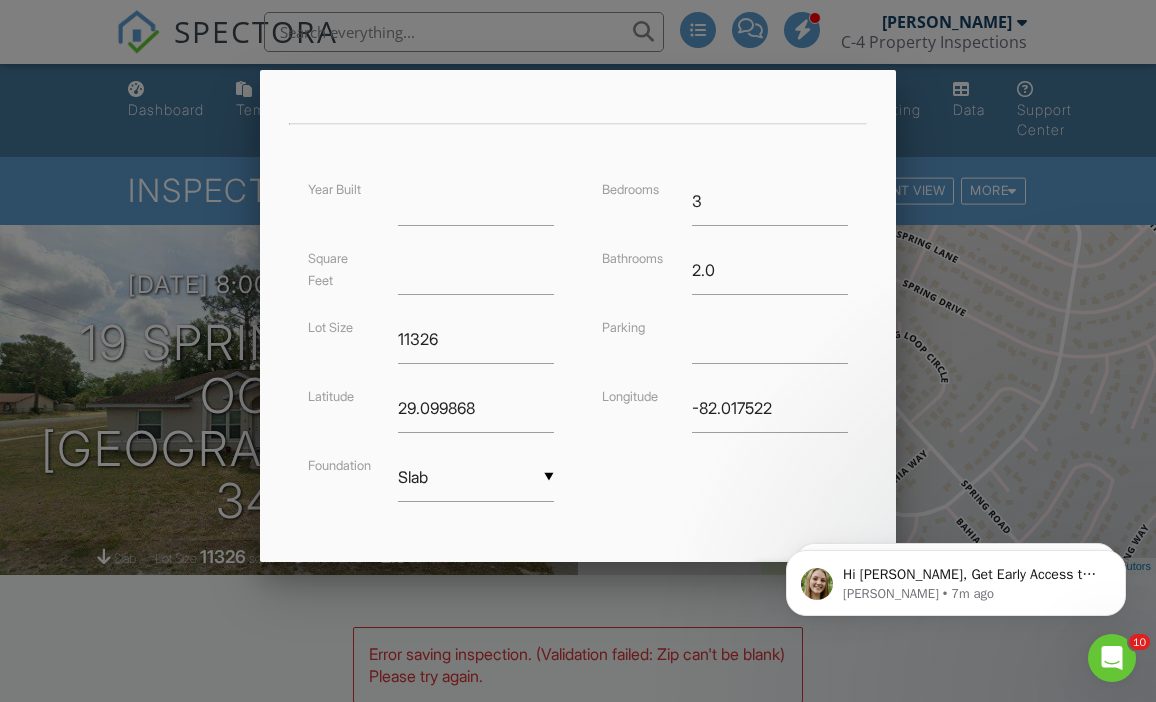 scroll, scrollTop: 417, scrollLeft: 0, axis: vertical 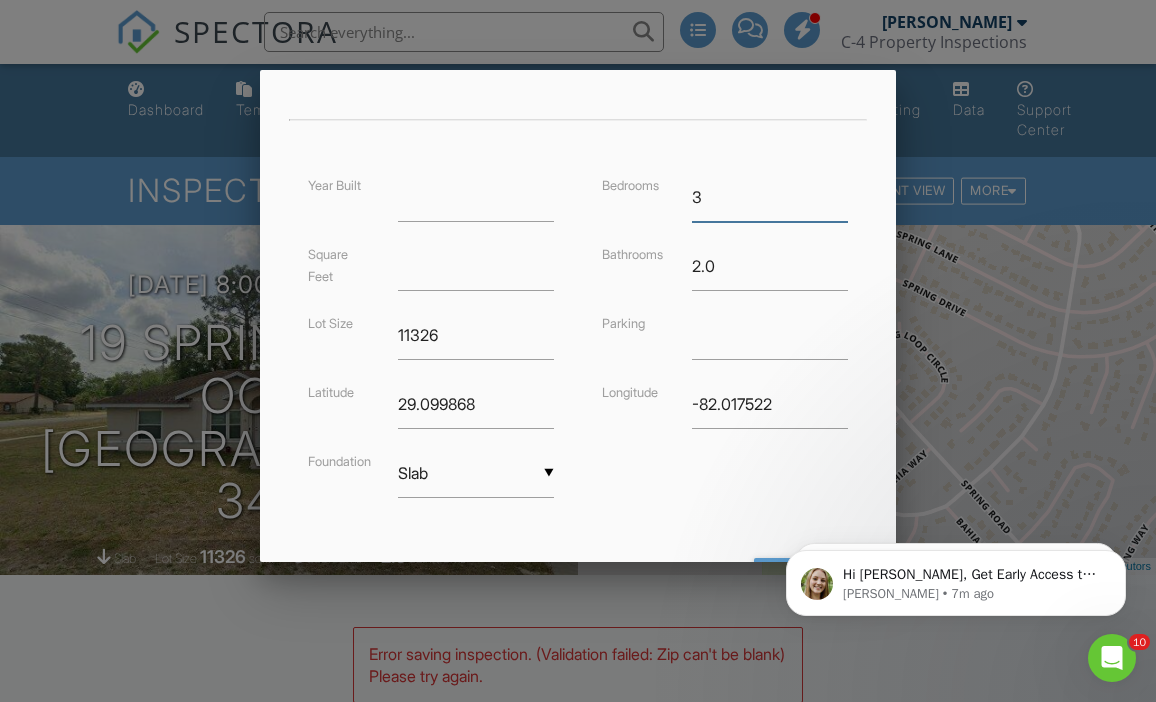 click on "3" at bounding box center [770, 197] 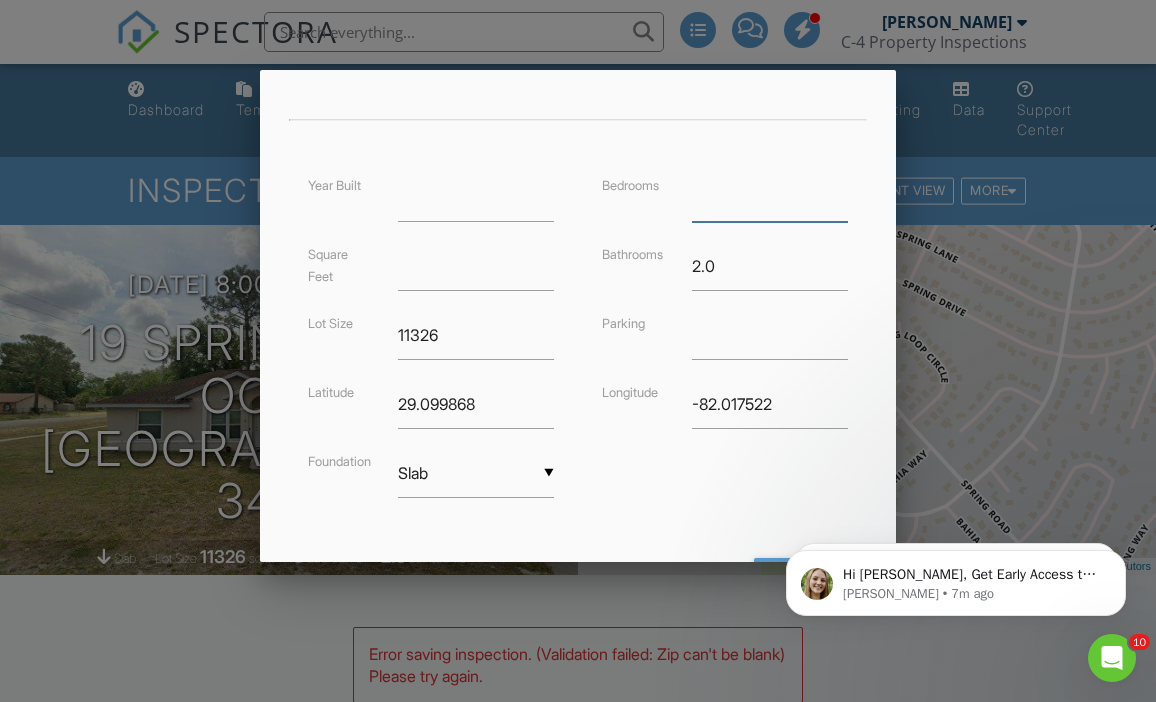 type 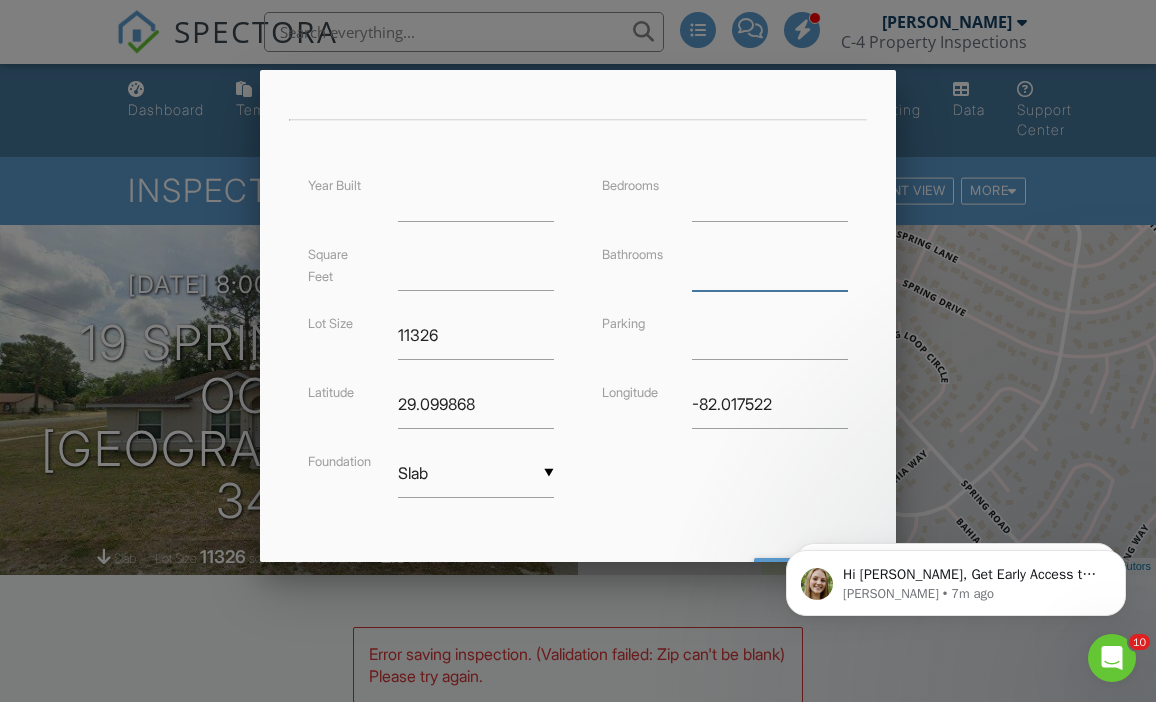 type 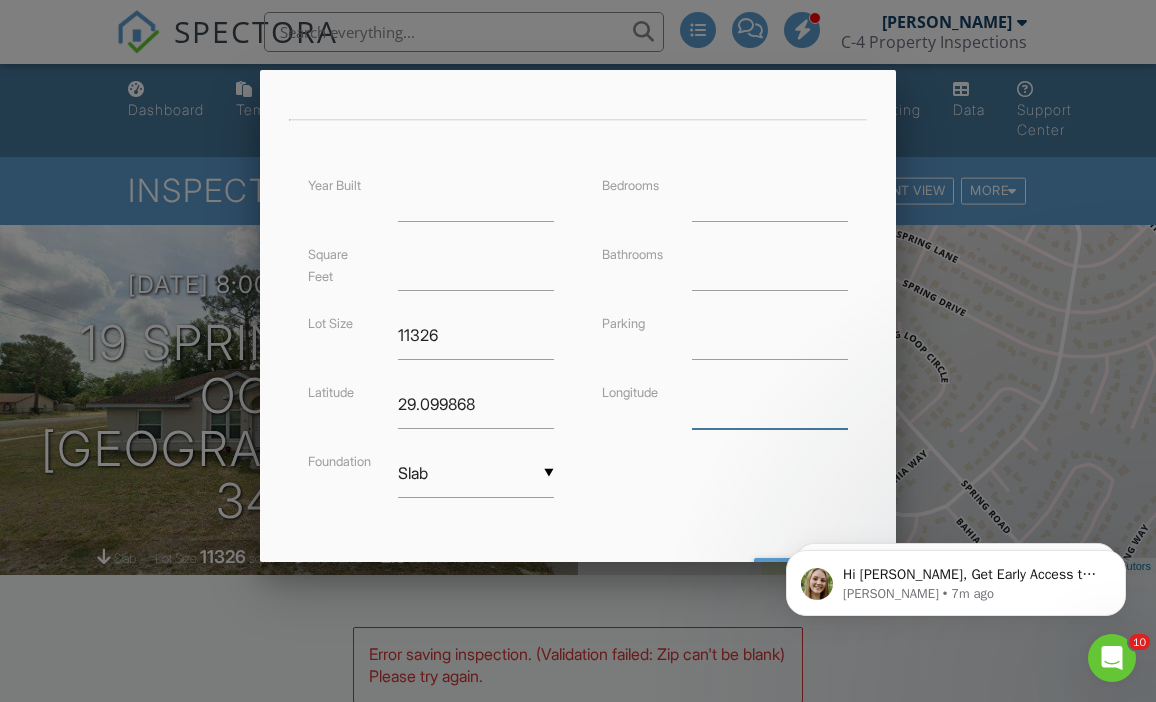 type 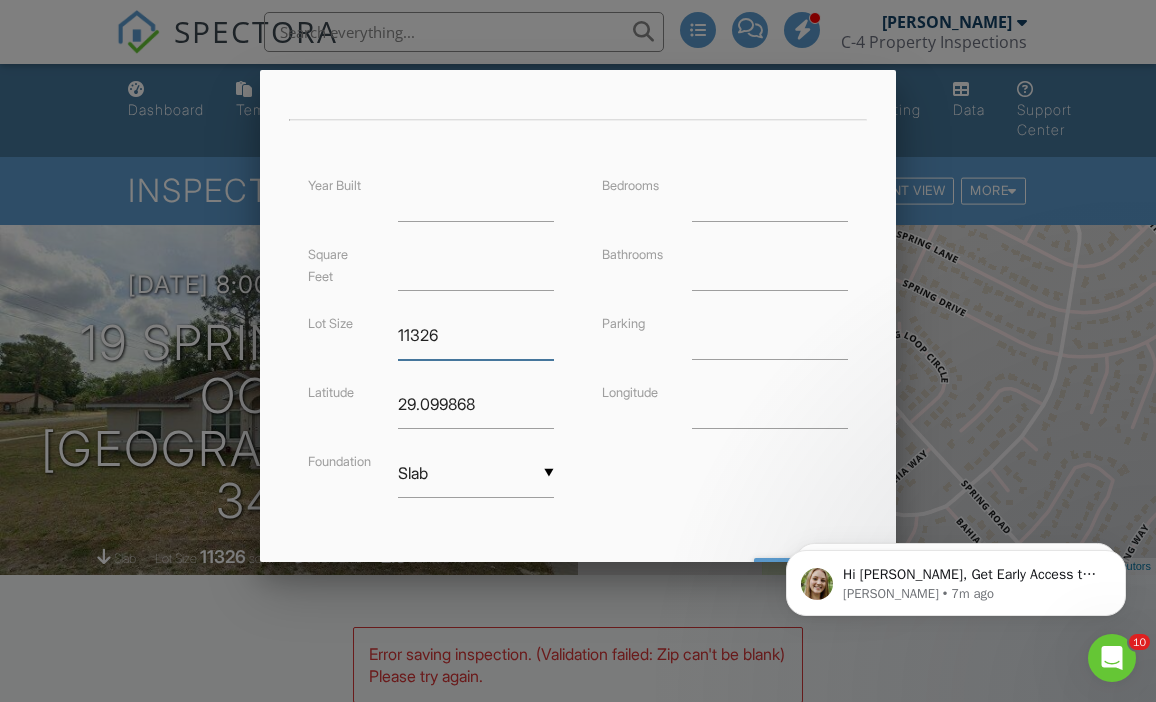 click on "11326" at bounding box center [476, 335] 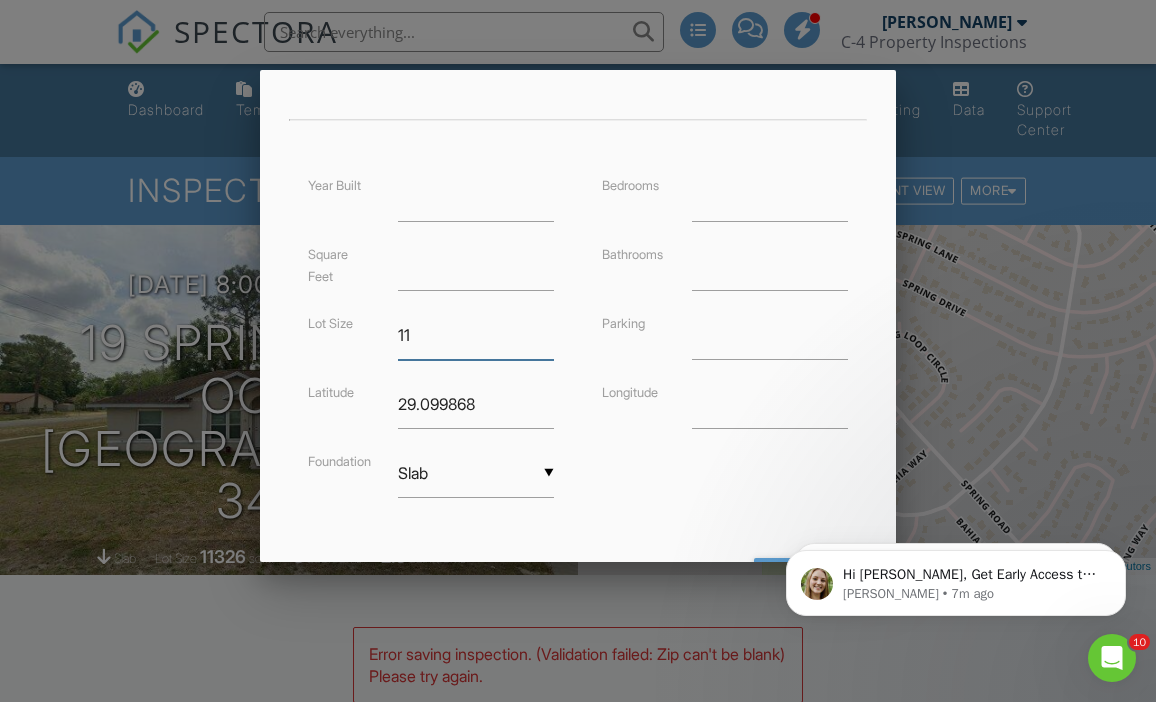 type on "1" 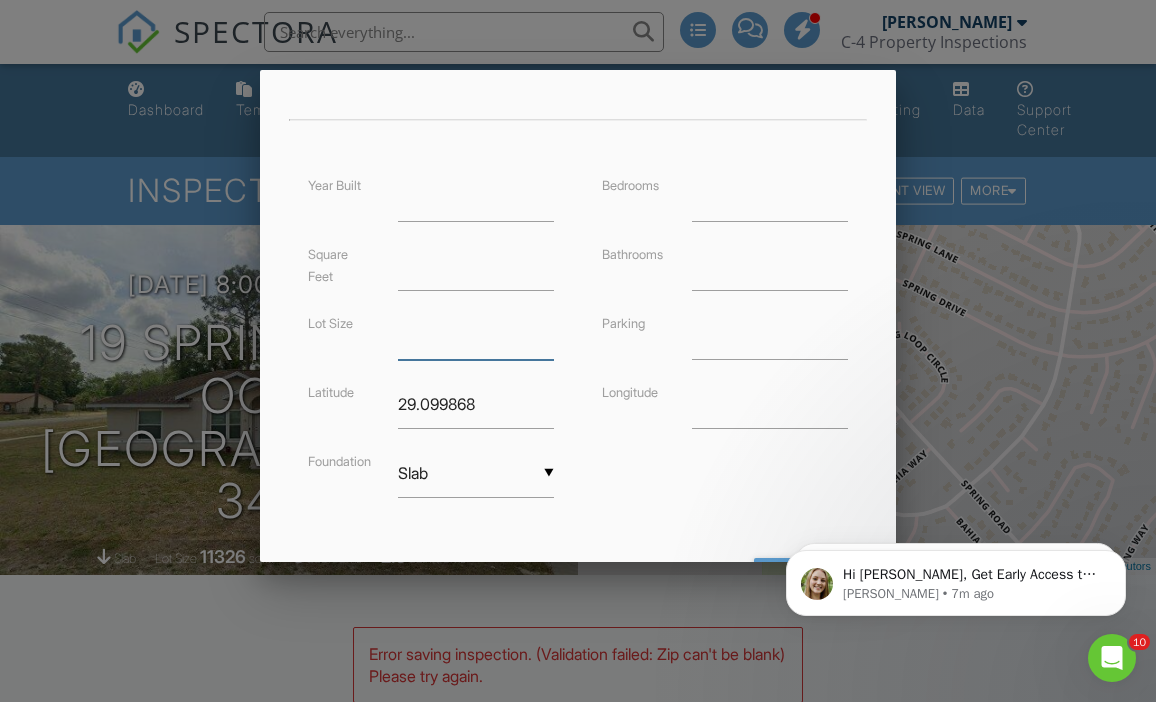 type 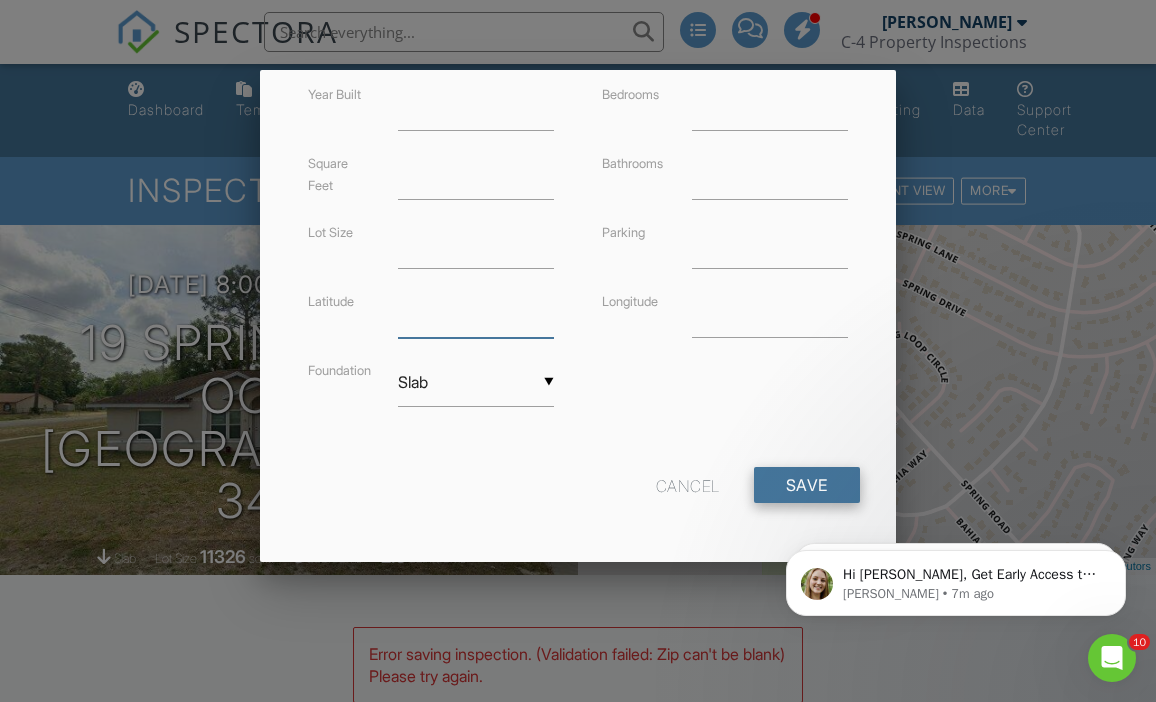 scroll, scrollTop: 507, scrollLeft: 0, axis: vertical 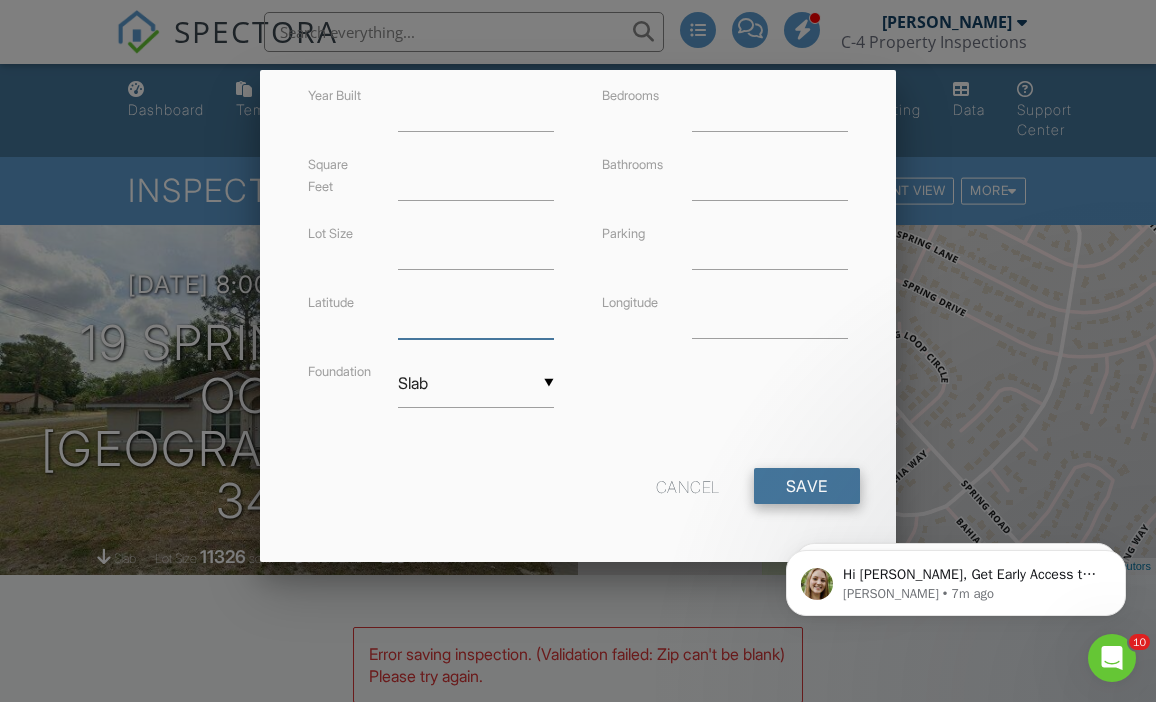 type 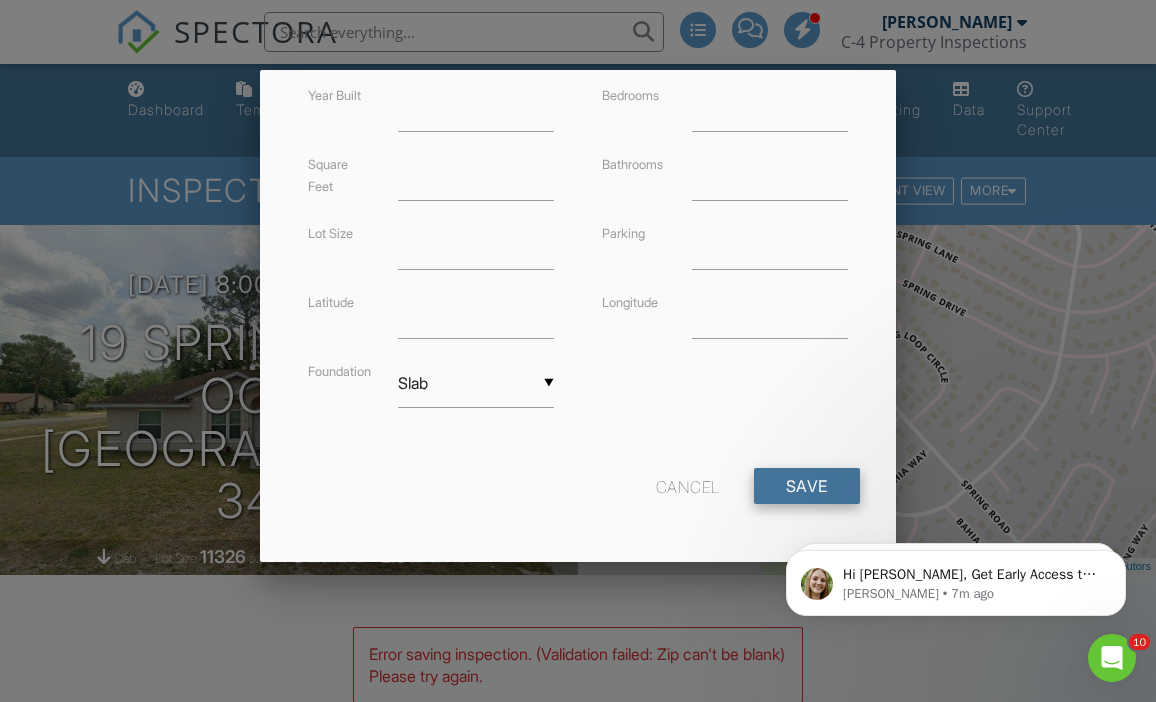 click on "Save" at bounding box center (807, 486) 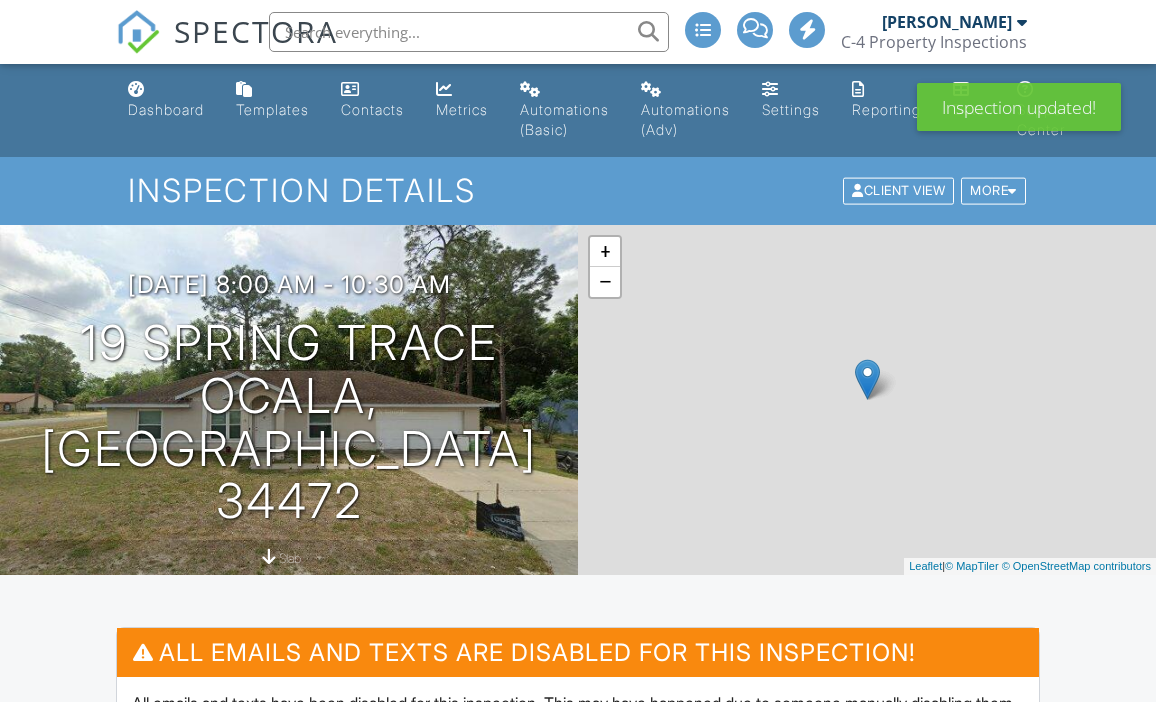 scroll, scrollTop: 0, scrollLeft: 0, axis: both 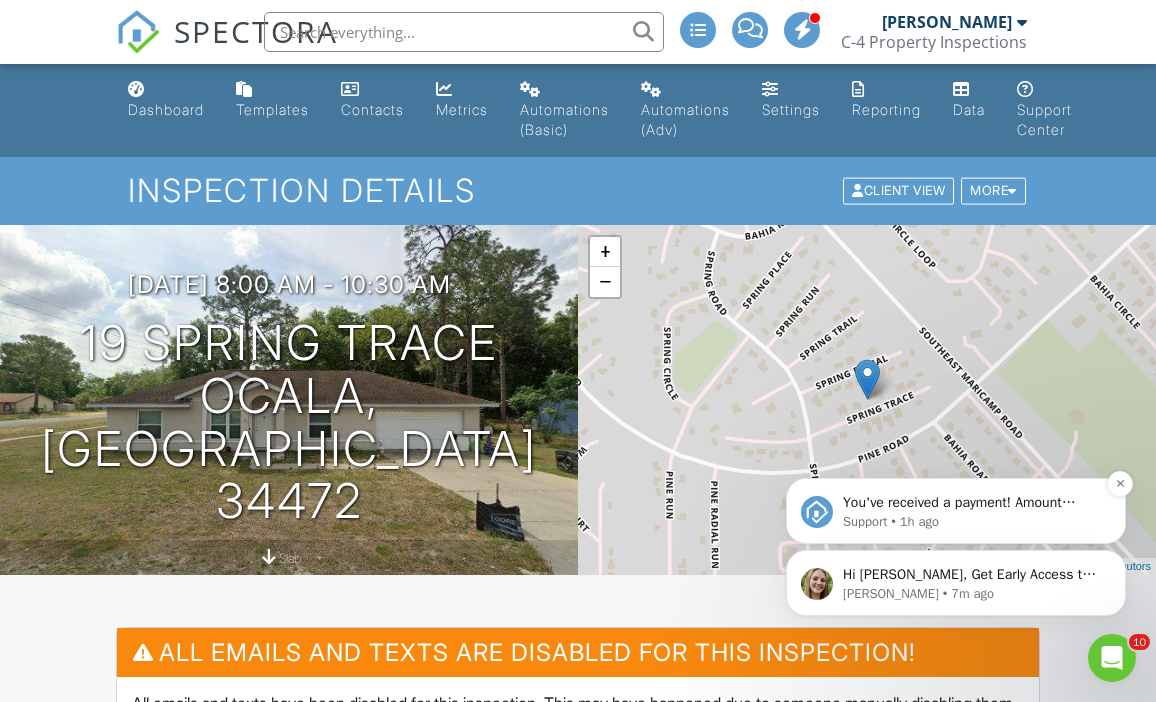 click on "Support • 1h ago" at bounding box center [972, 522] 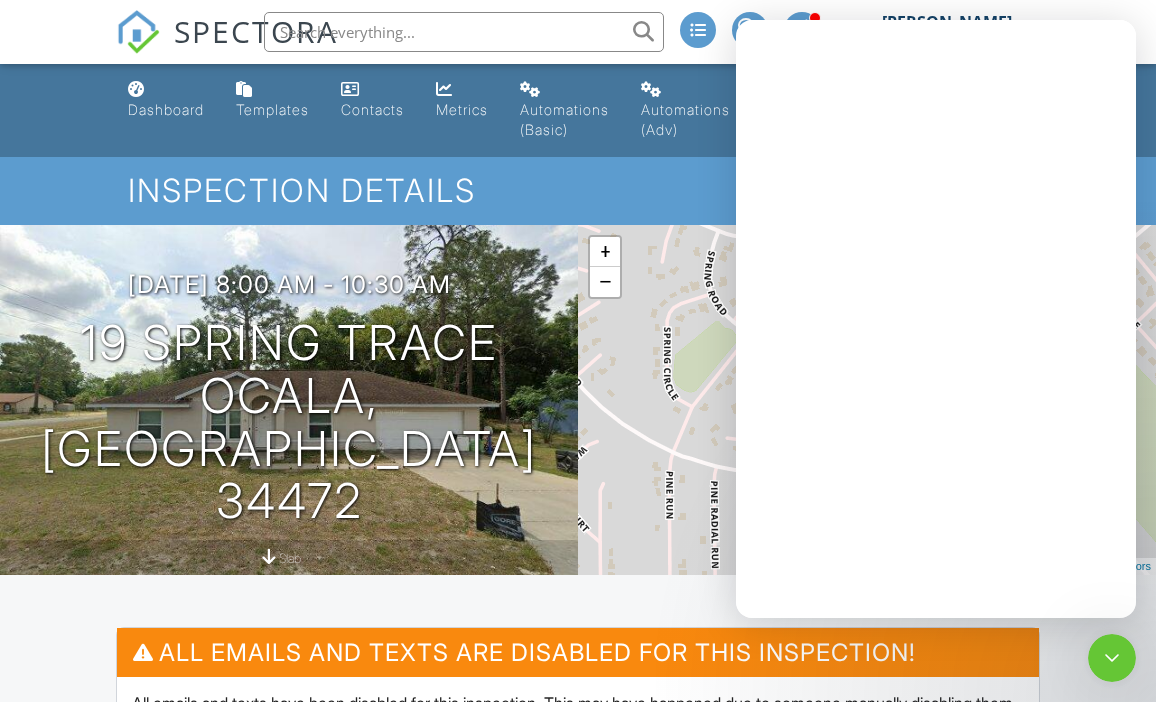 scroll, scrollTop: 0, scrollLeft: 0, axis: both 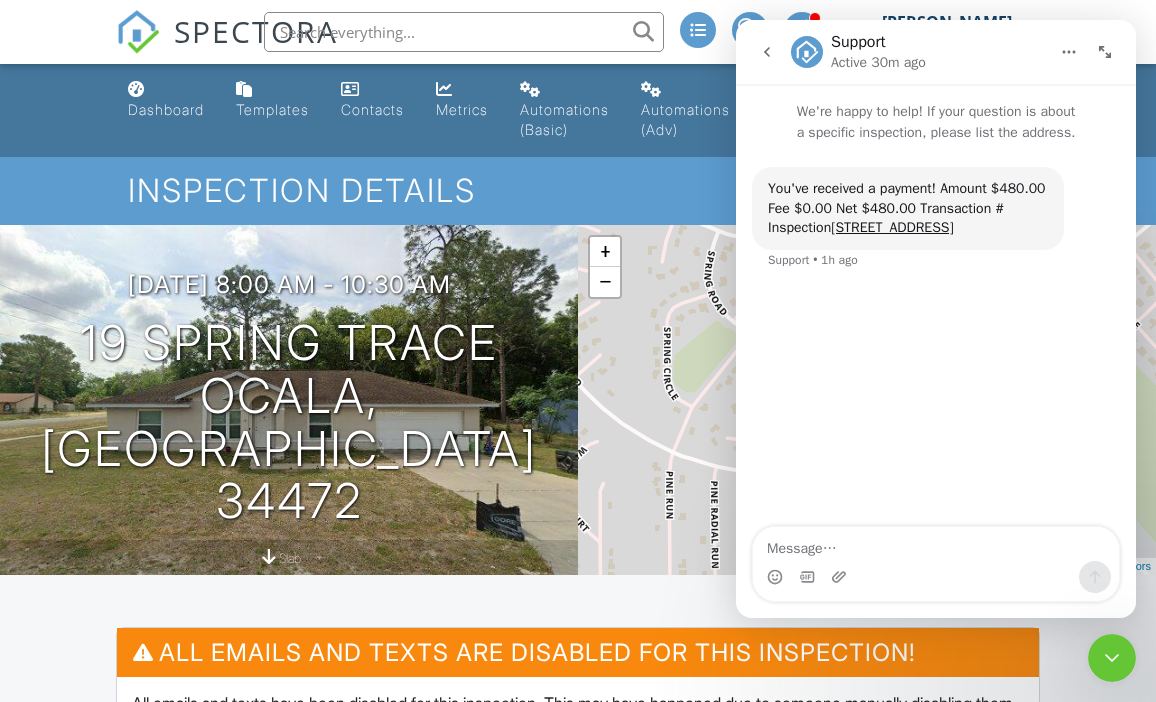 click 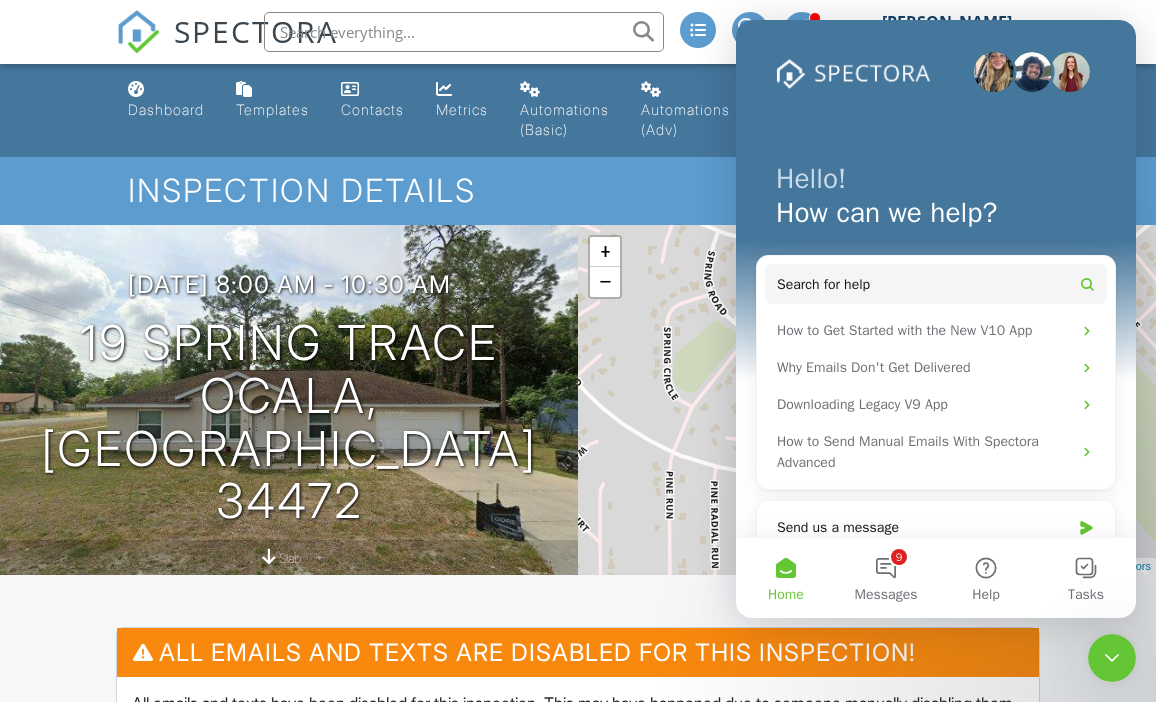 scroll, scrollTop: 0, scrollLeft: 0, axis: both 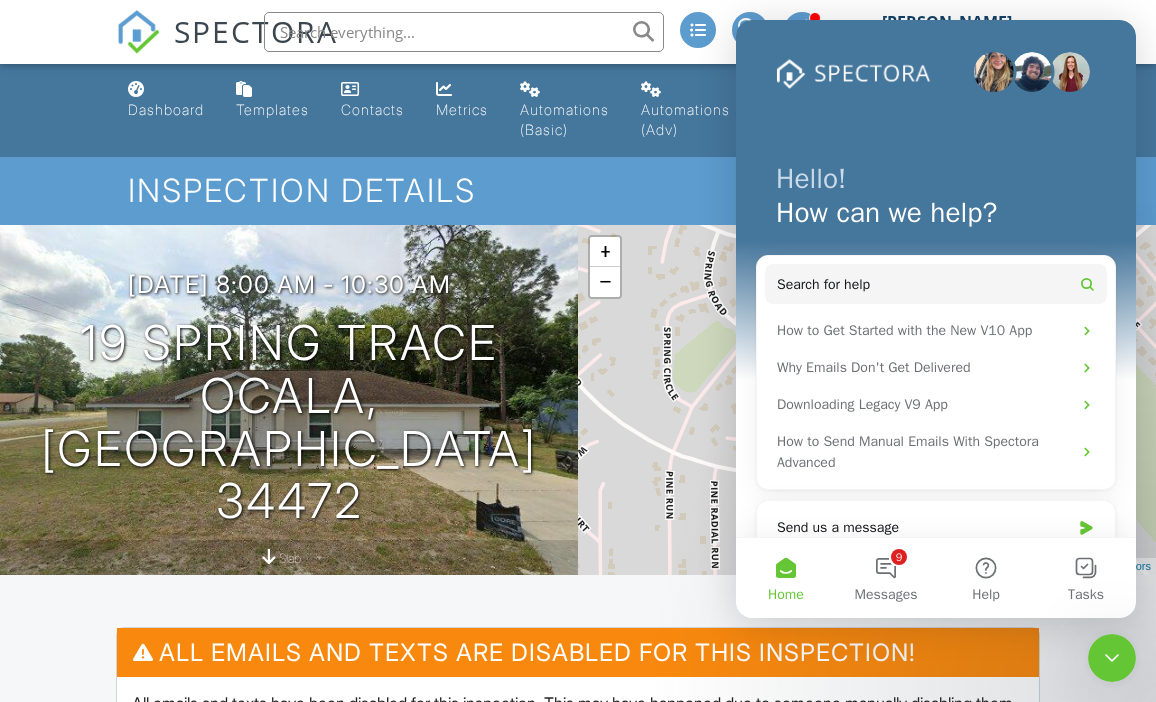 click 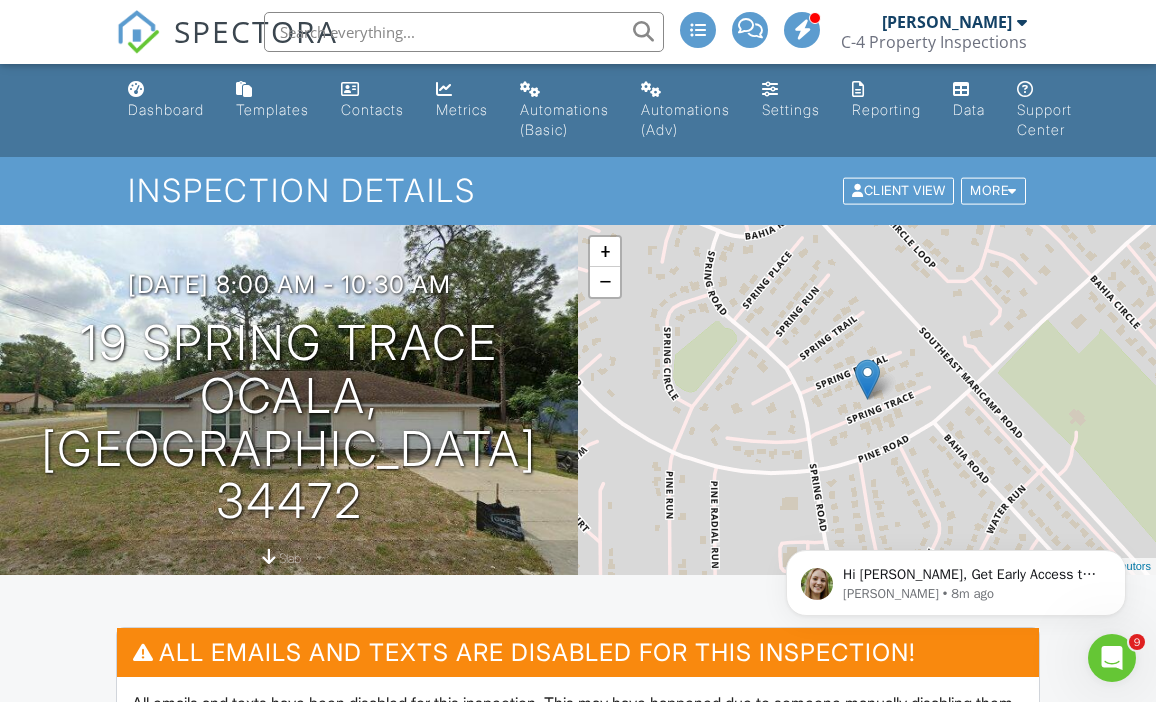 scroll, scrollTop: 0, scrollLeft: 0, axis: both 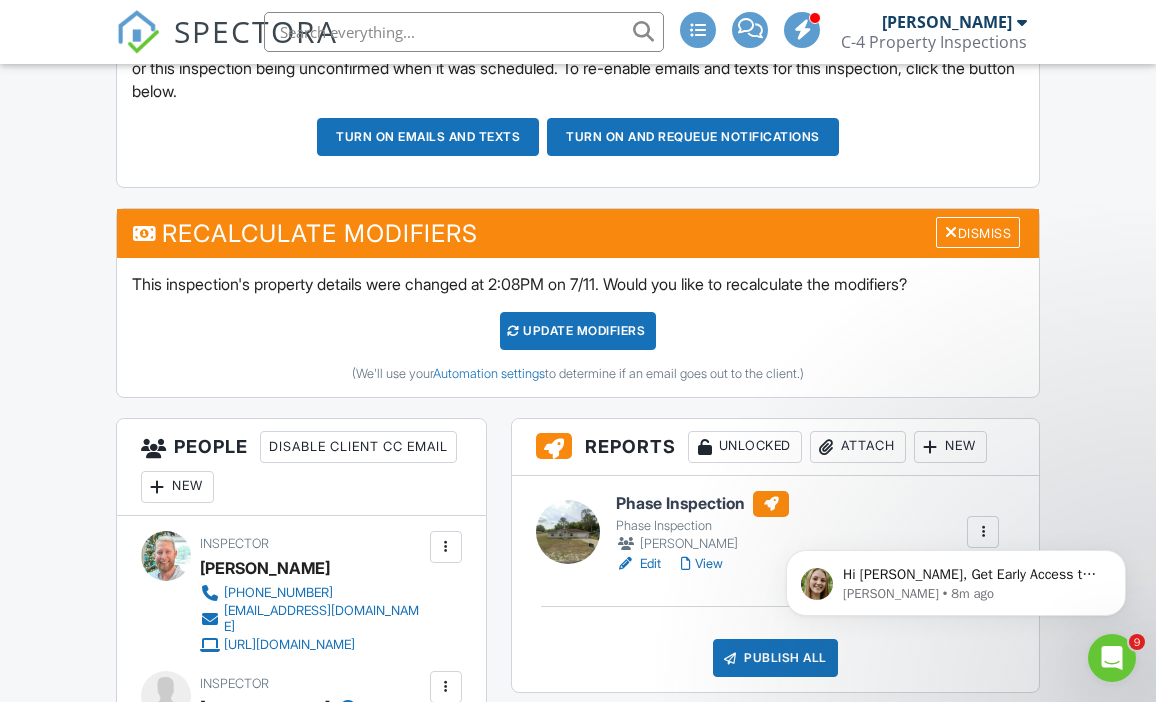 click on "UPDATE Modifiers" at bounding box center (578, 331) 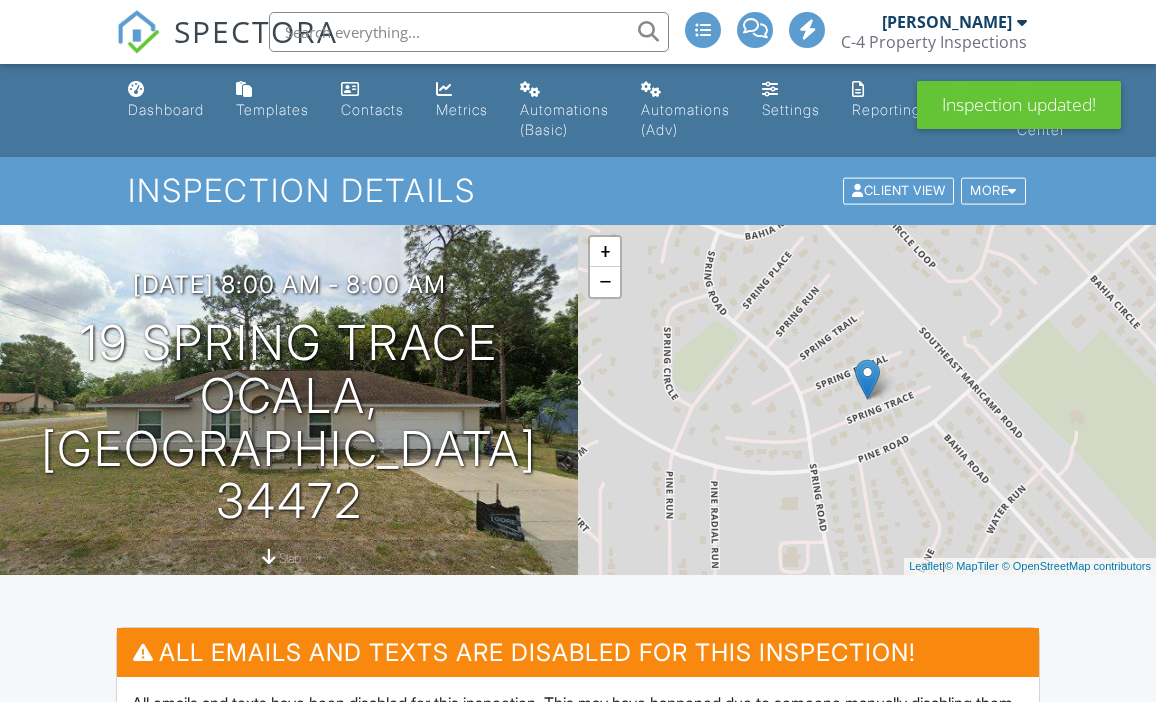 scroll, scrollTop: 101, scrollLeft: 0, axis: vertical 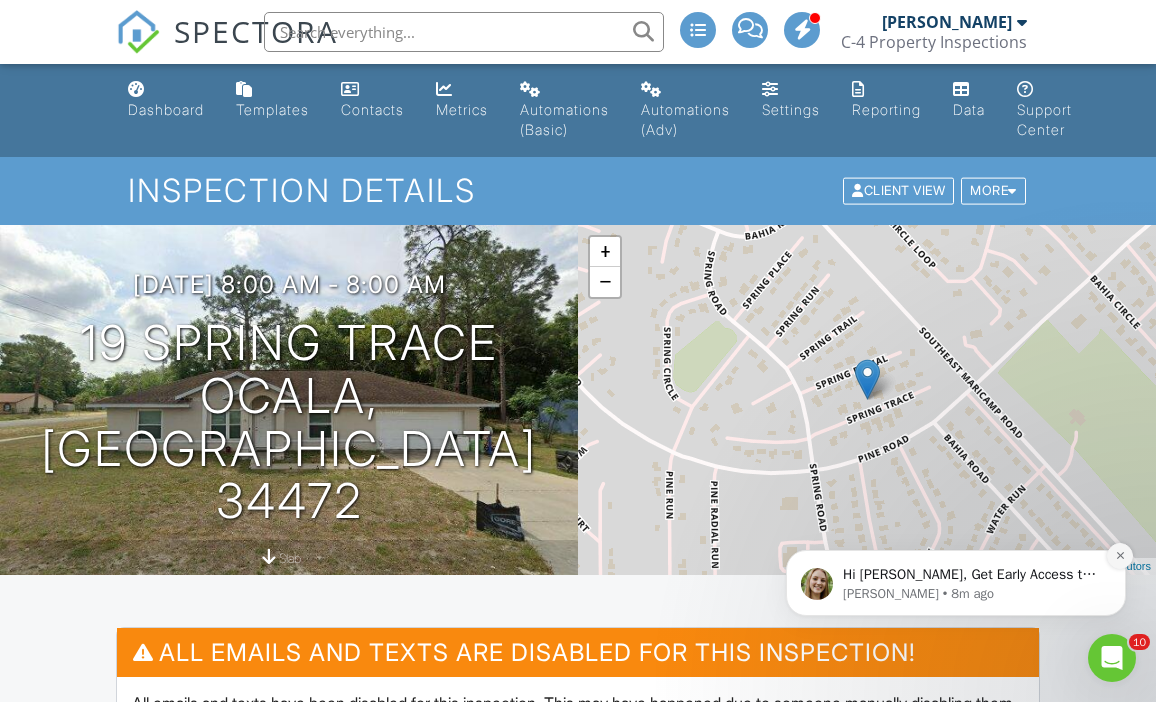 click 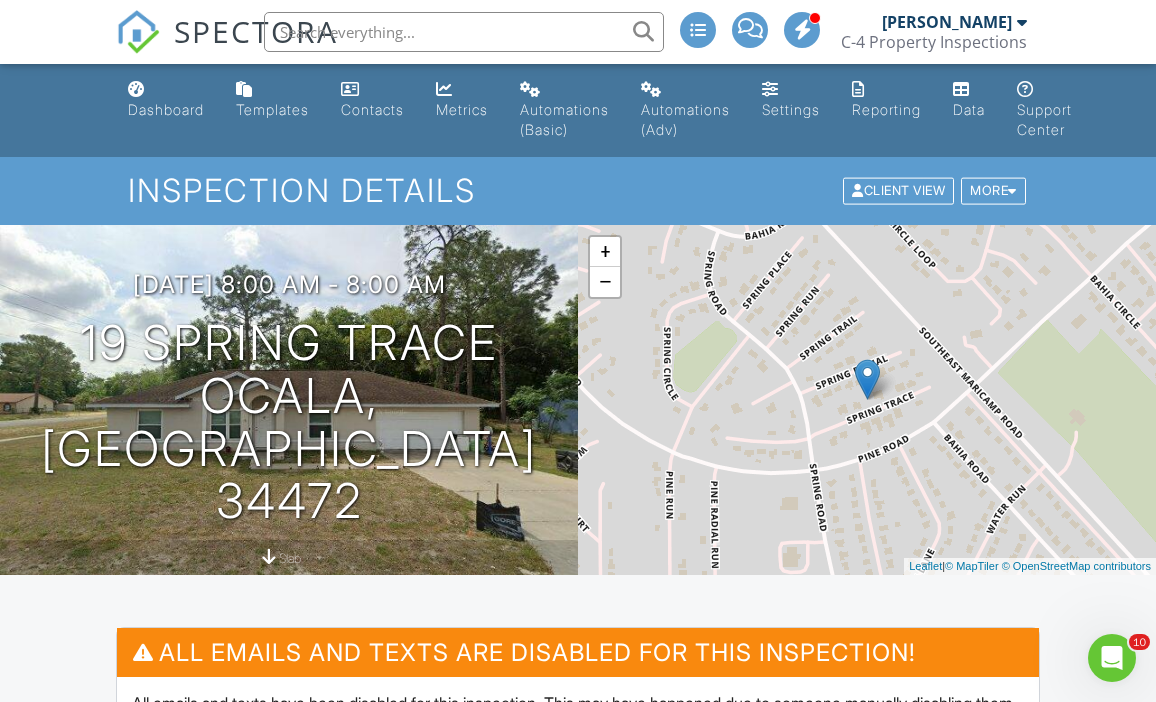 scroll, scrollTop: 0, scrollLeft: 0, axis: both 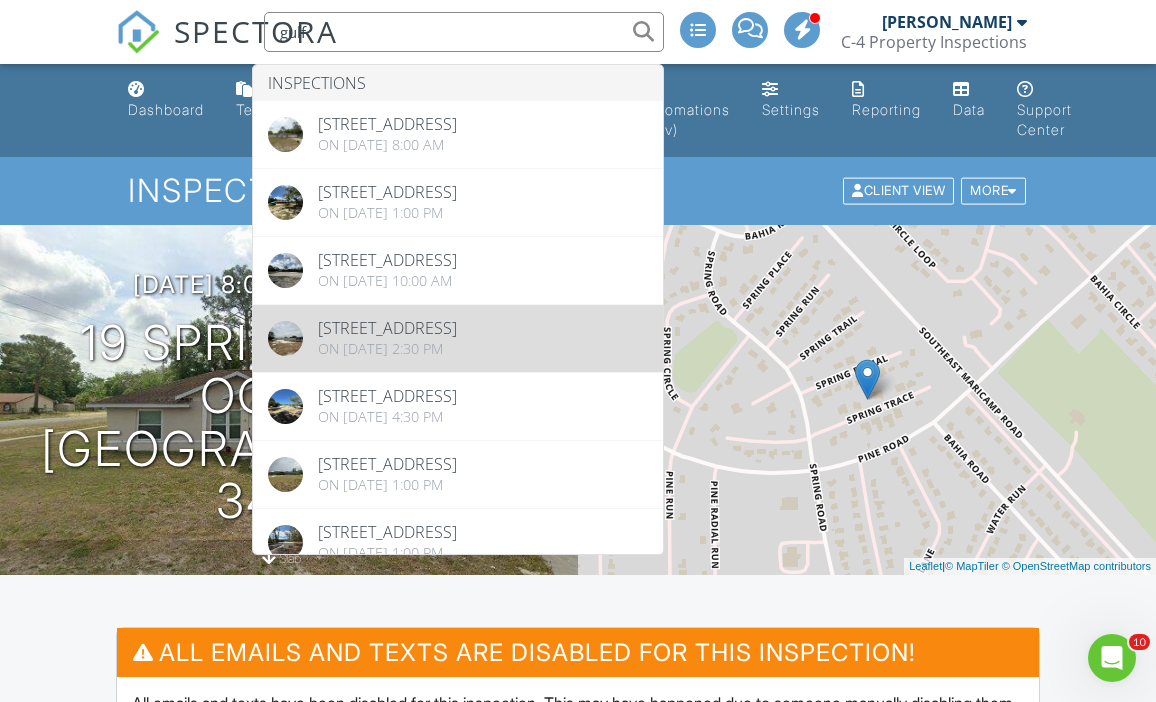 type on "gulf" 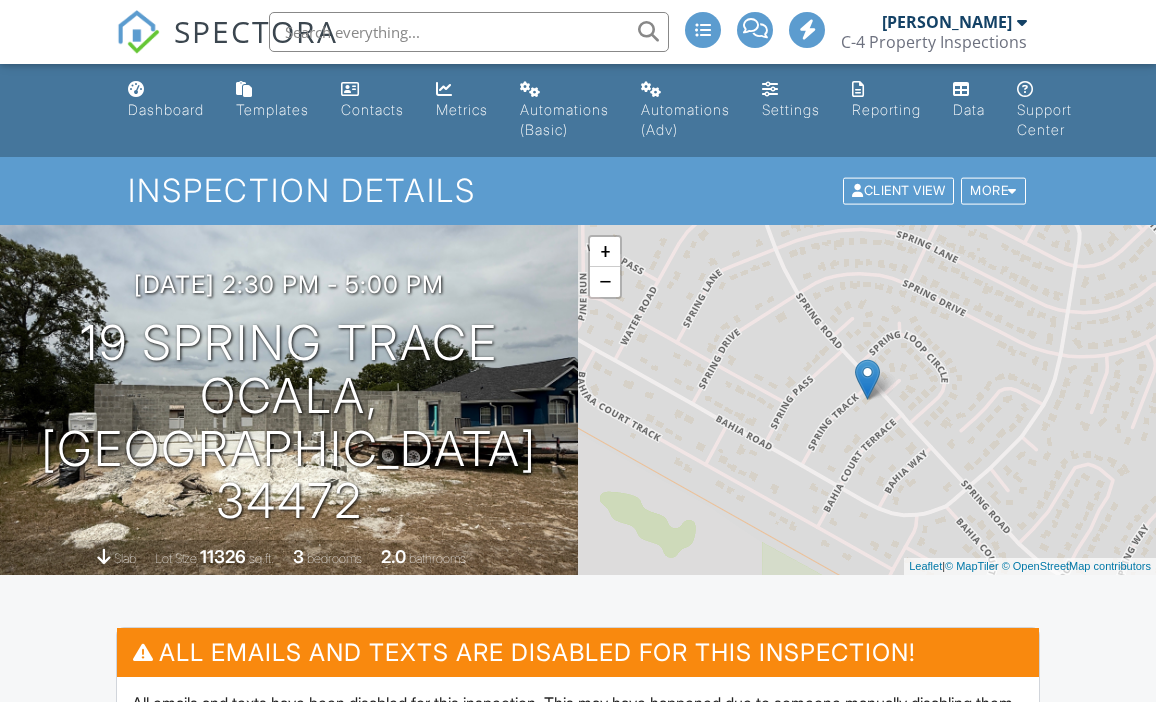 scroll, scrollTop: 0, scrollLeft: 0, axis: both 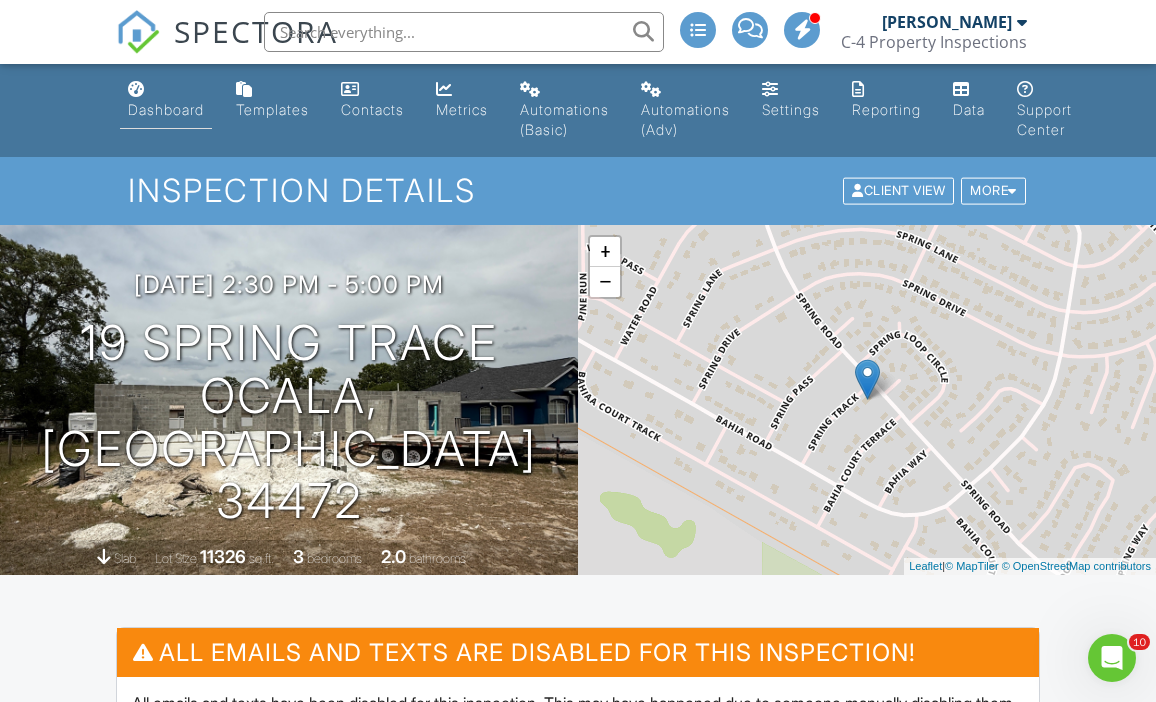click on "Dashboard" at bounding box center [166, 109] 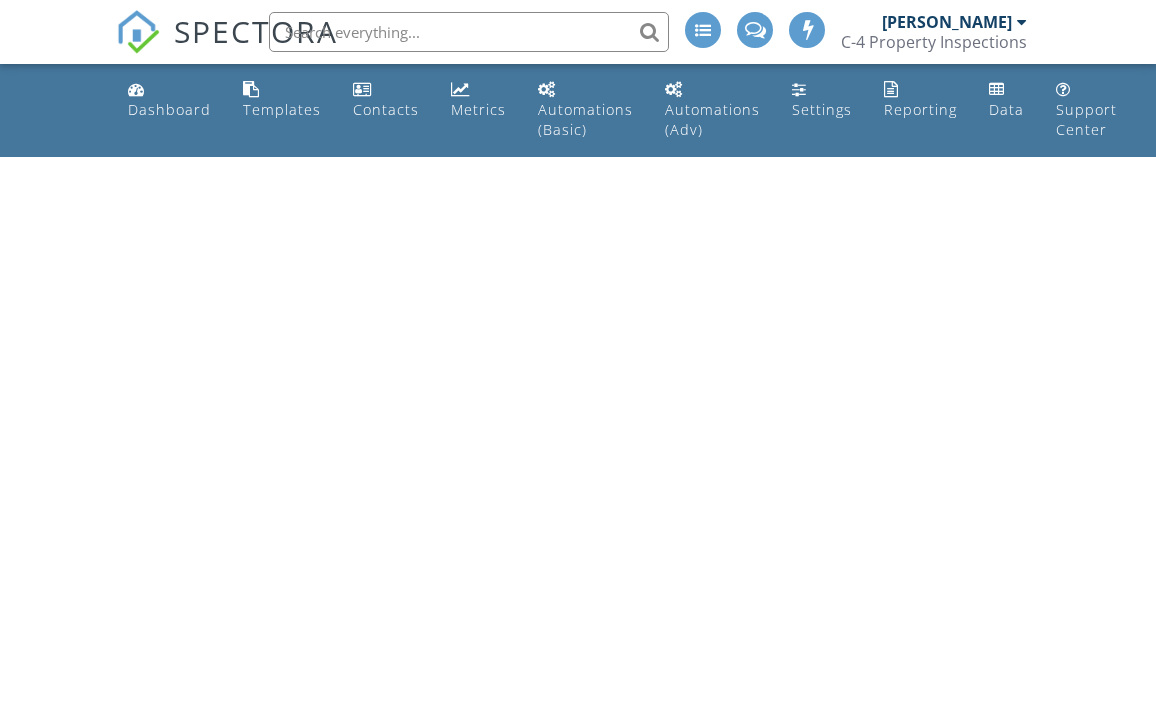 scroll, scrollTop: 0, scrollLeft: 0, axis: both 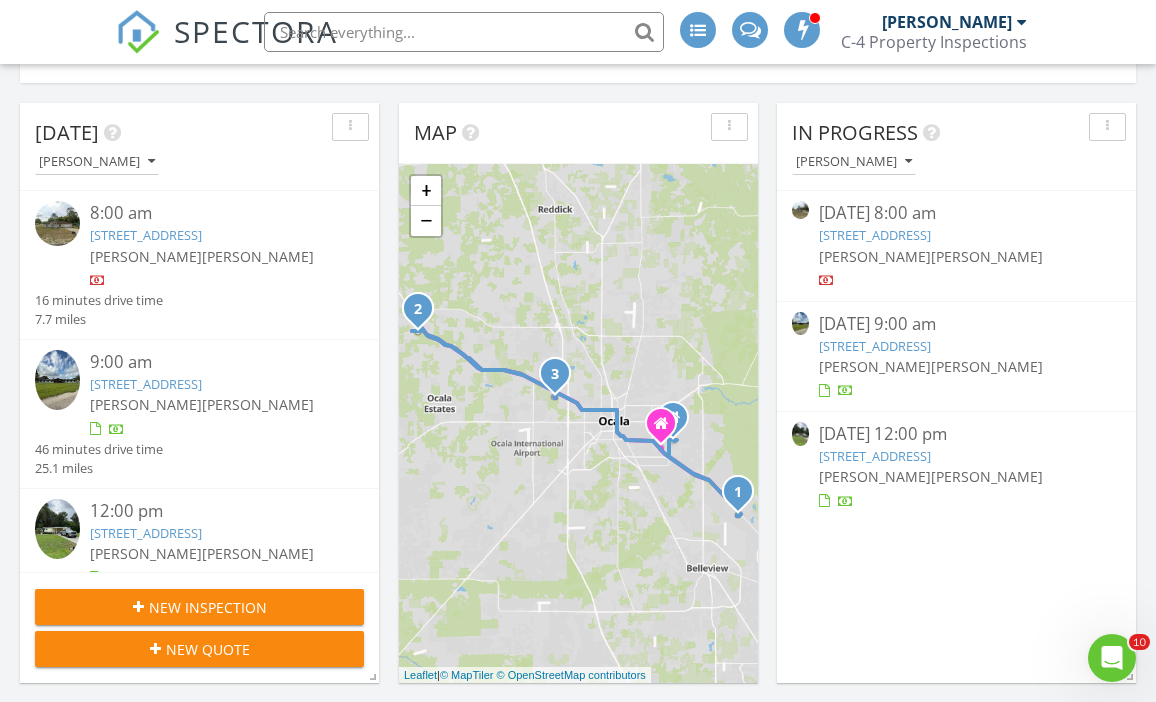 click on "8:00 am" at bounding box center (213, 213) 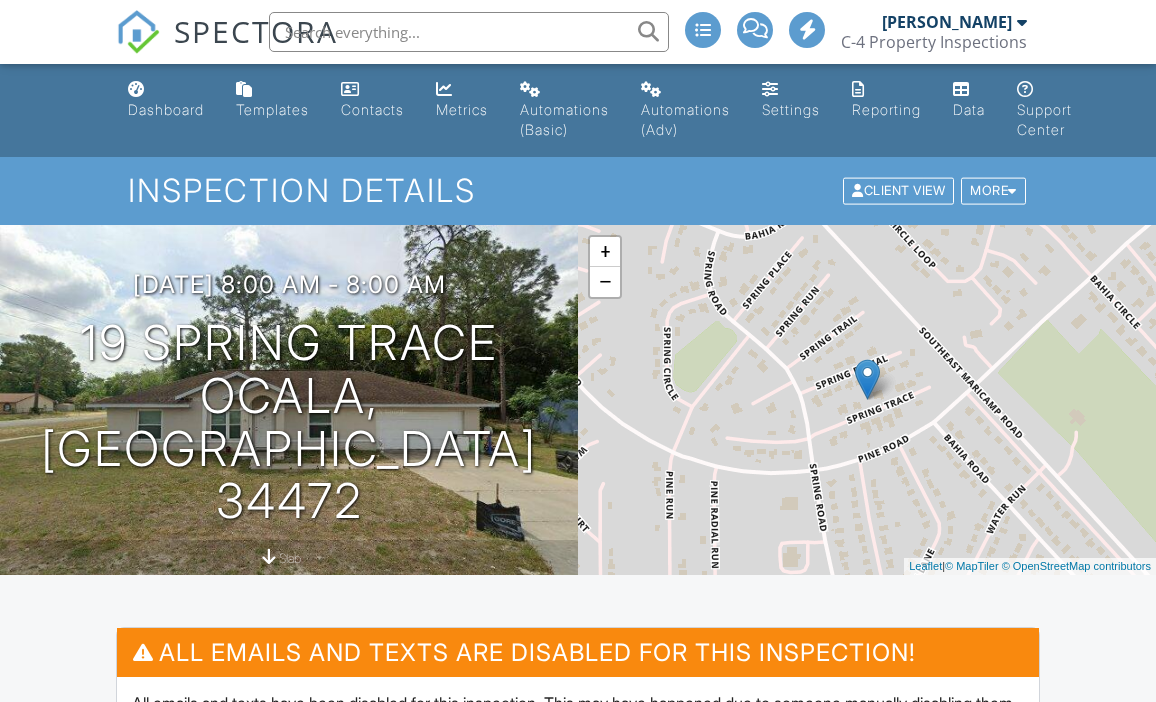 scroll, scrollTop: 0, scrollLeft: 0, axis: both 